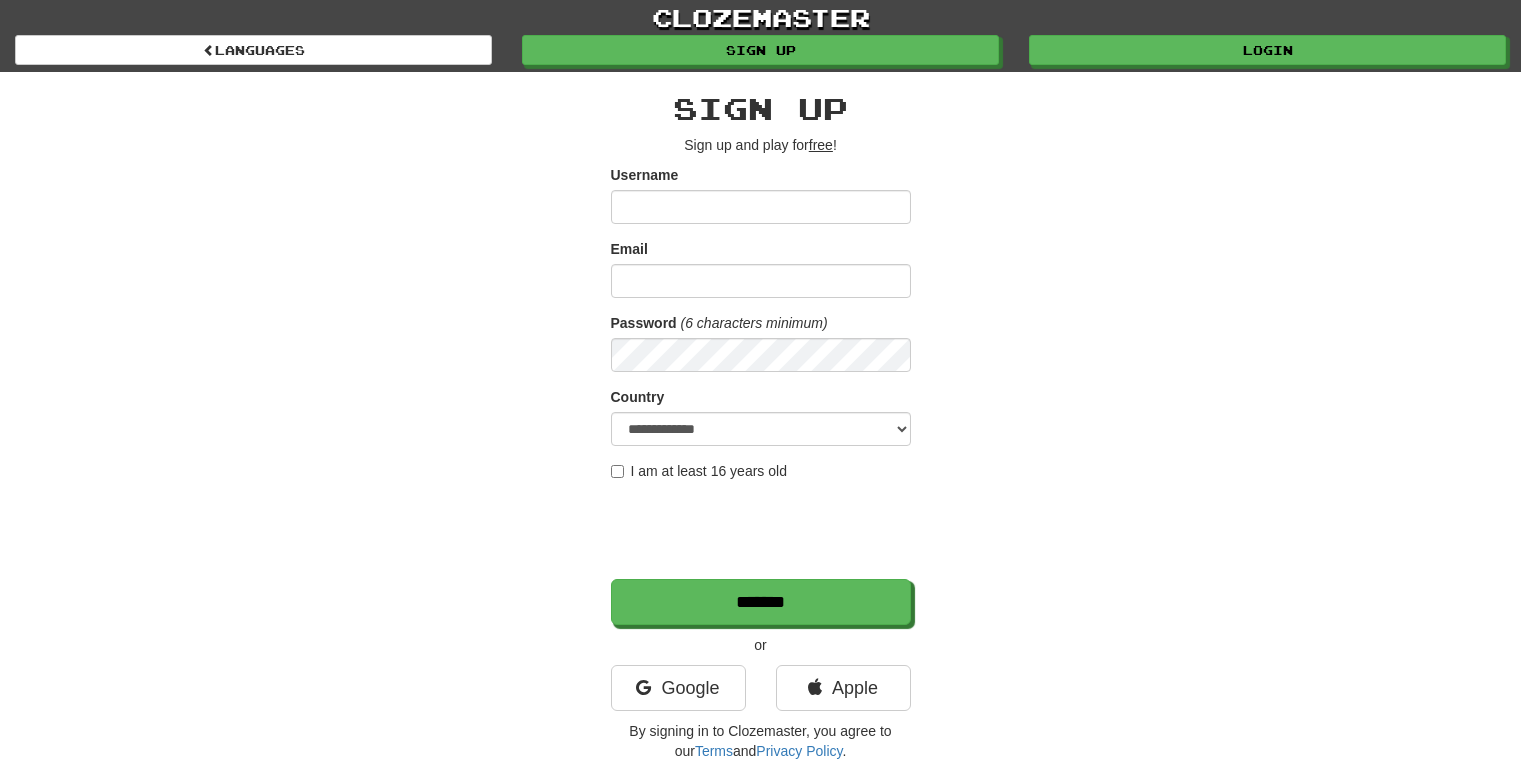 scroll, scrollTop: 0, scrollLeft: 0, axis: both 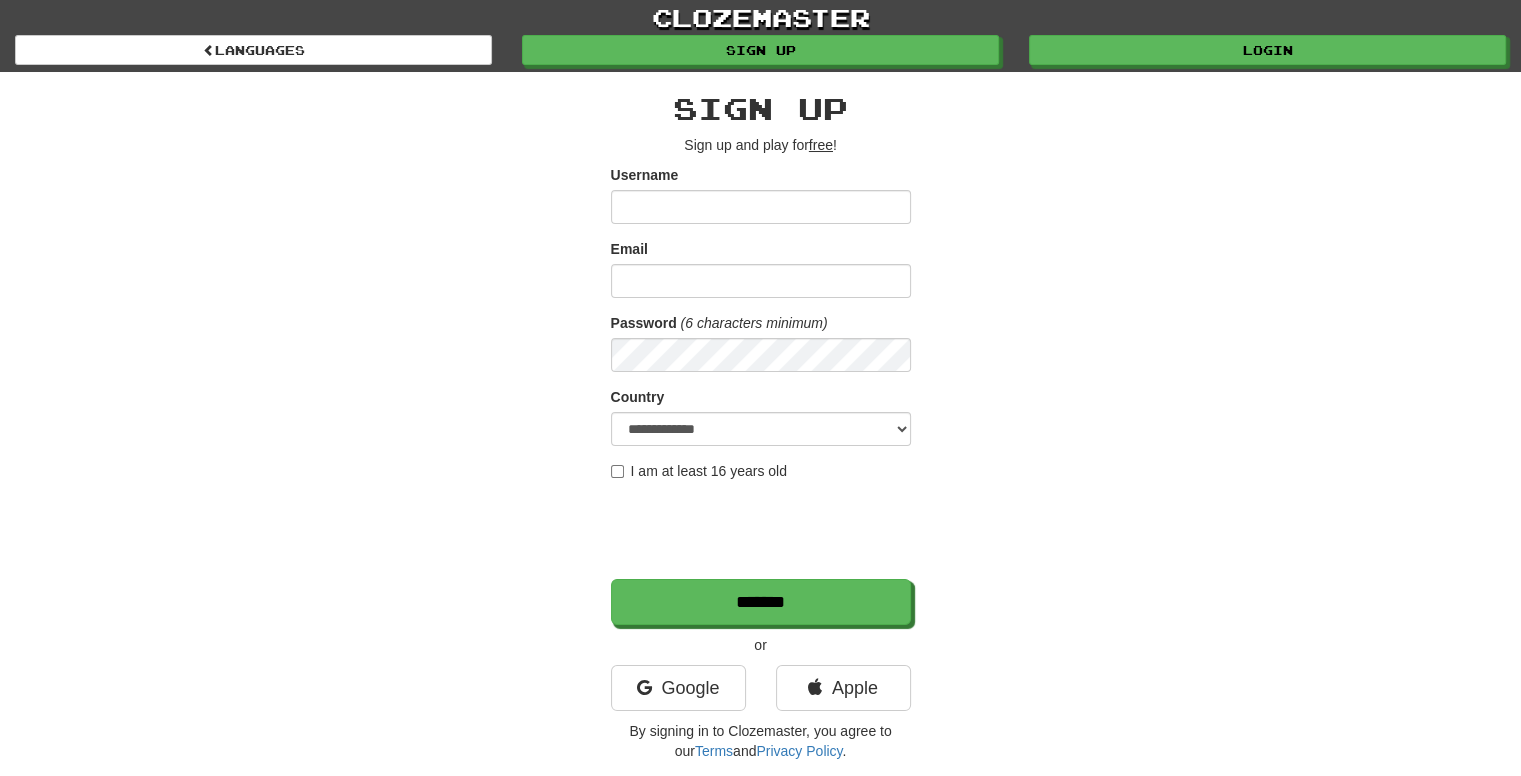 click on "Username" at bounding box center [761, 207] 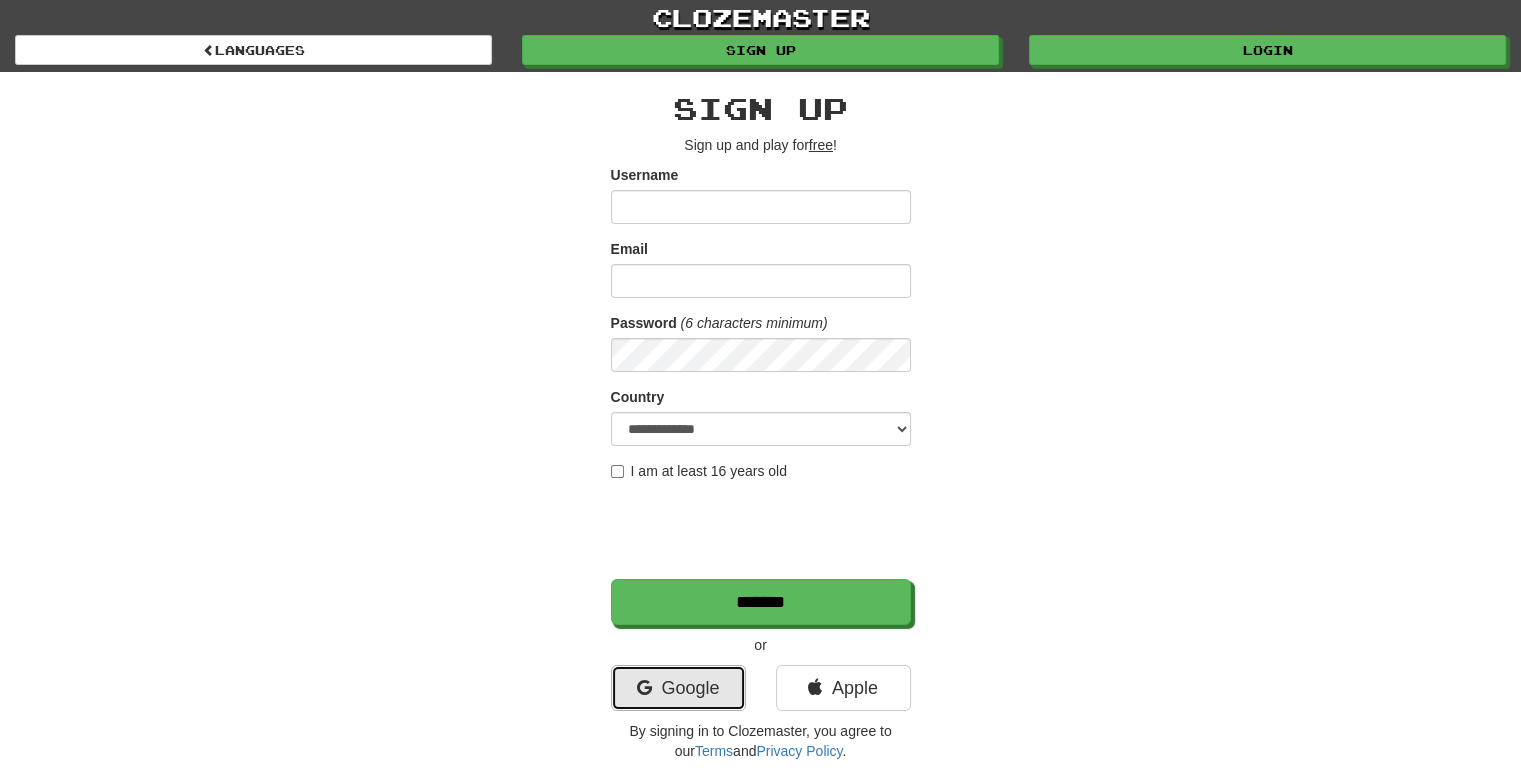 click on "Google" at bounding box center (678, 688) 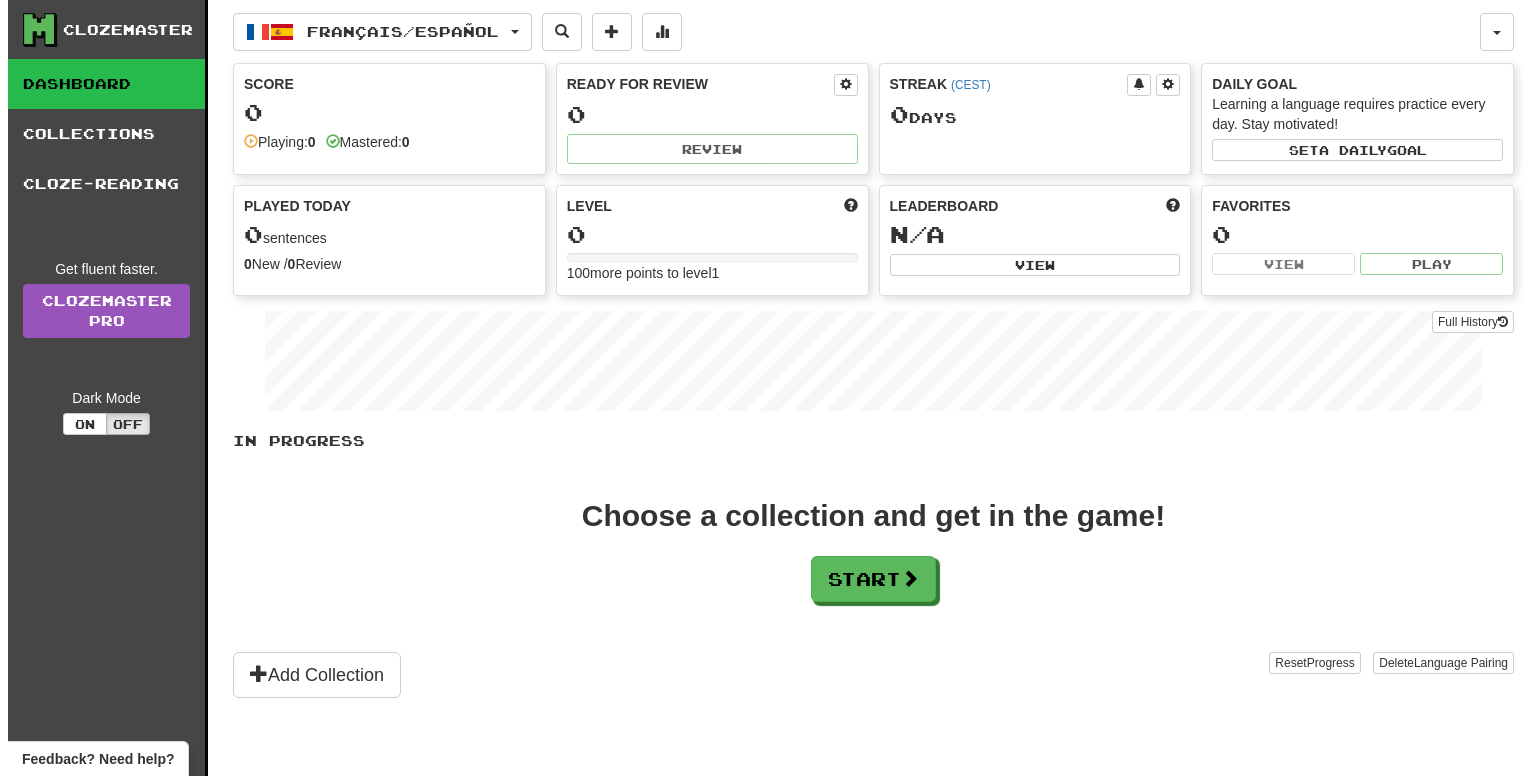 scroll, scrollTop: 0, scrollLeft: 0, axis: both 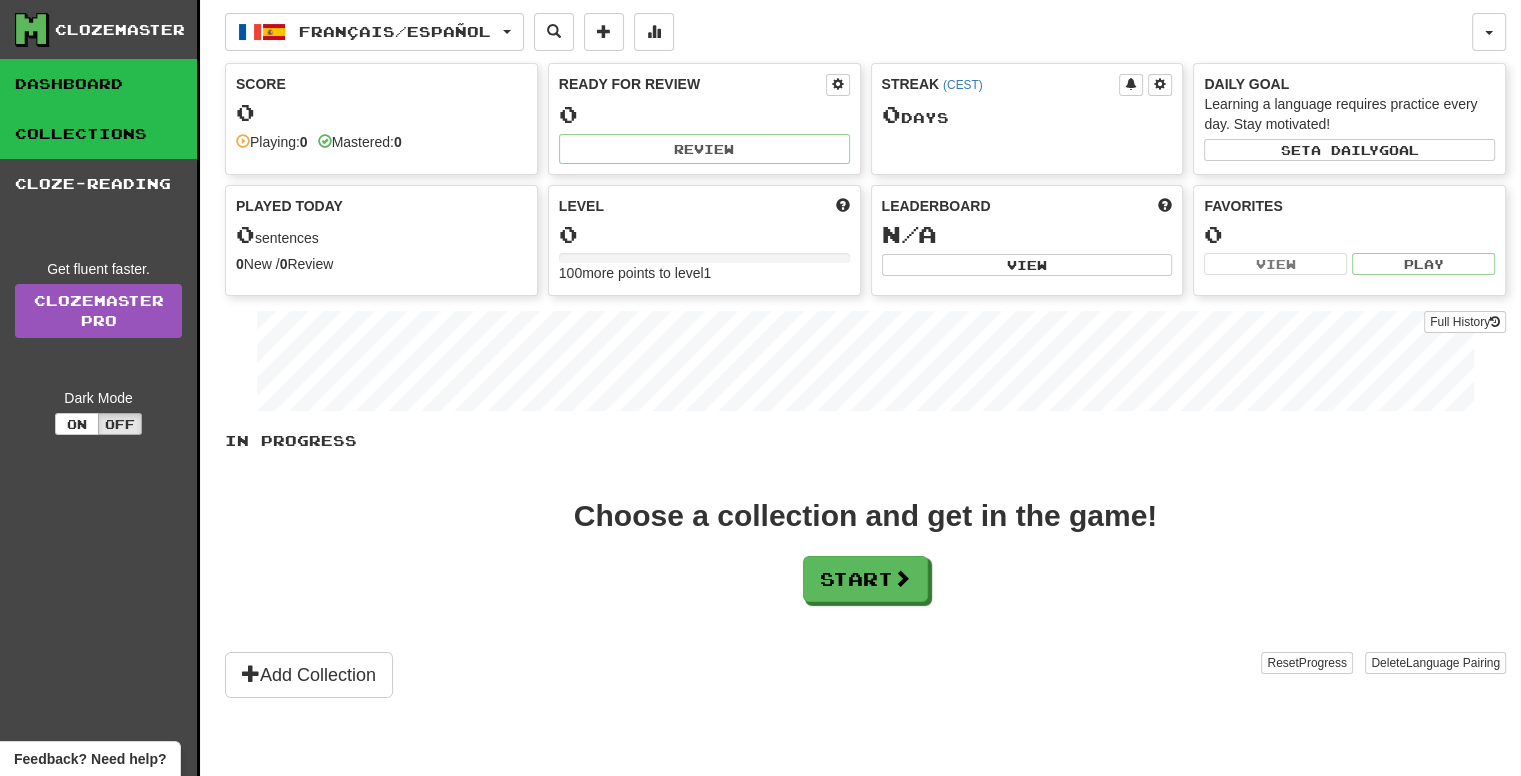 click on "Collections" at bounding box center (98, 134) 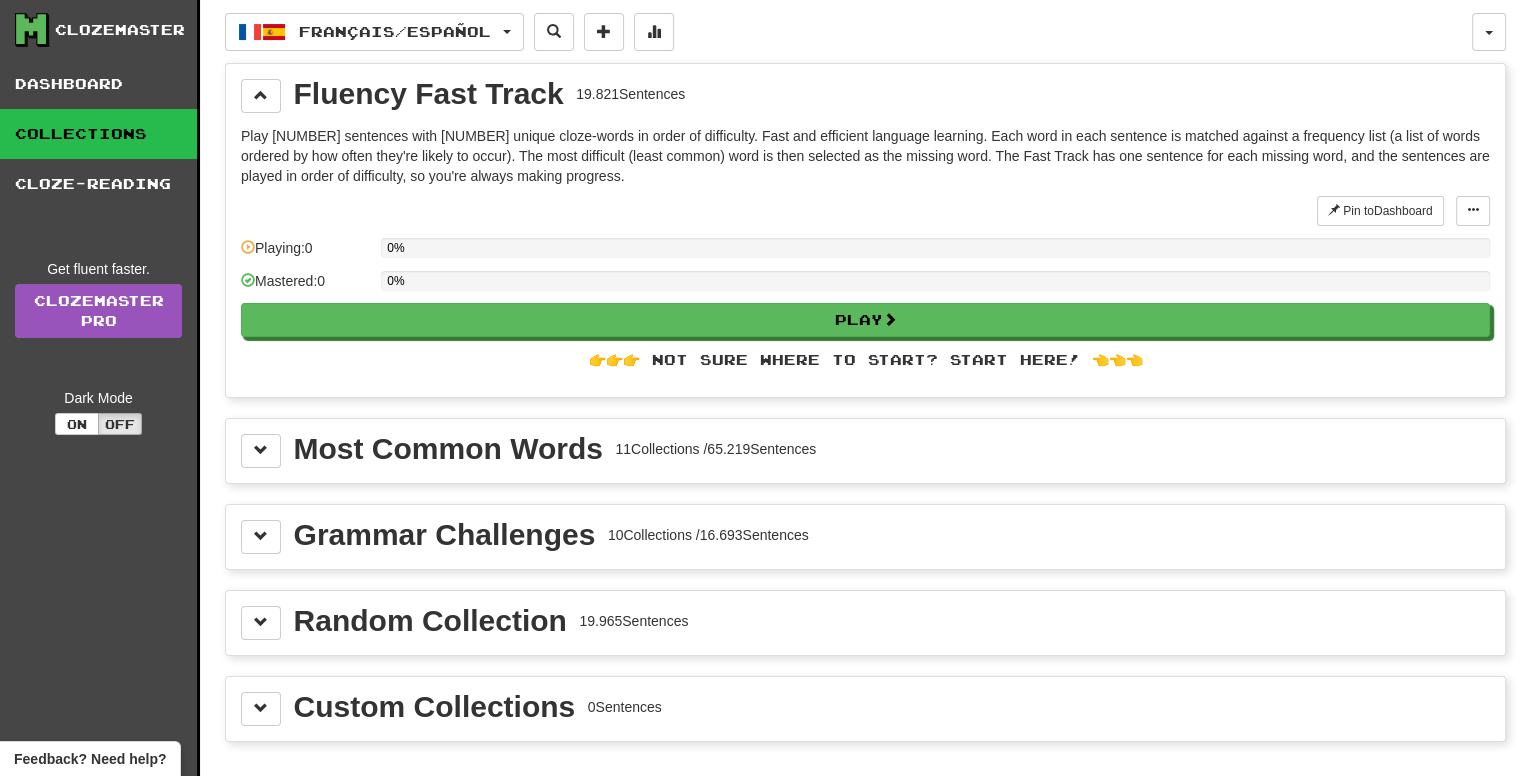 click on "Most Common Words" at bounding box center (448, 449) 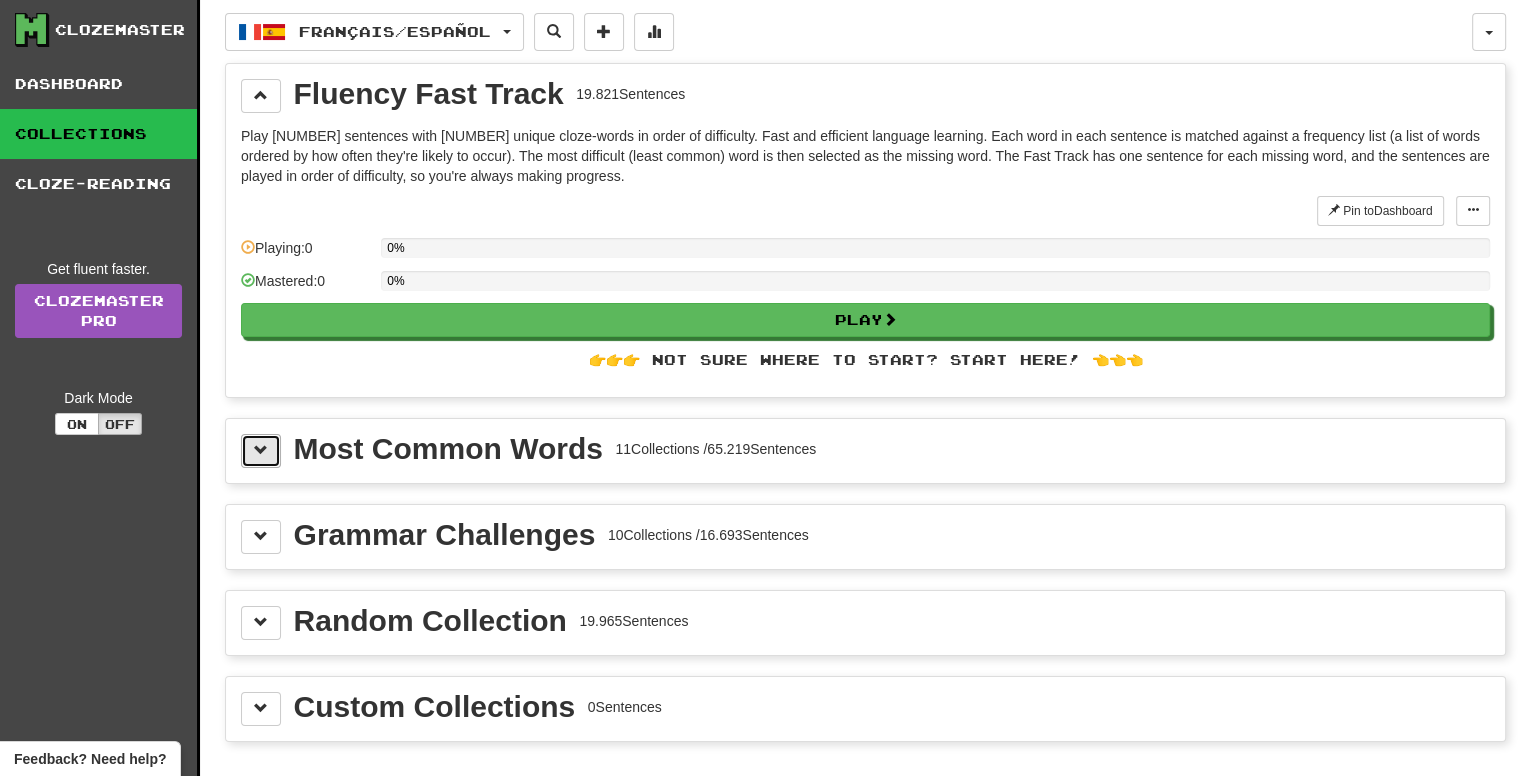 click at bounding box center (261, 450) 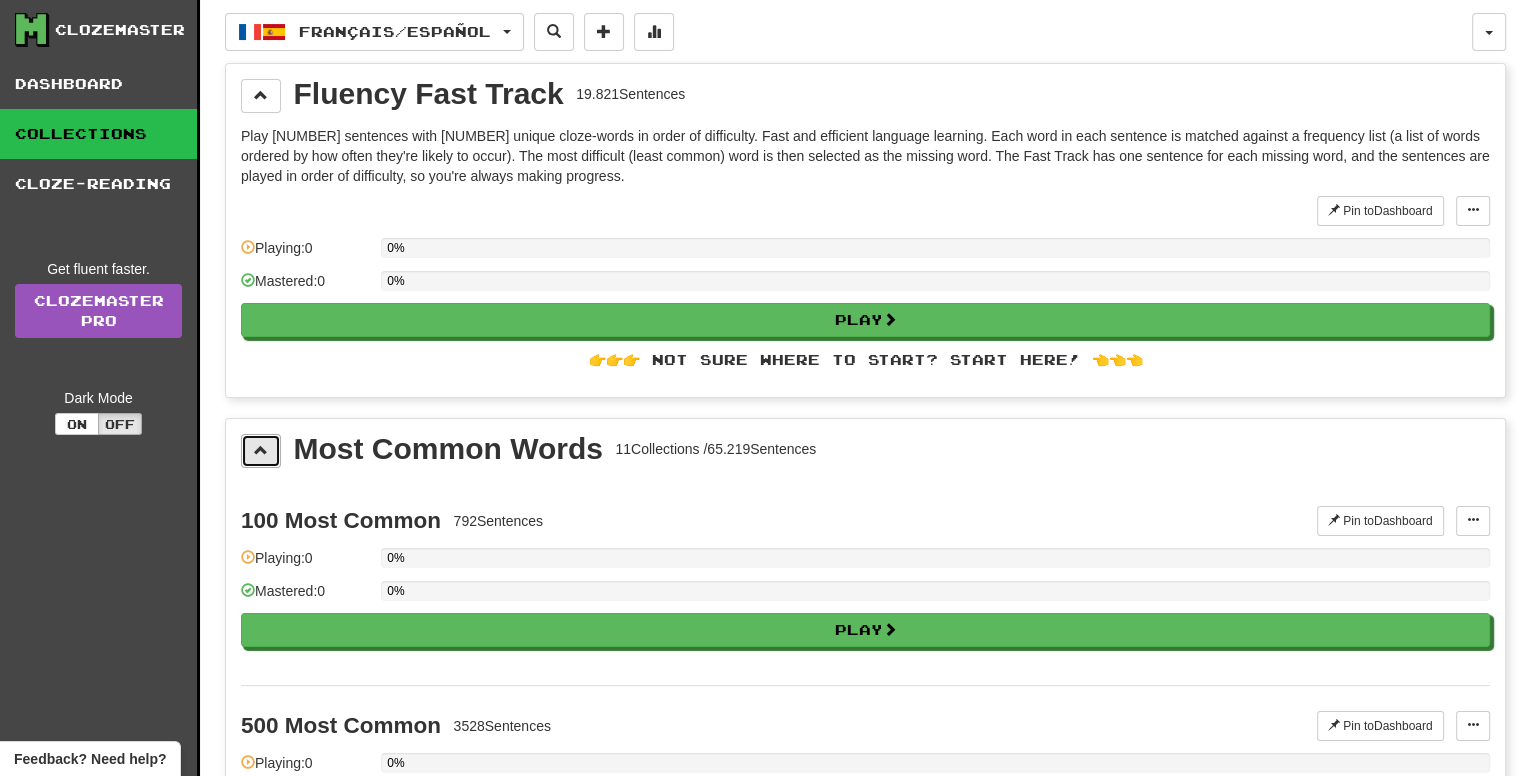 click at bounding box center (261, 450) 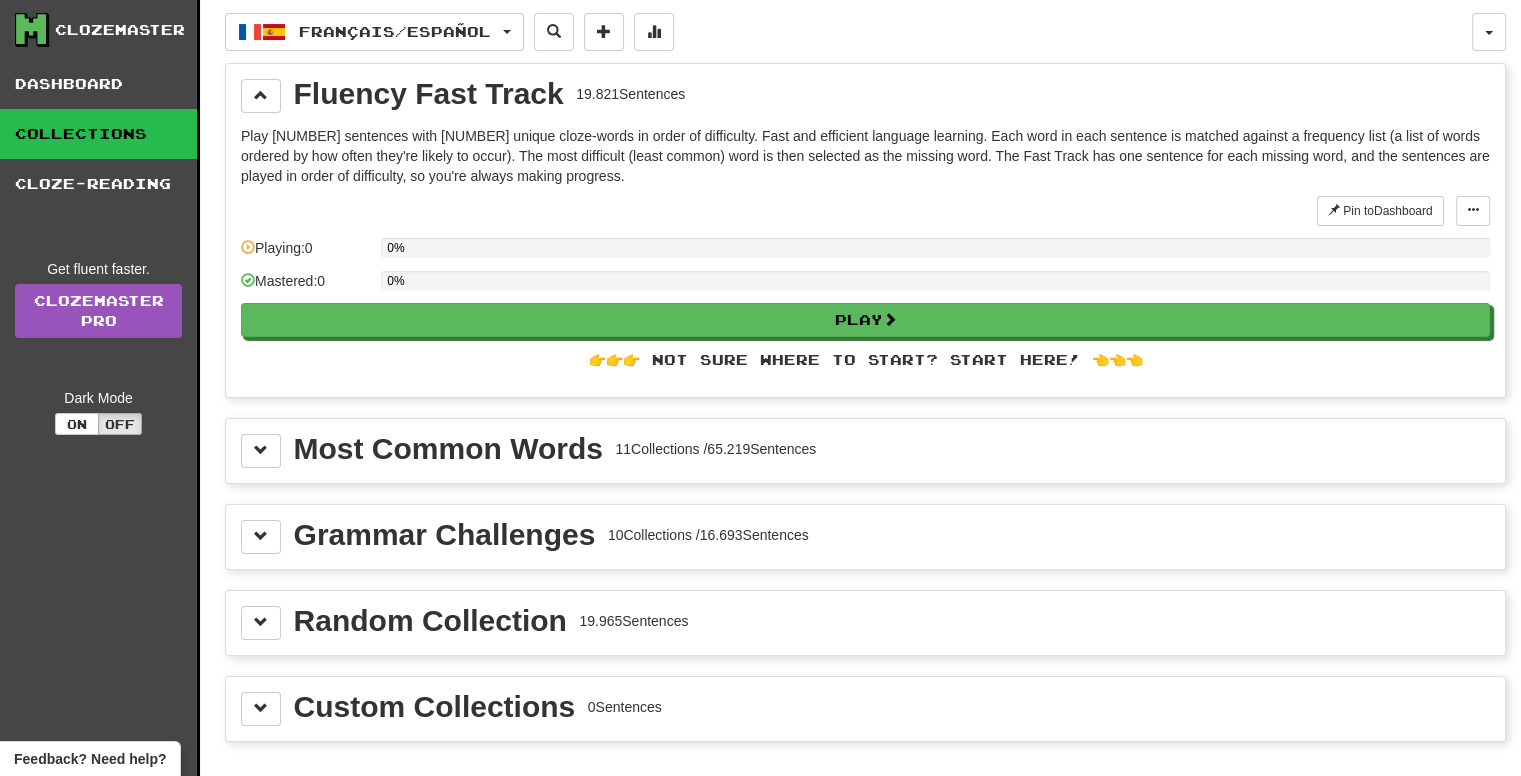click on "11  Collections /  65.219  Sentences" at bounding box center [715, 449] 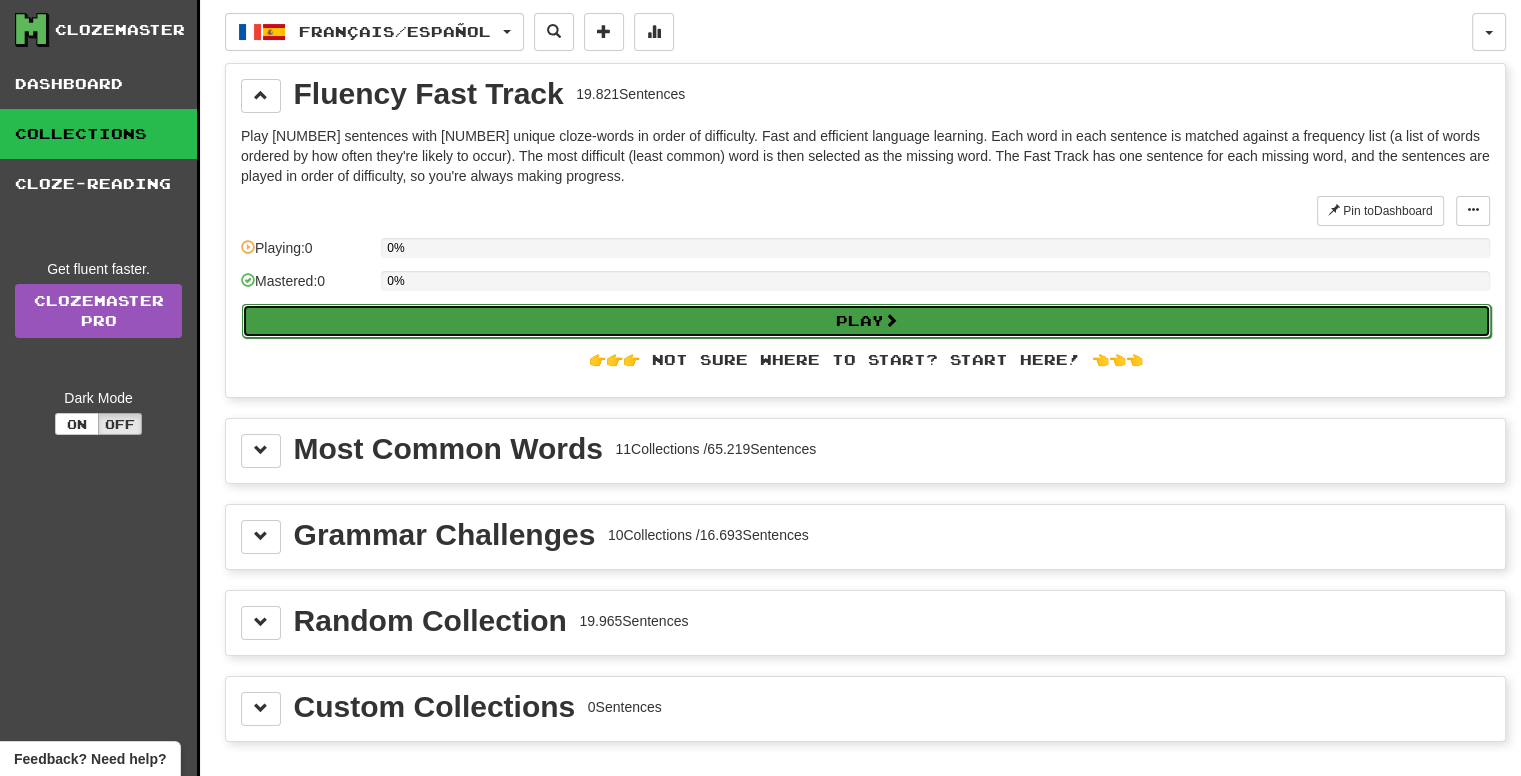 click on "Play" at bounding box center [866, 321] 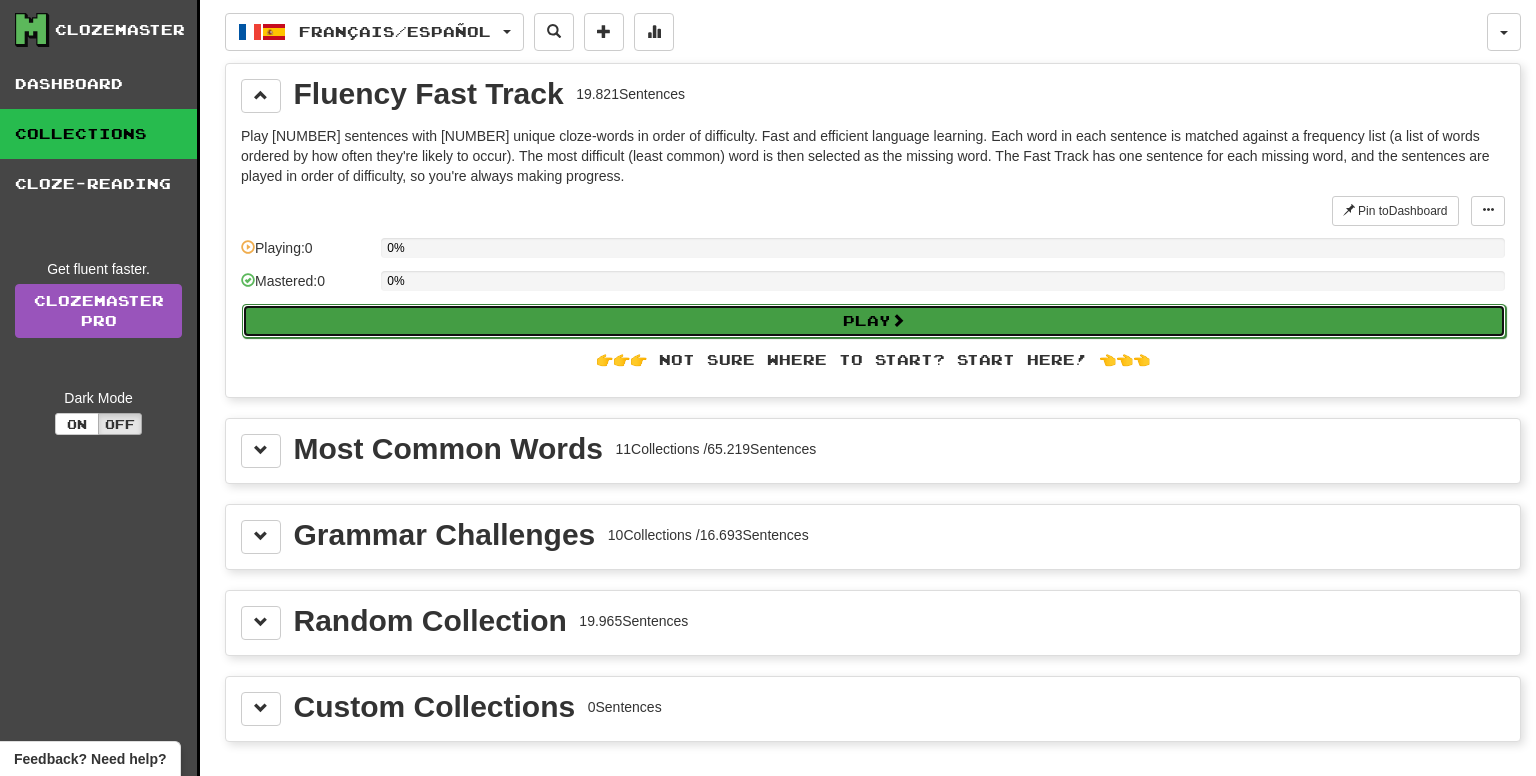 select on "**" 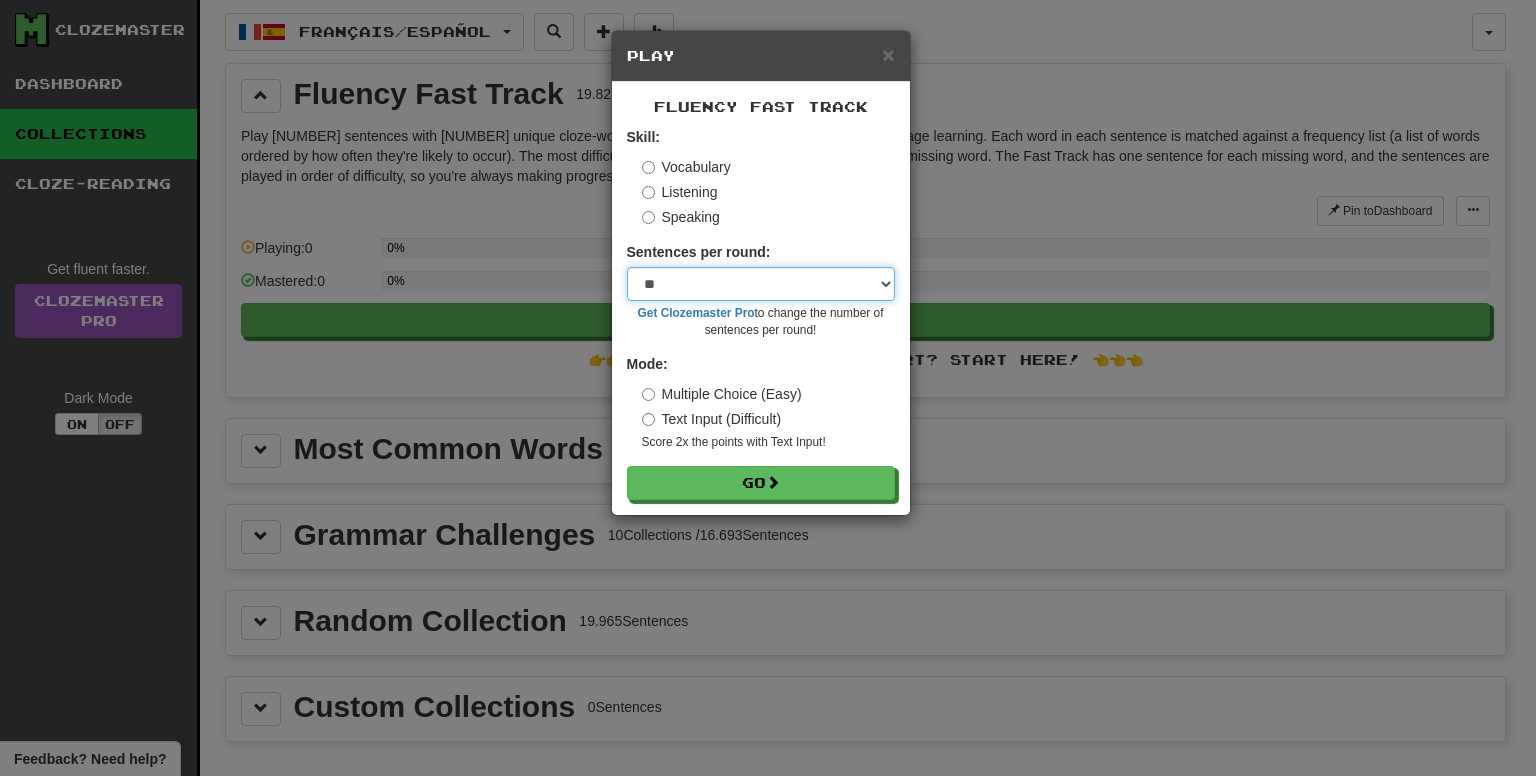 click on "* ** ** ** ** ** *** ********" at bounding box center (761, 284) 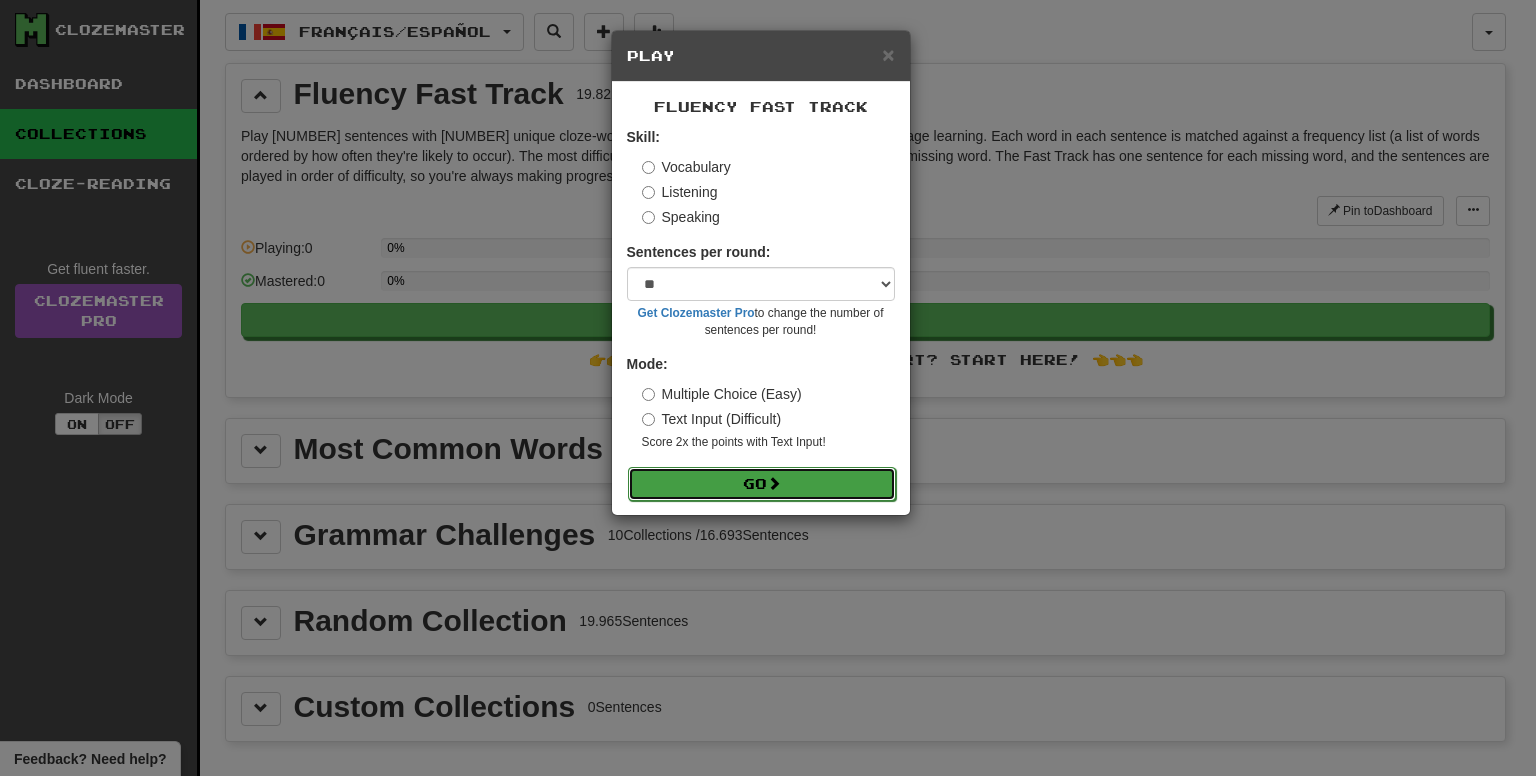 click on "Go" at bounding box center [762, 484] 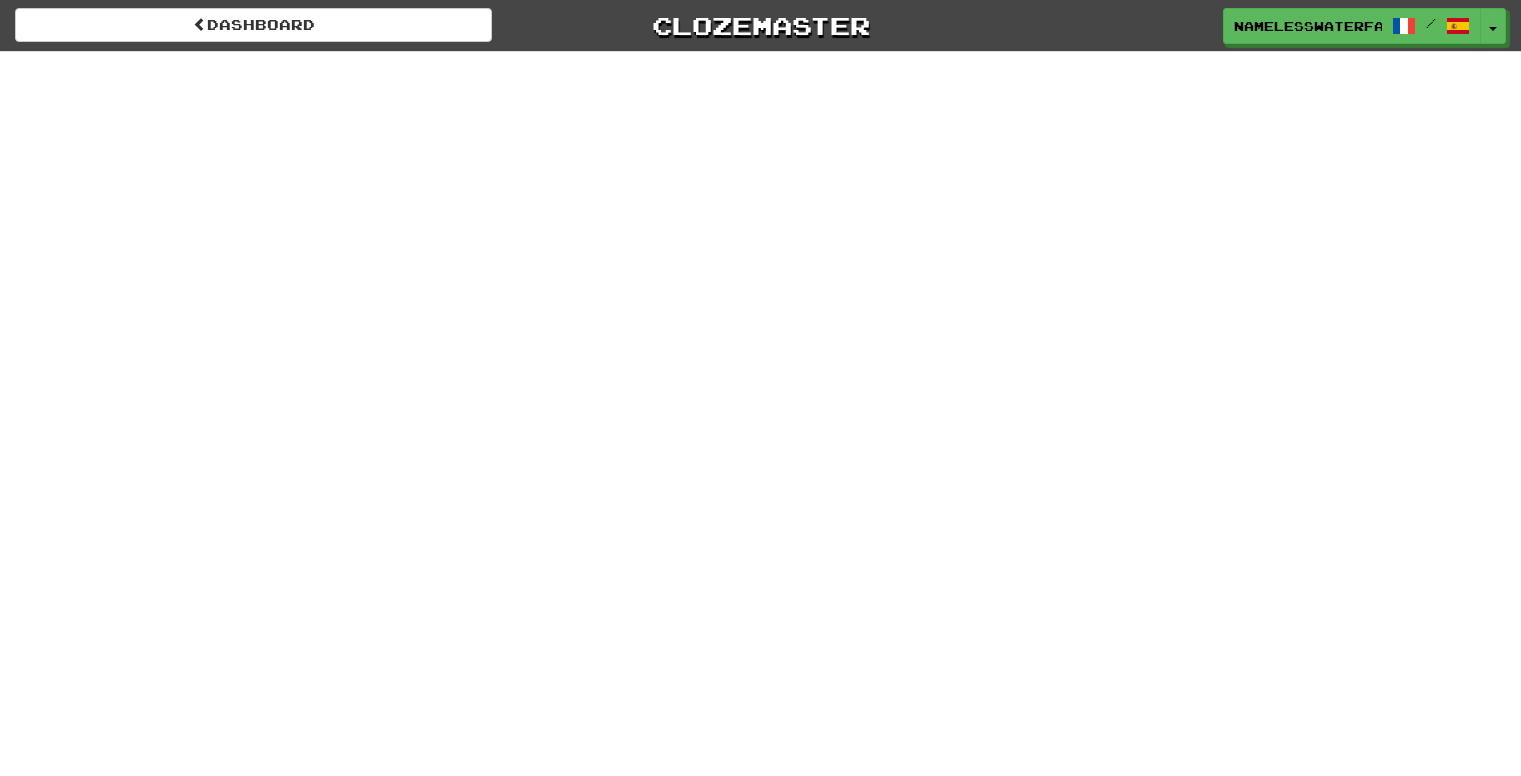 scroll, scrollTop: 0, scrollLeft: 0, axis: both 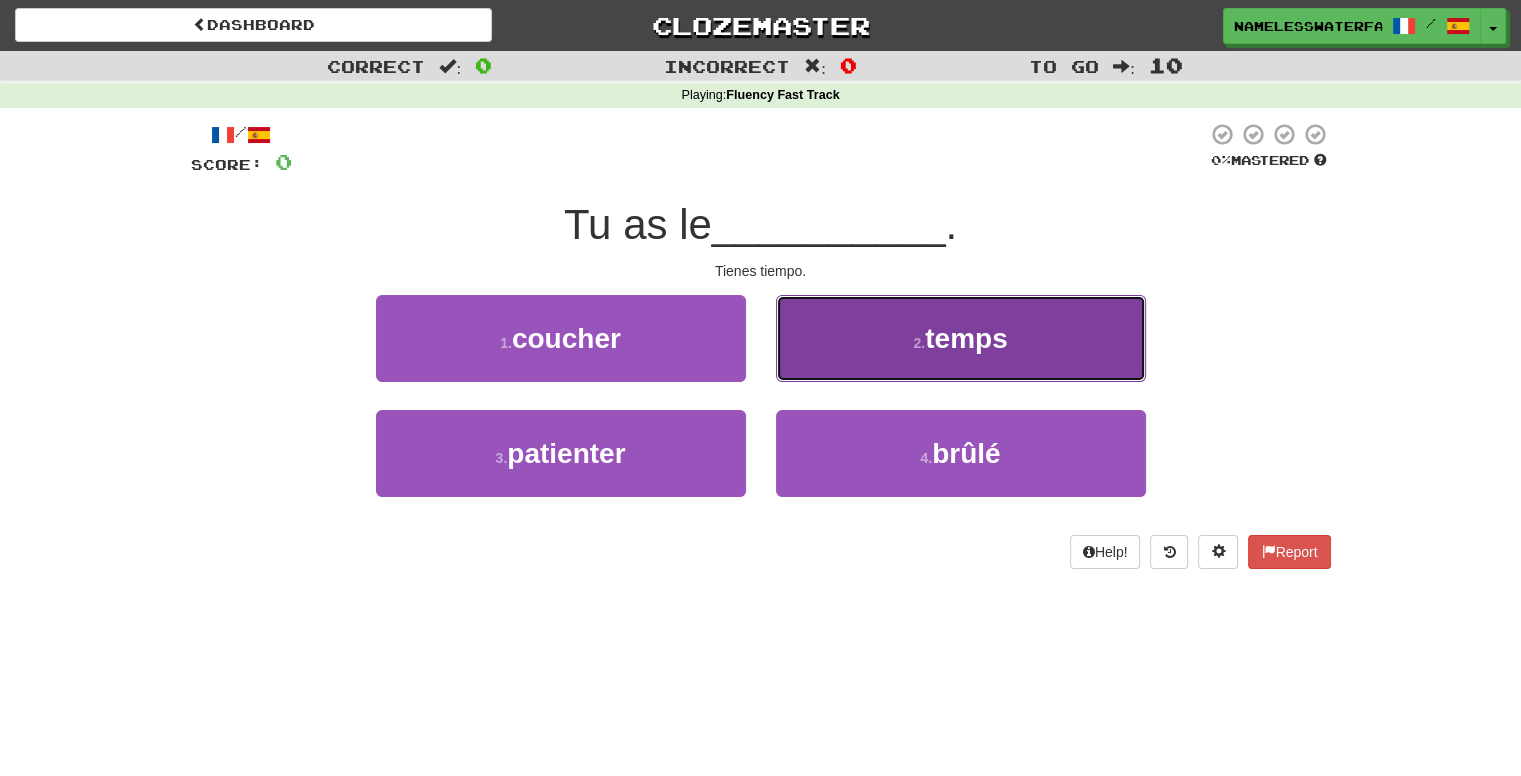 click on "2 .  temps" at bounding box center [961, 338] 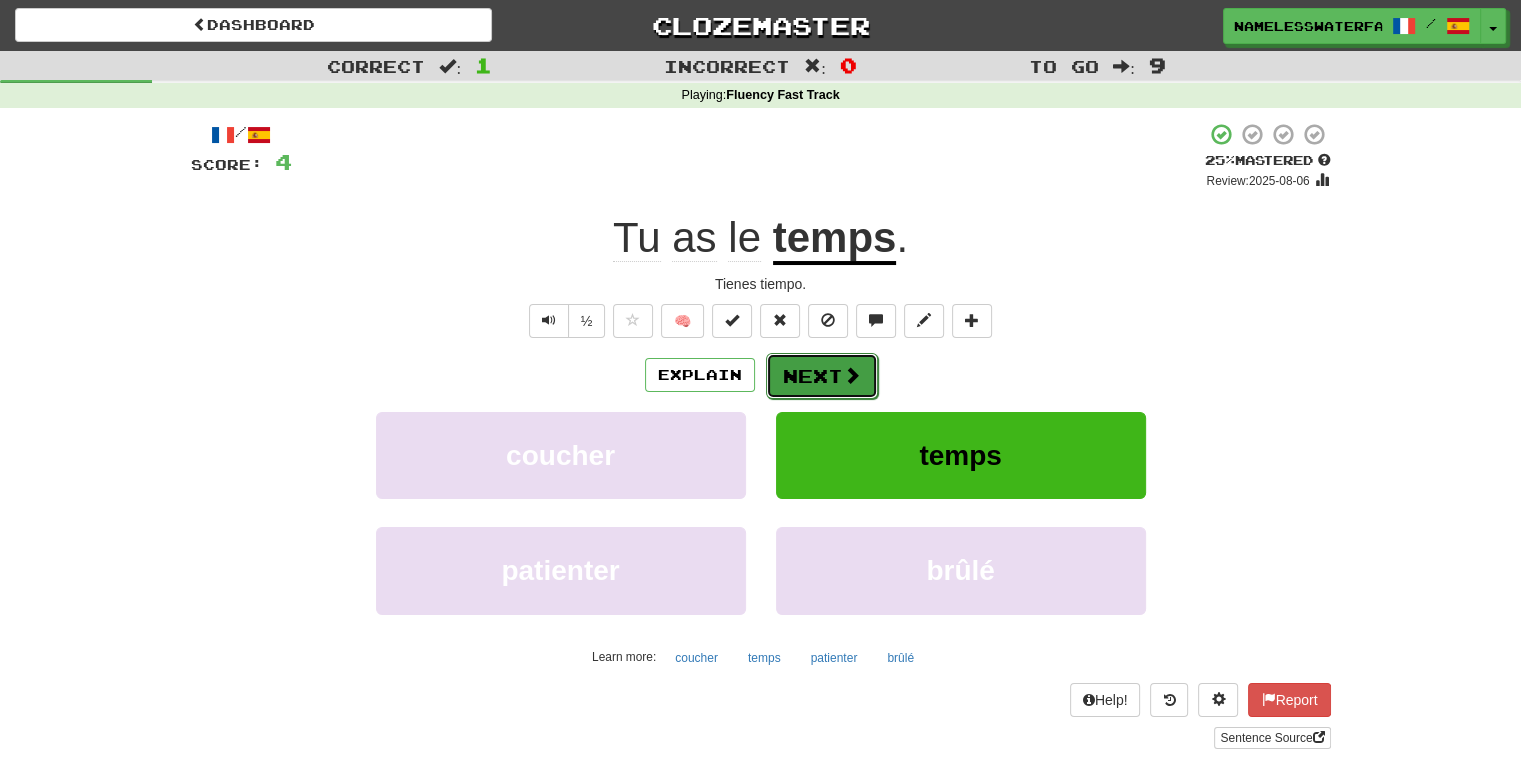 click on "Next" at bounding box center (822, 376) 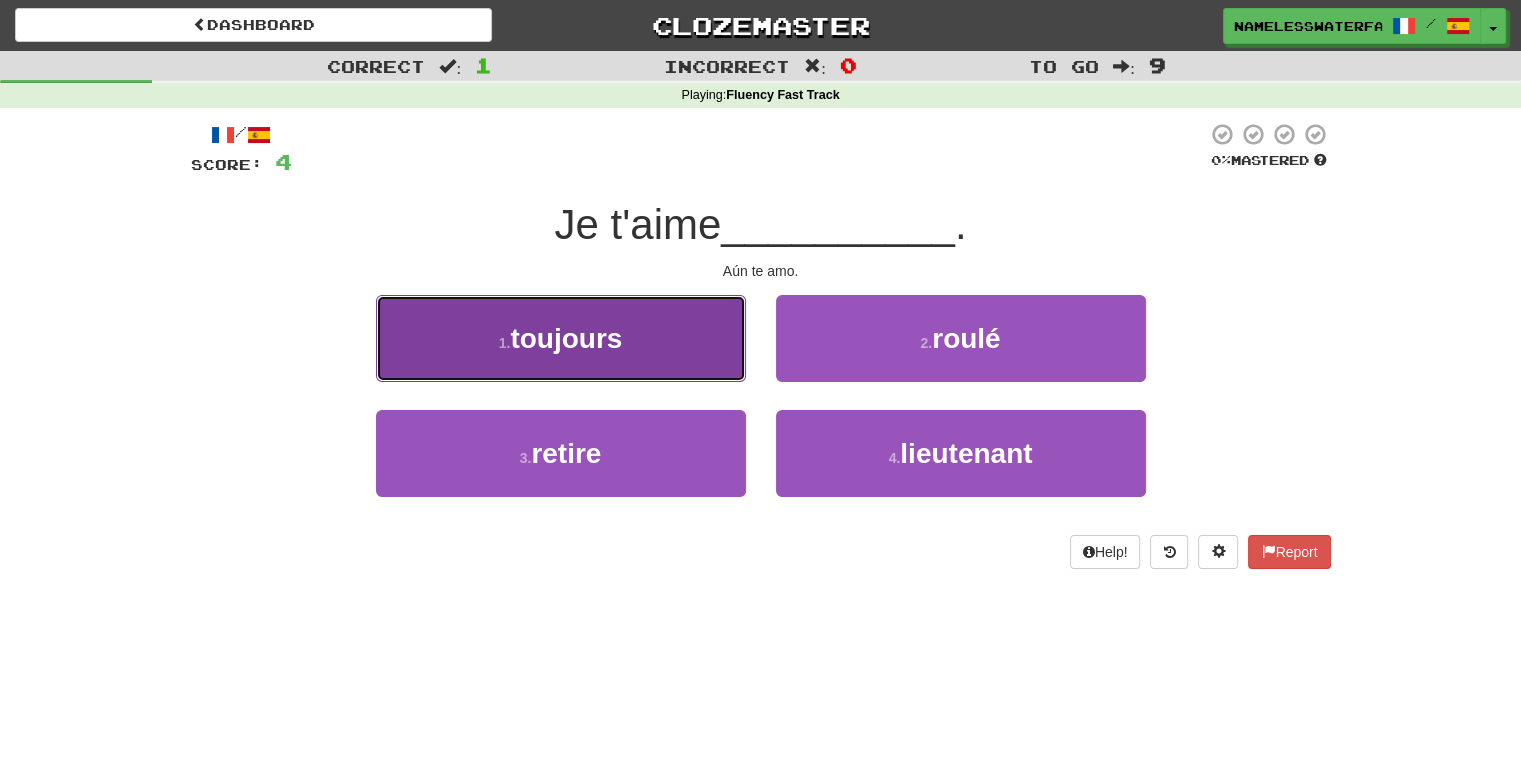 click on "1 .  toujours" at bounding box center [561, 338] 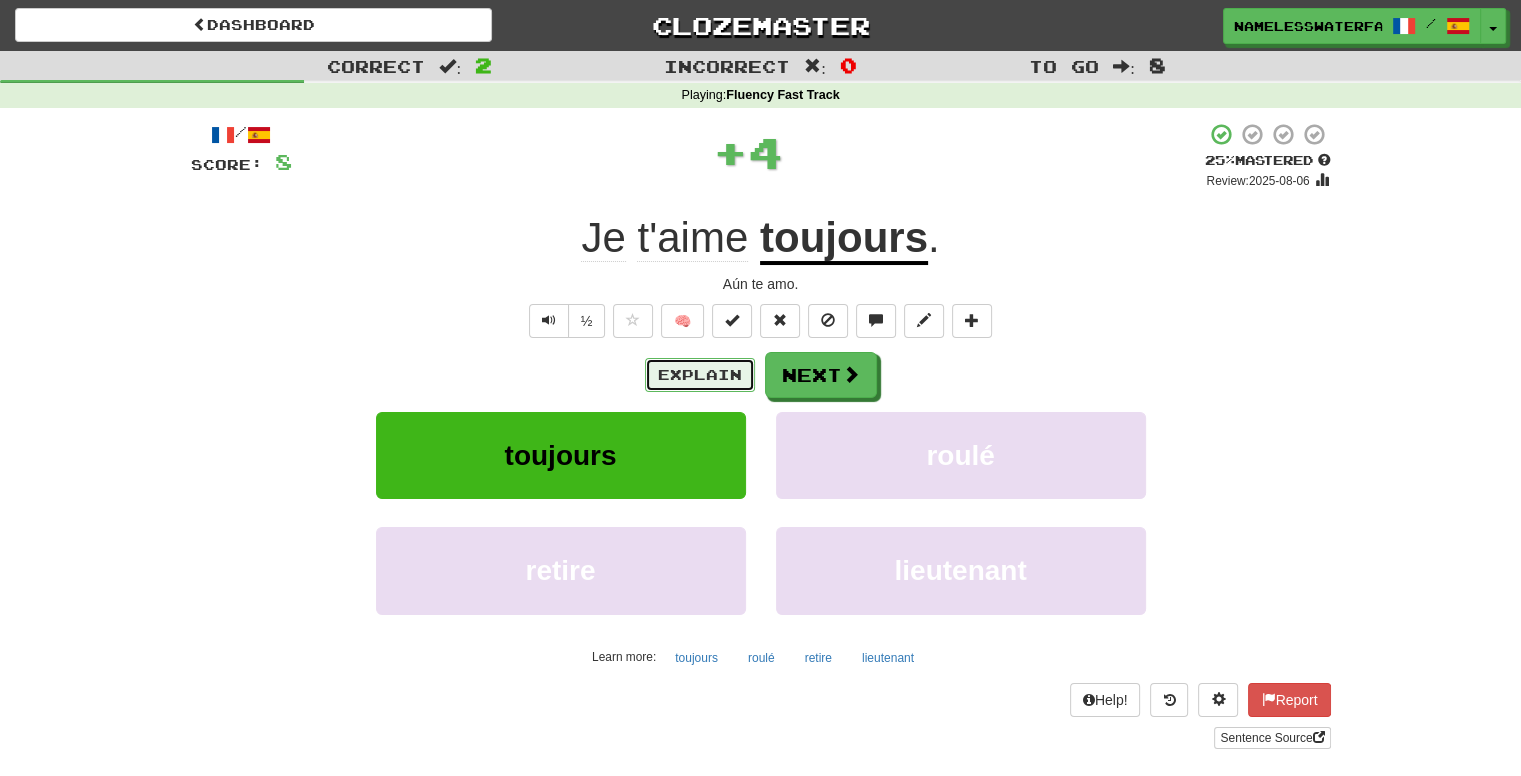 click on "Explain" at bounding box center (700, 375) 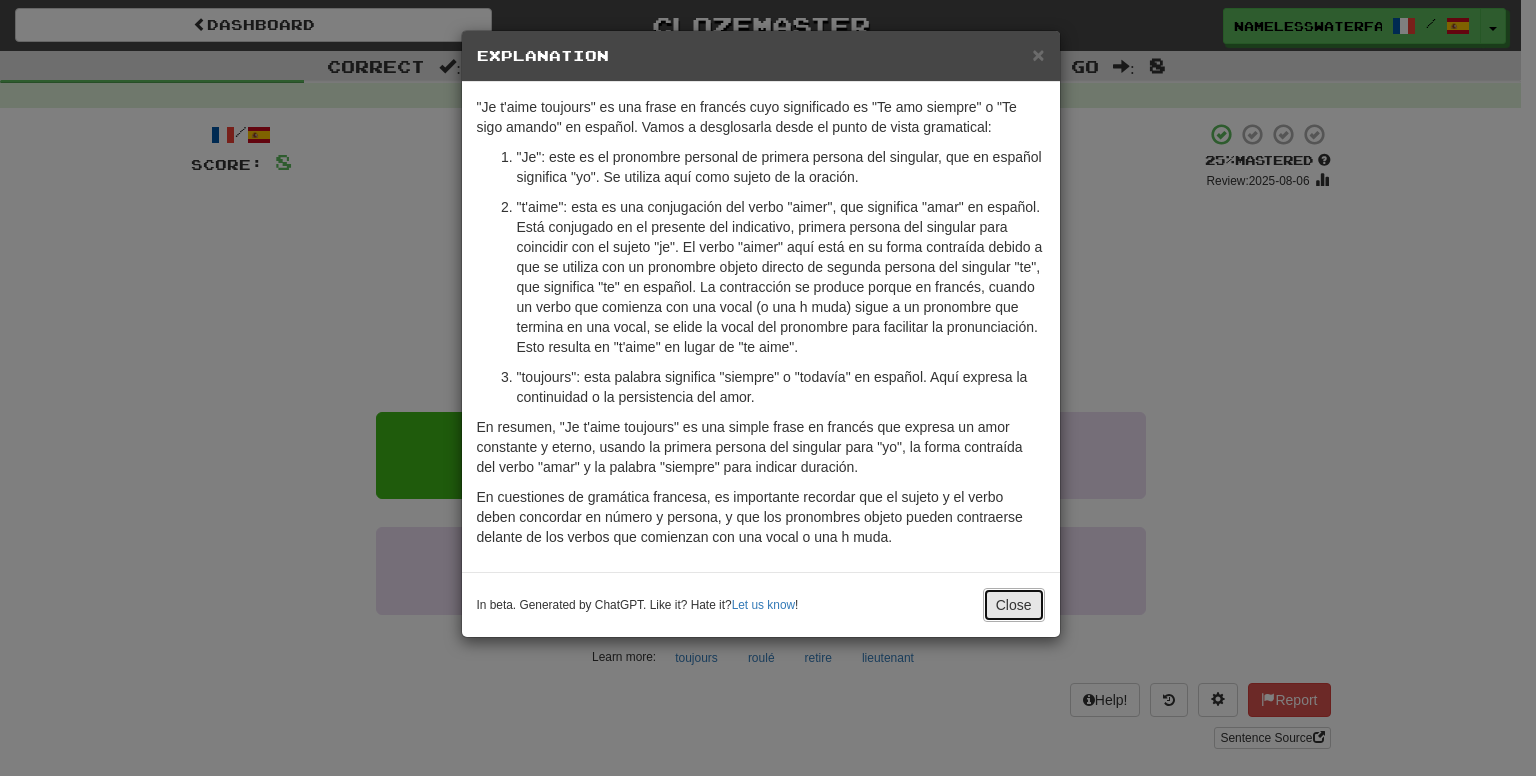 click on "Close" at bounding box center [1014, 605] 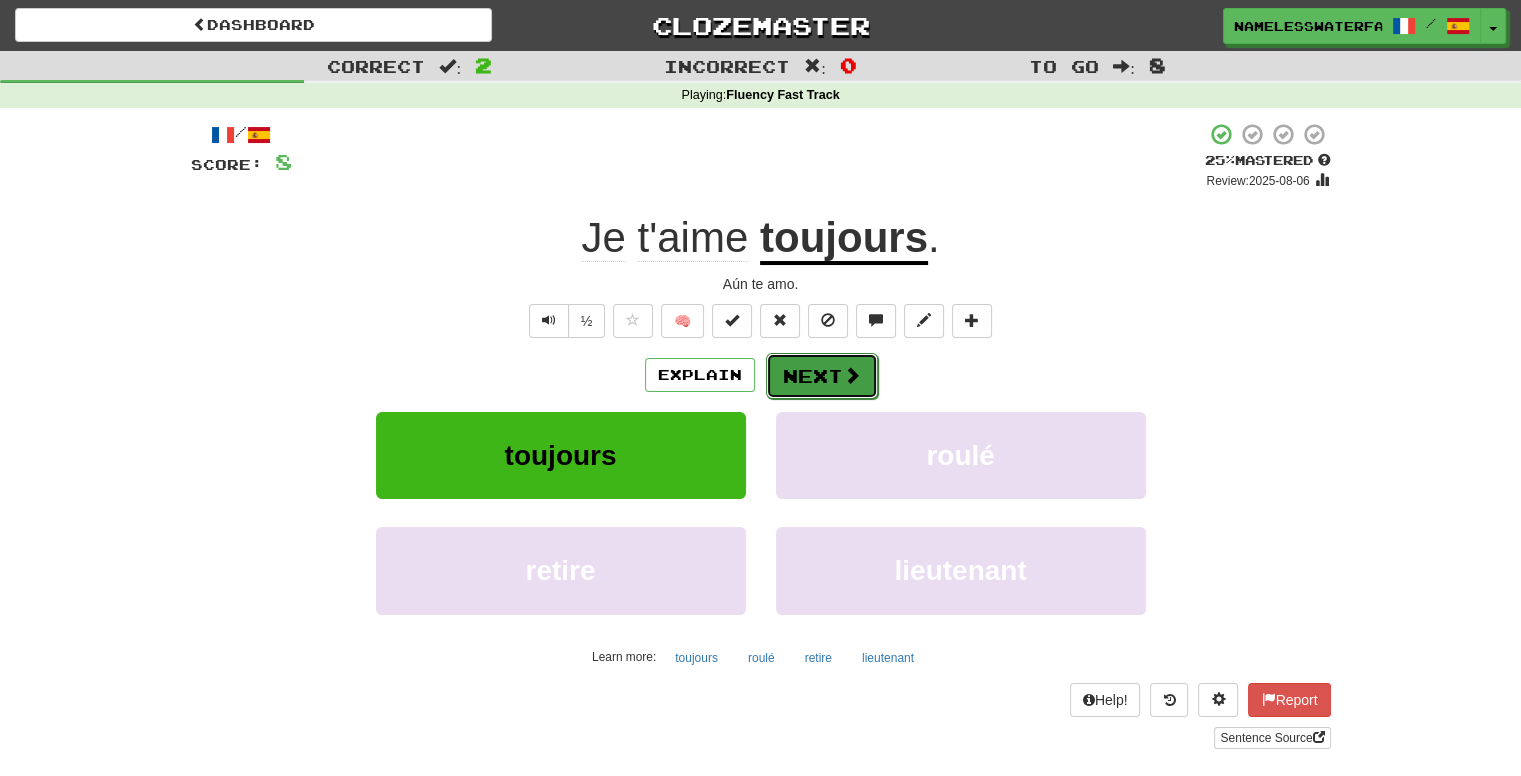 click on "Next" at bounding box center [822, 376] 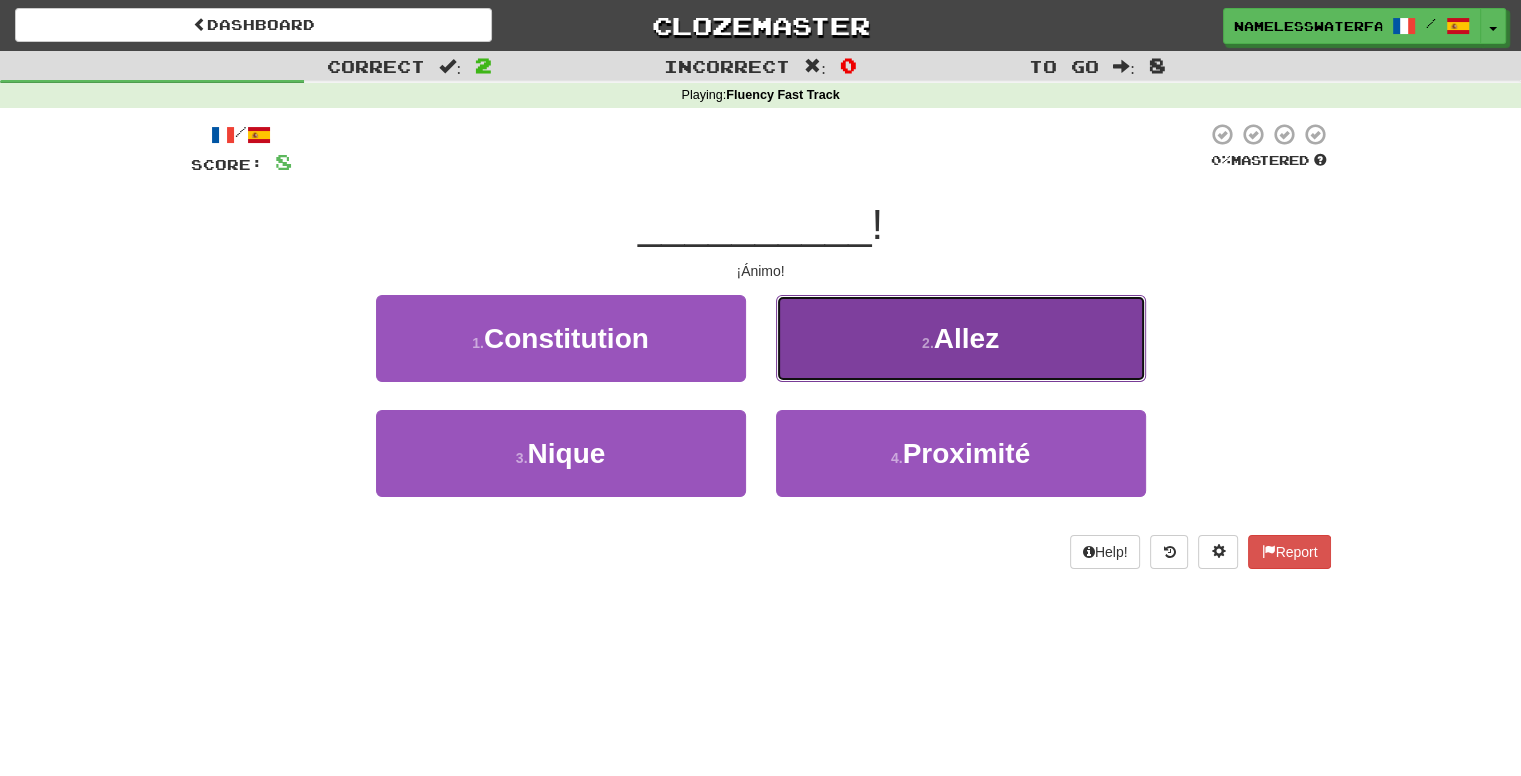 click on "2 .  Allez" at bounding box center [961, 338] 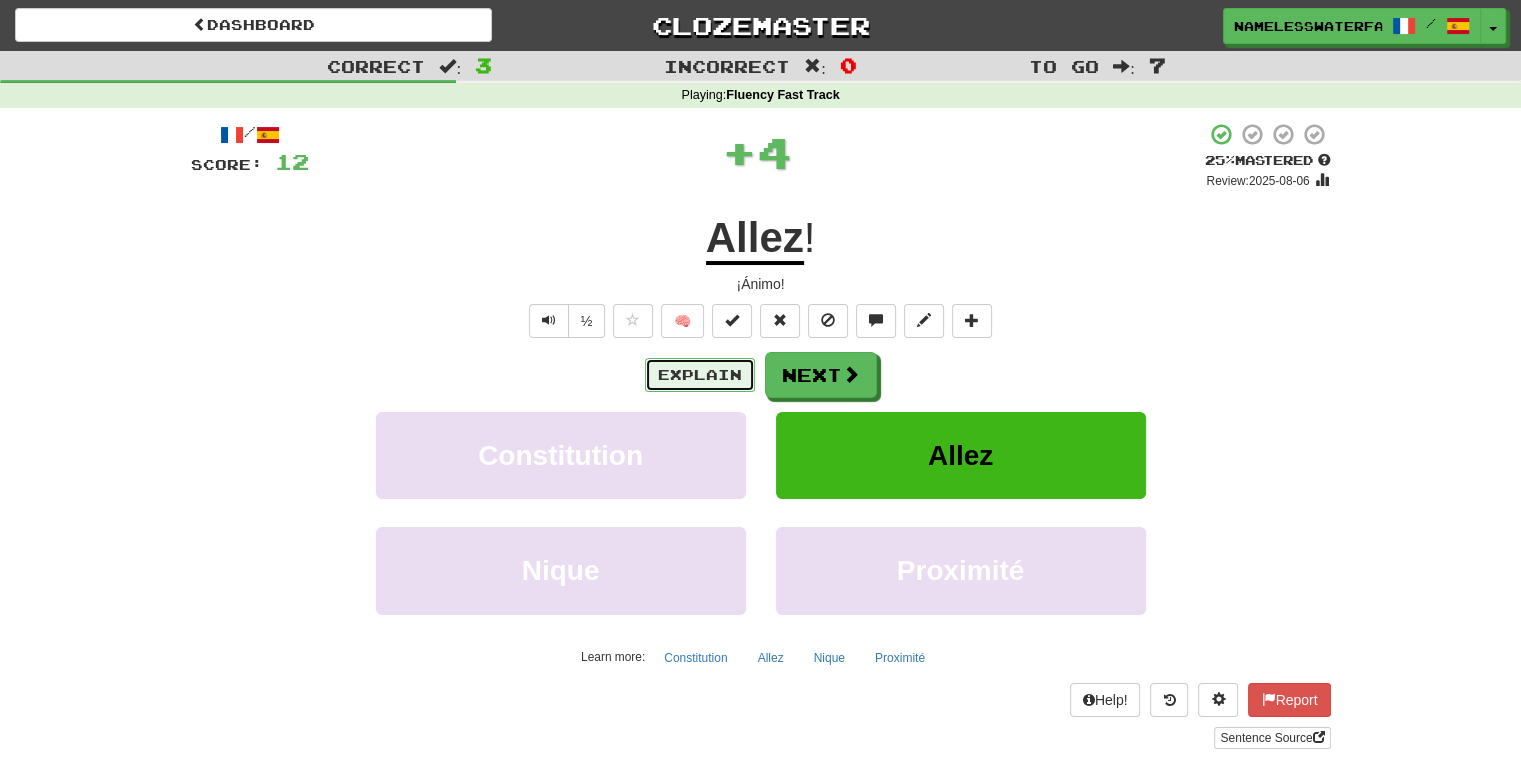 click on "Explain" at bounding box center [700, 375] 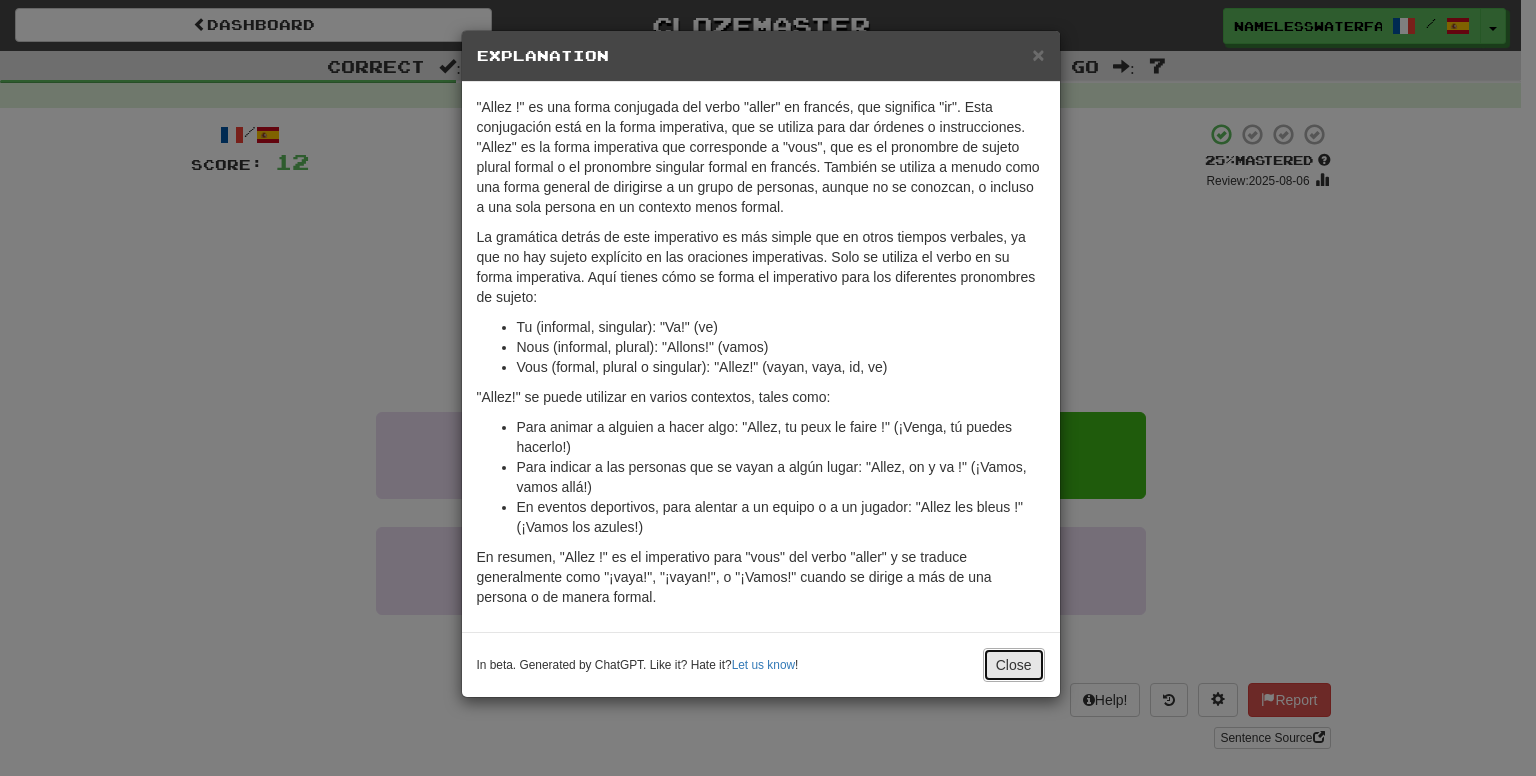 click on "Close" at bounding box center [1014, 665] 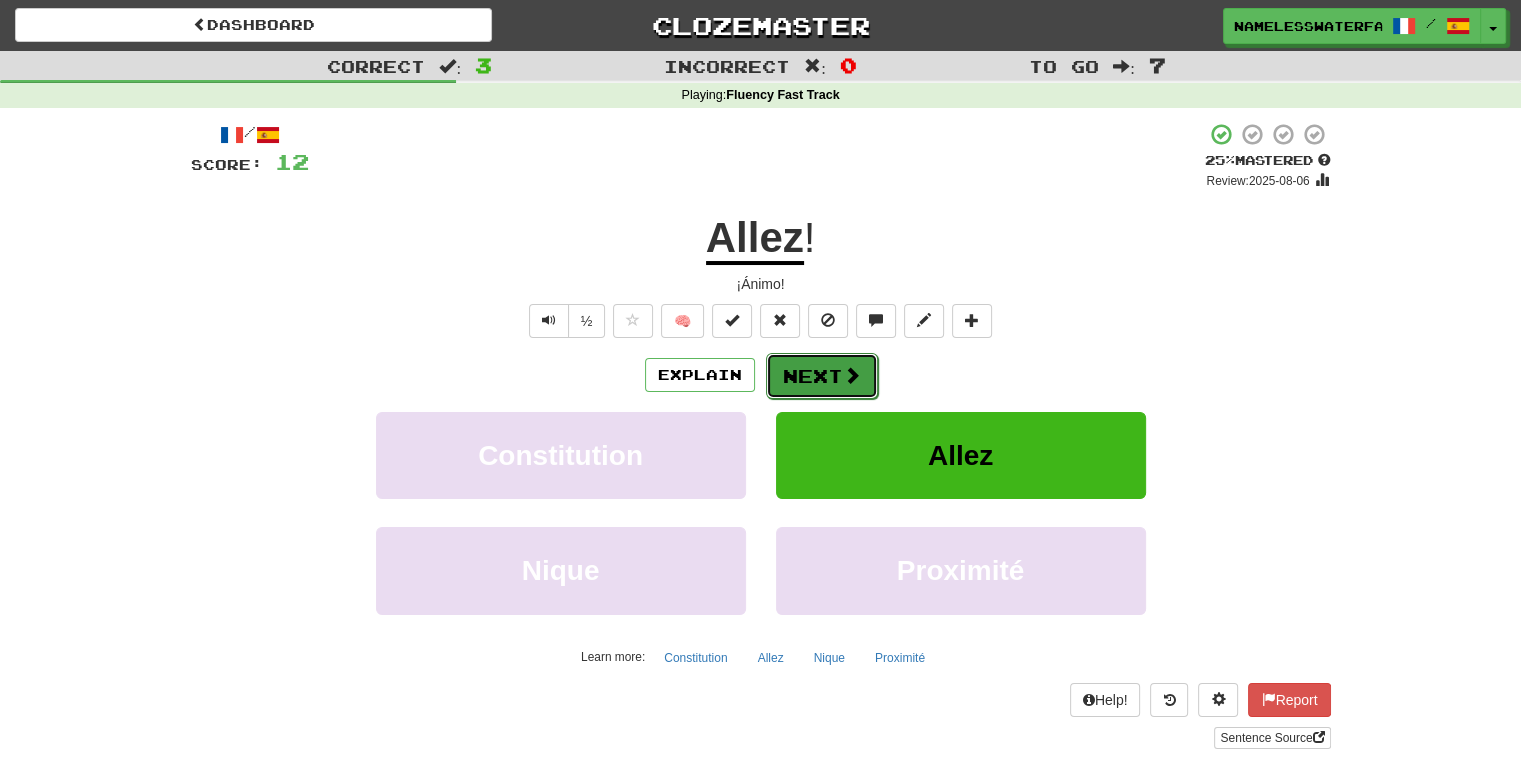 click at bounding box center (852, 375) 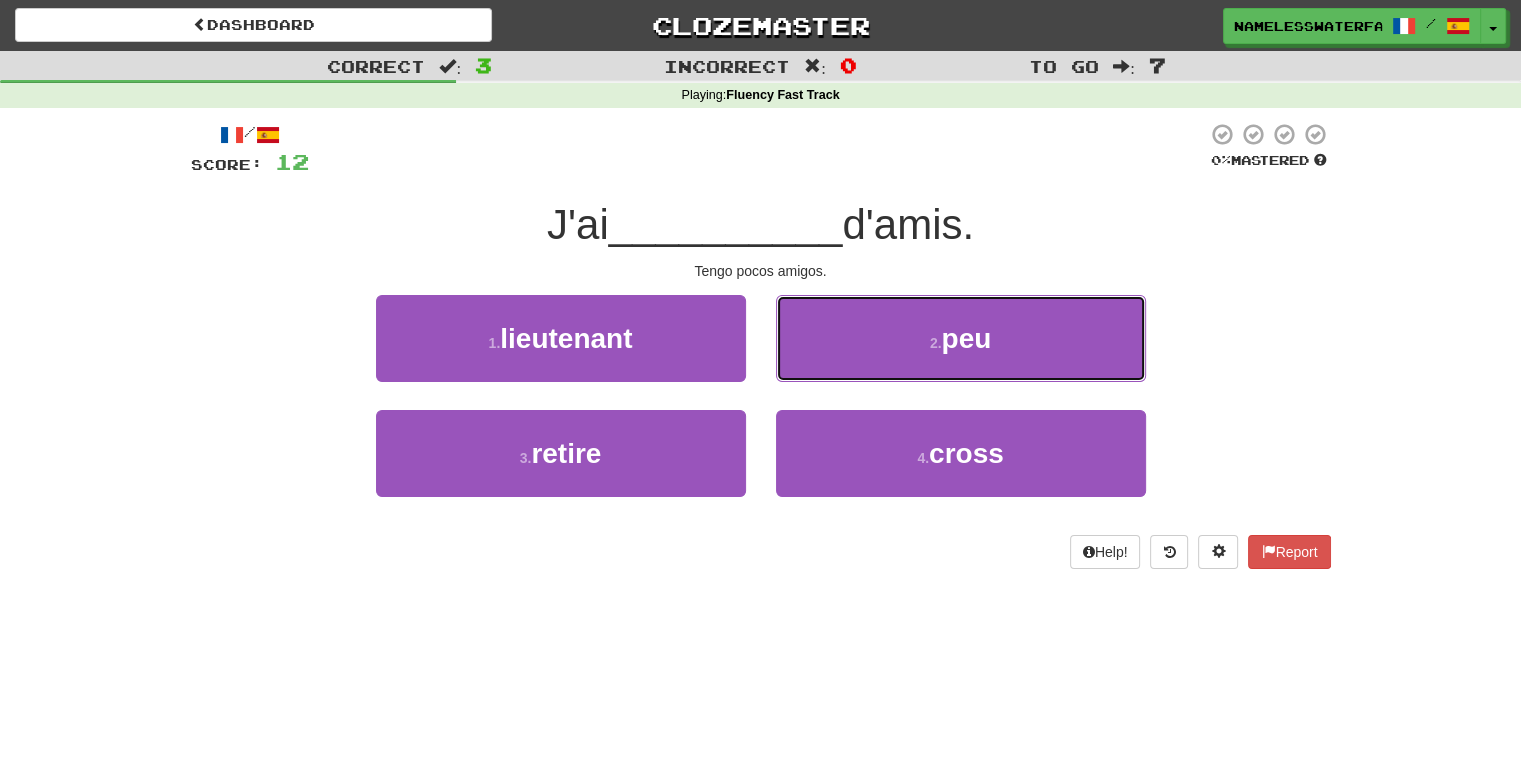 click on "2 .  peu" at bounding box center (961, 338) 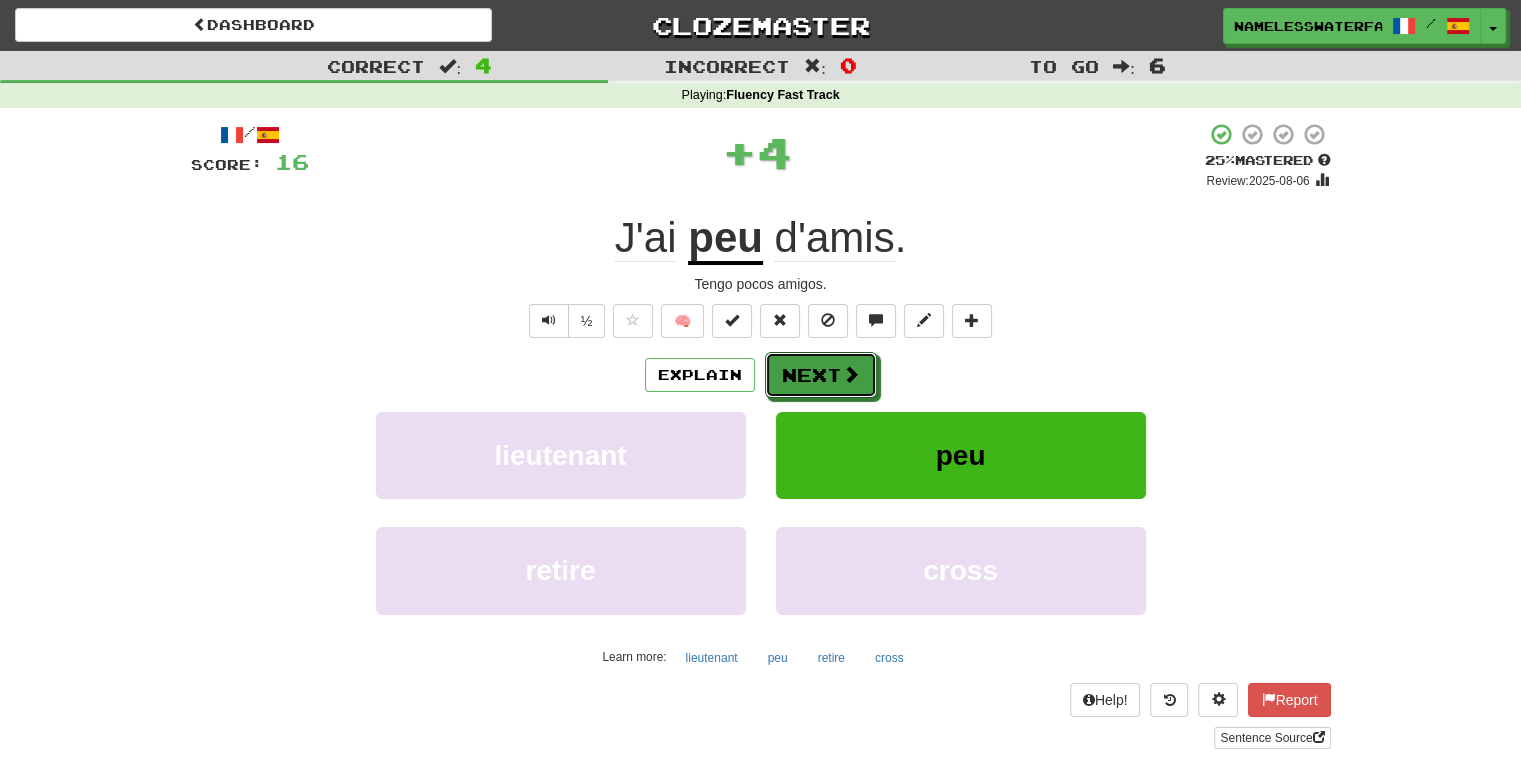 click at bounding box center [851, 374] 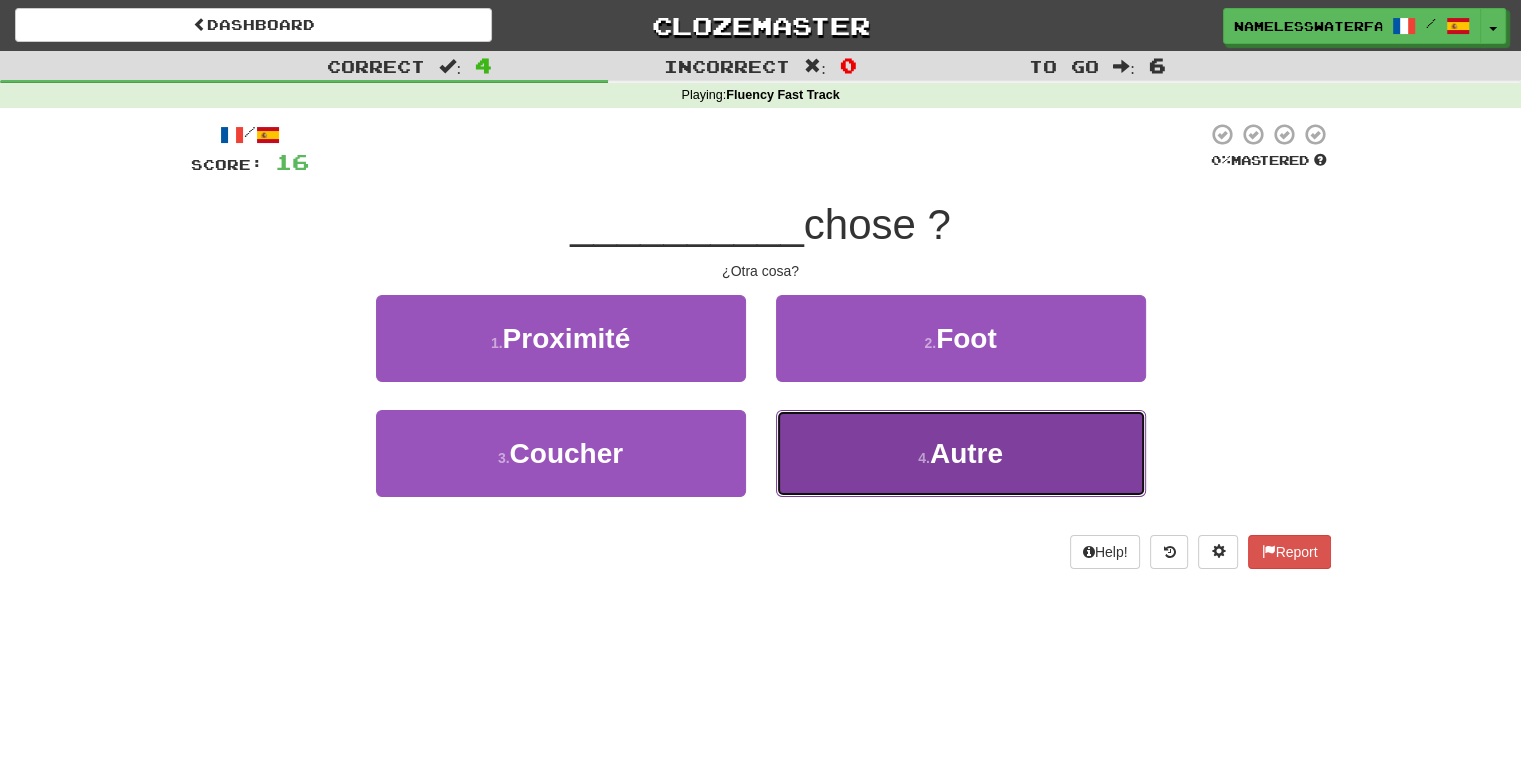 click on "4 .  Autre" at bounding box center [961, 453] 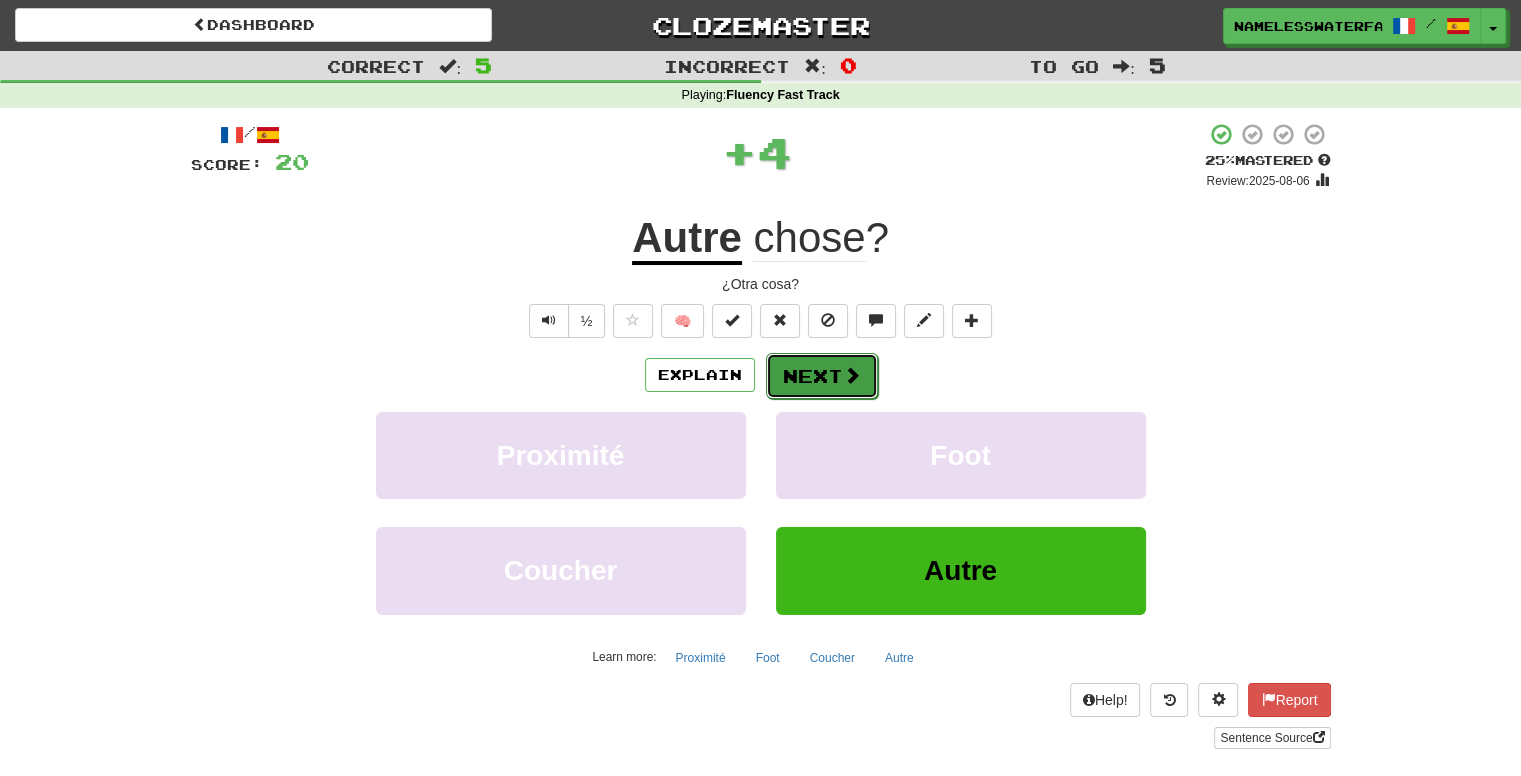 click at bounding box center (852, 375) 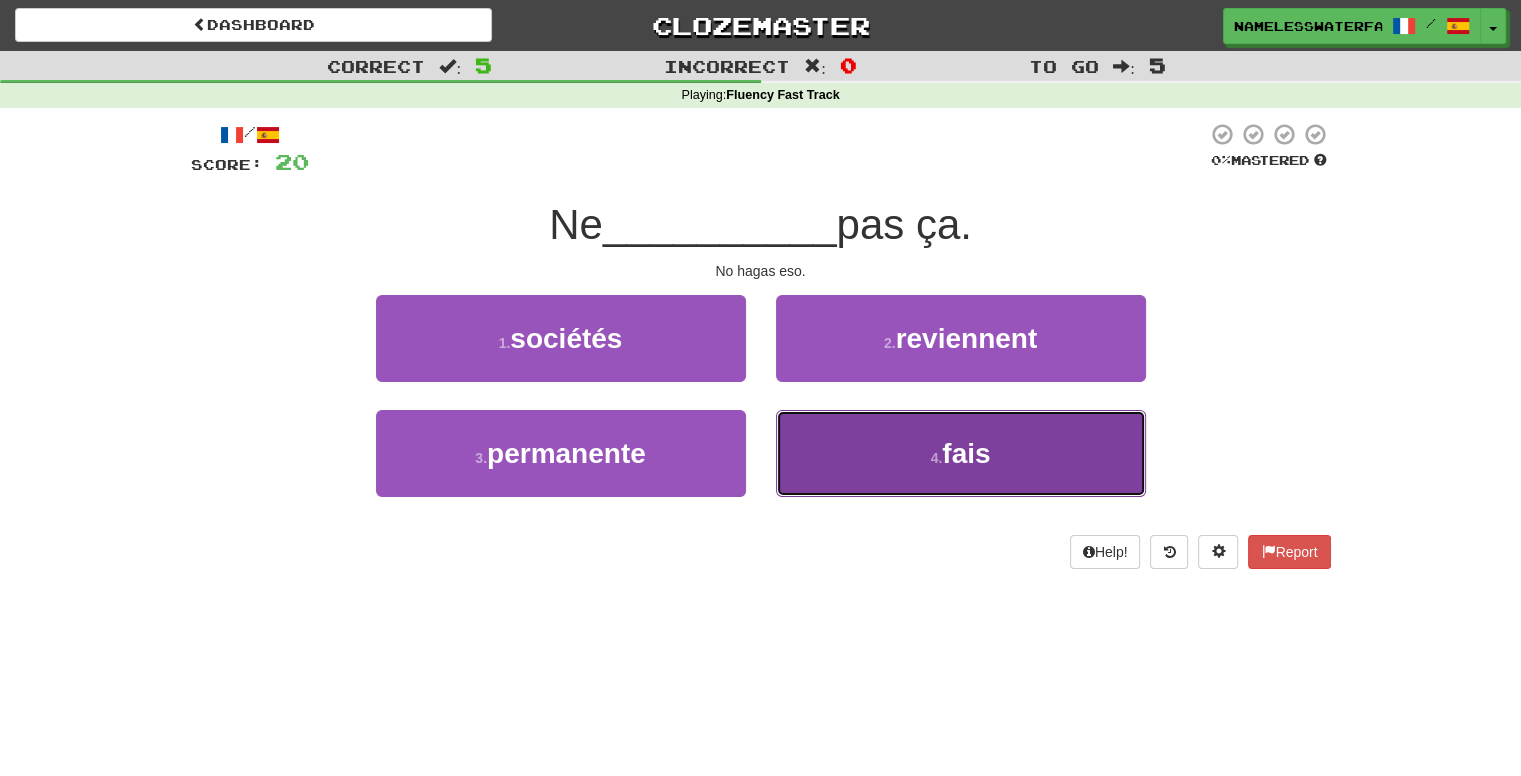 click on "4 .  fais" at bounding box center [961, 453] 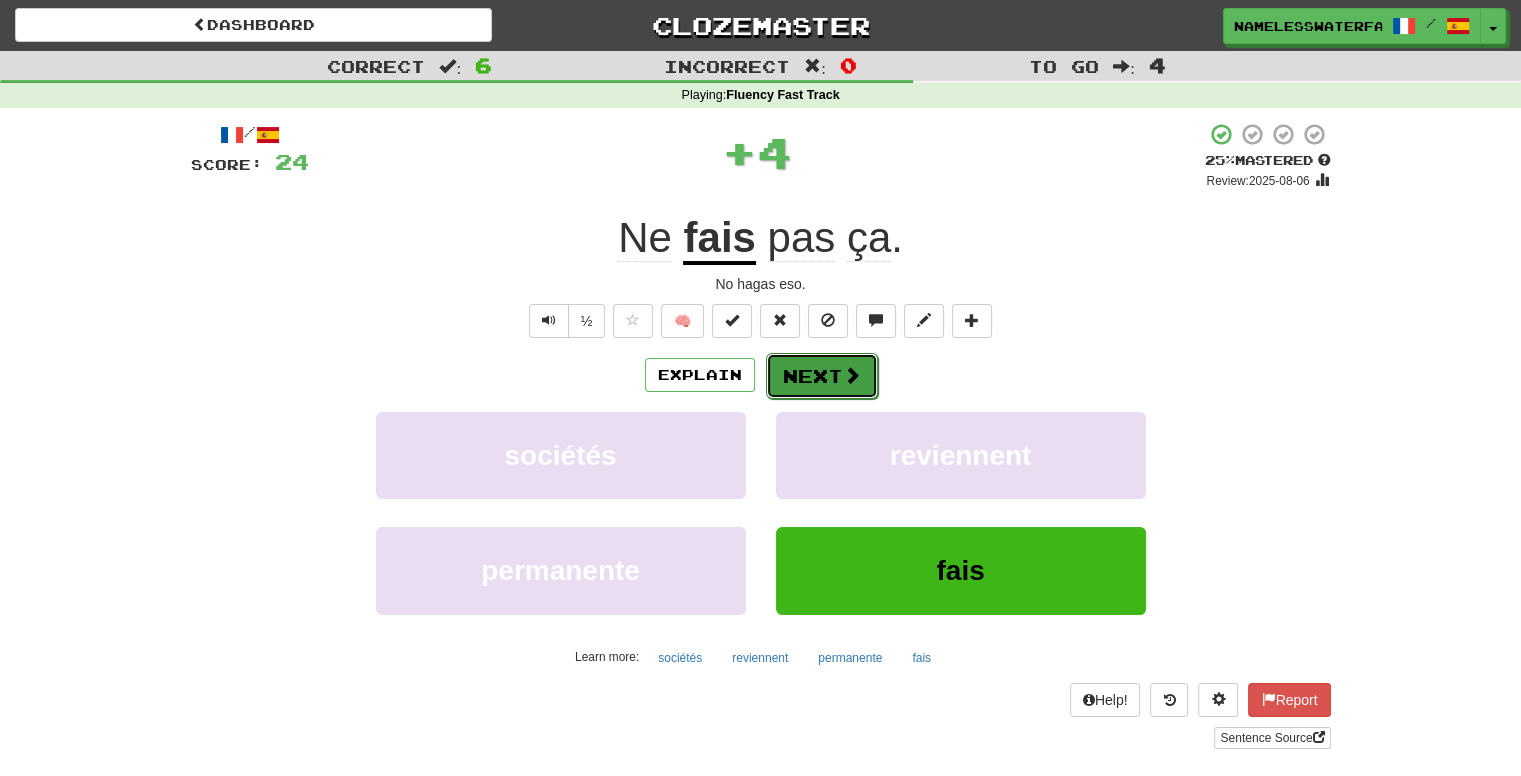 click on "Next" at bounding box center [822, 376] 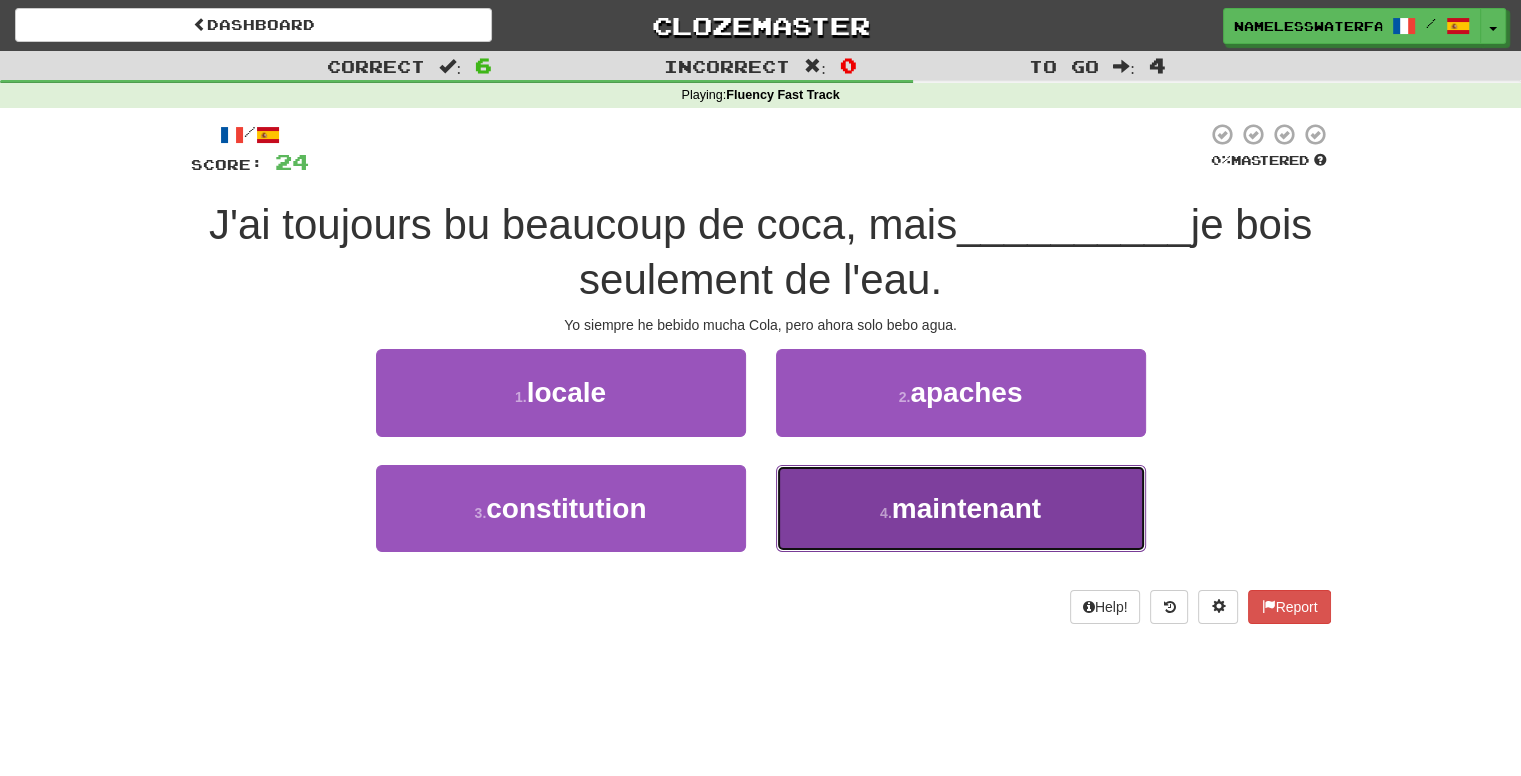 click on "4 .  maintenant" at bounding box center [961, 508] 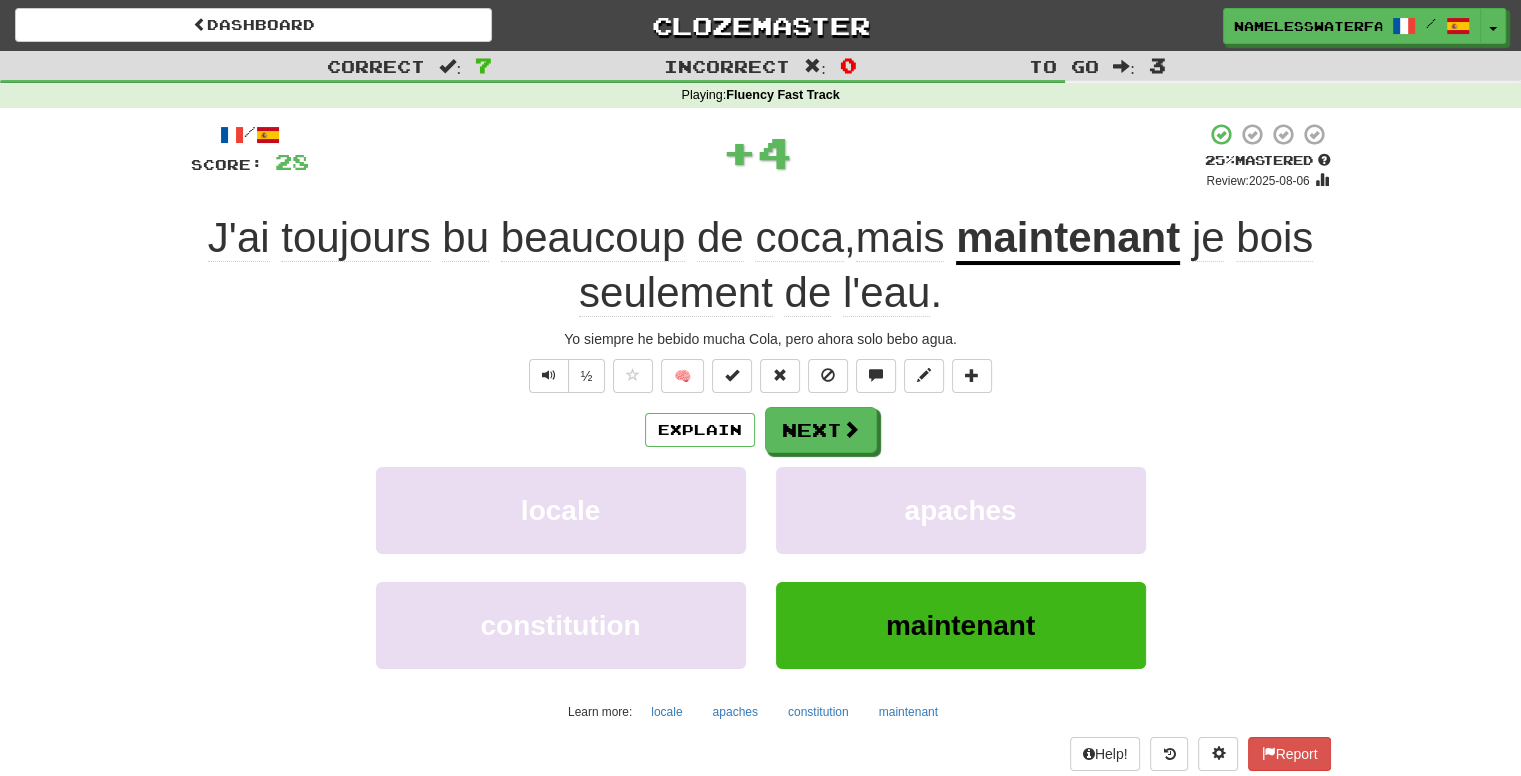 click on "/  Score:   28 + 4 25 %  Mastered Review:  2025-08-06 J'ai   toujours   bu   beaucoup   de   coca ,  mais   maintenant   je   bois   seulement   de   l'eau . Yo siempre he bebido mucha Cola, pero ahora solo bebo agua. ½ 🧠 Explain Next locale apaches constitution maintenant Learn more: locale apaches constitution maintenant  Help!  Report Sentence Source" at bounding box center [761, 462] 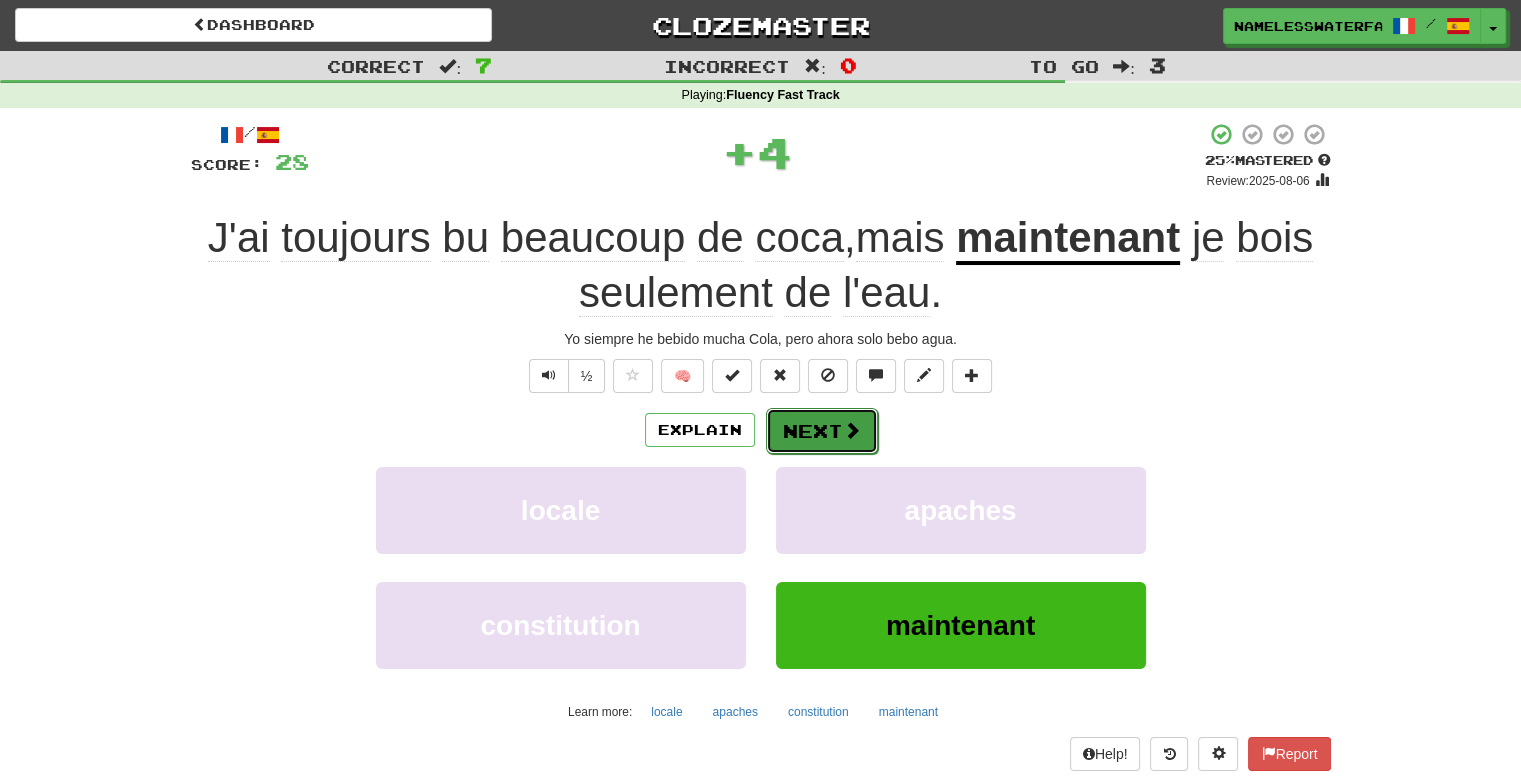 click on "Next" at bounding box center (822, 431) 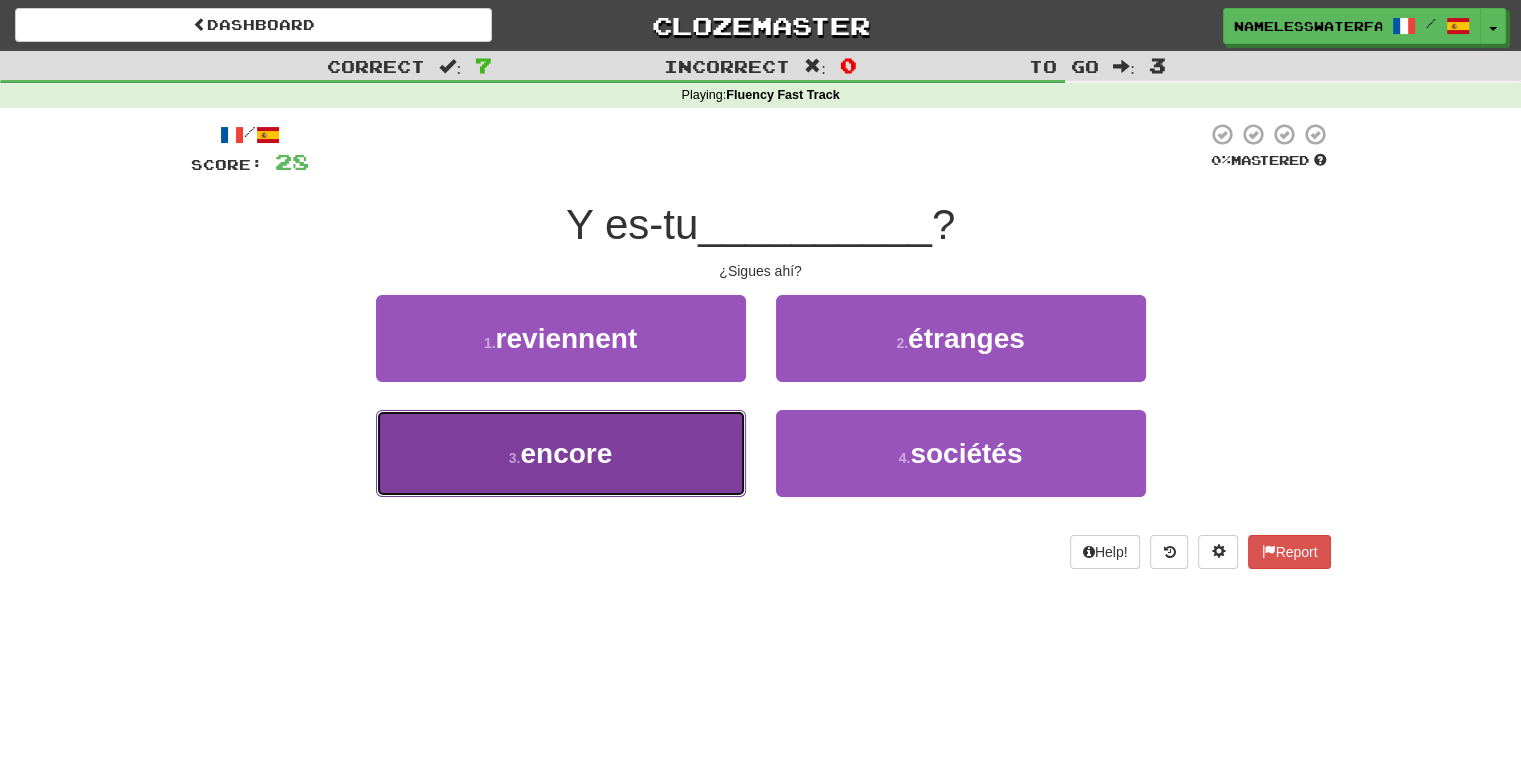 click on "3 .  encore" at bounding box center [561, 453] 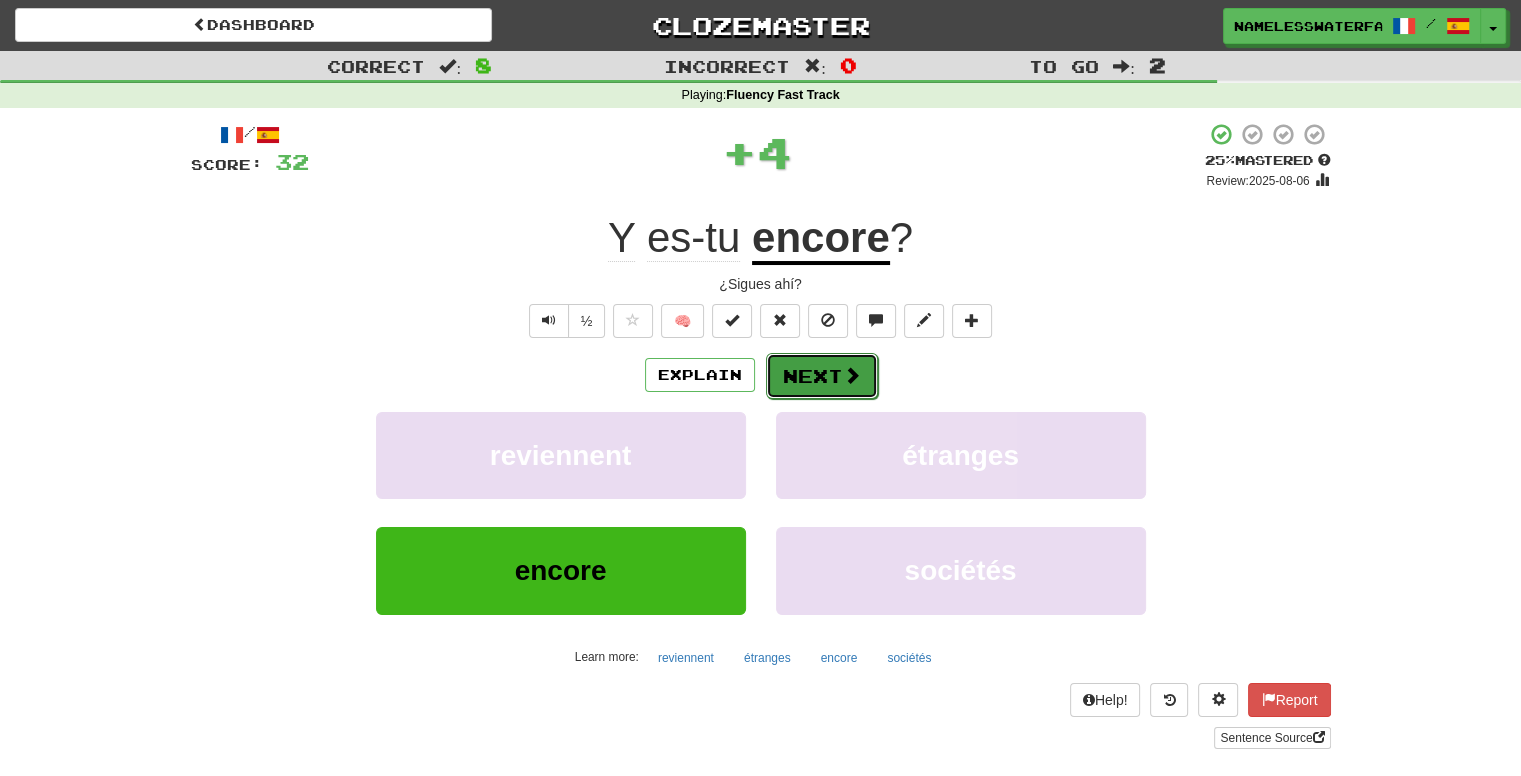 click on "Next" at bounding box center (822, 376) 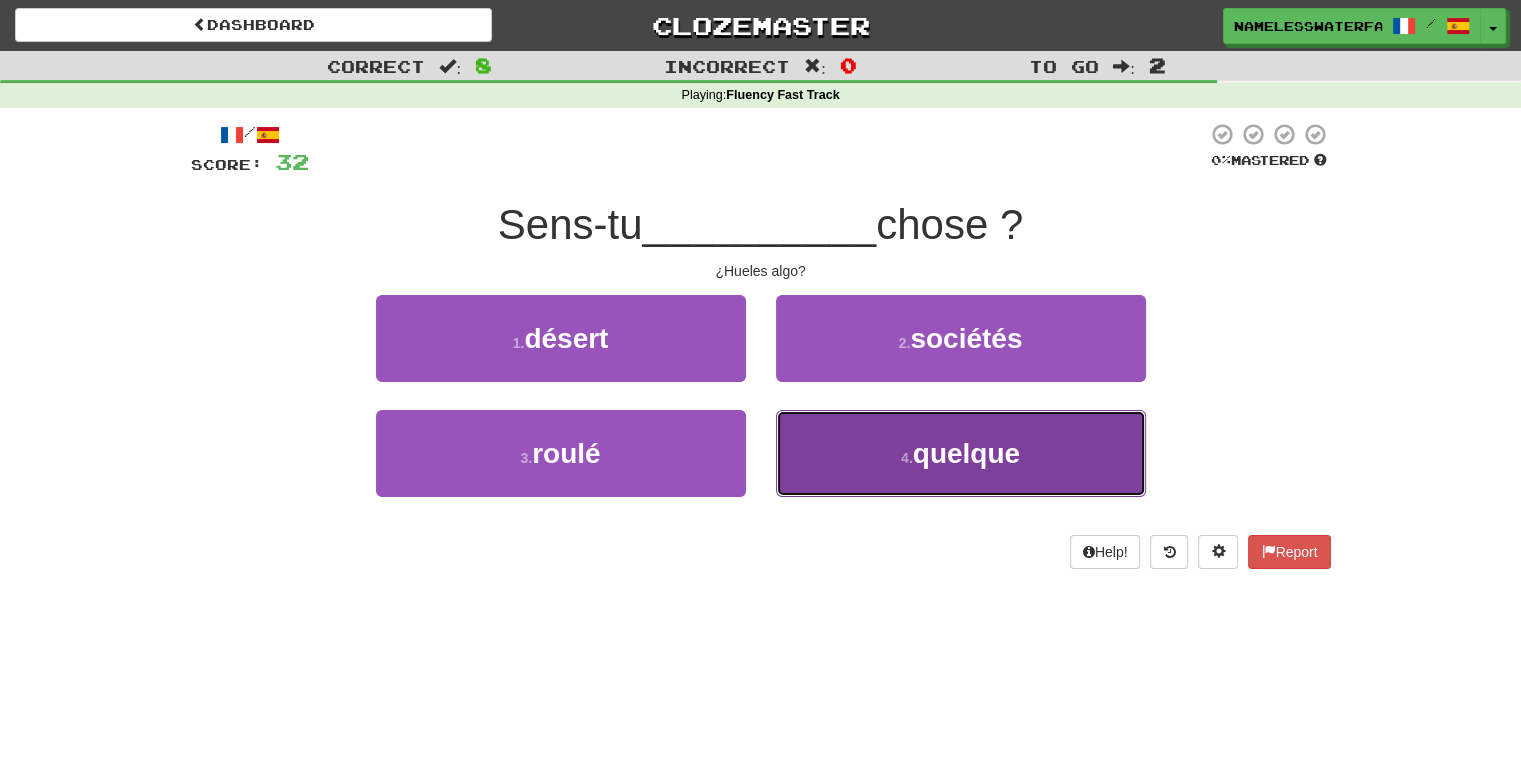 click on "4 .  quelque" at bounding box center (961, 453) 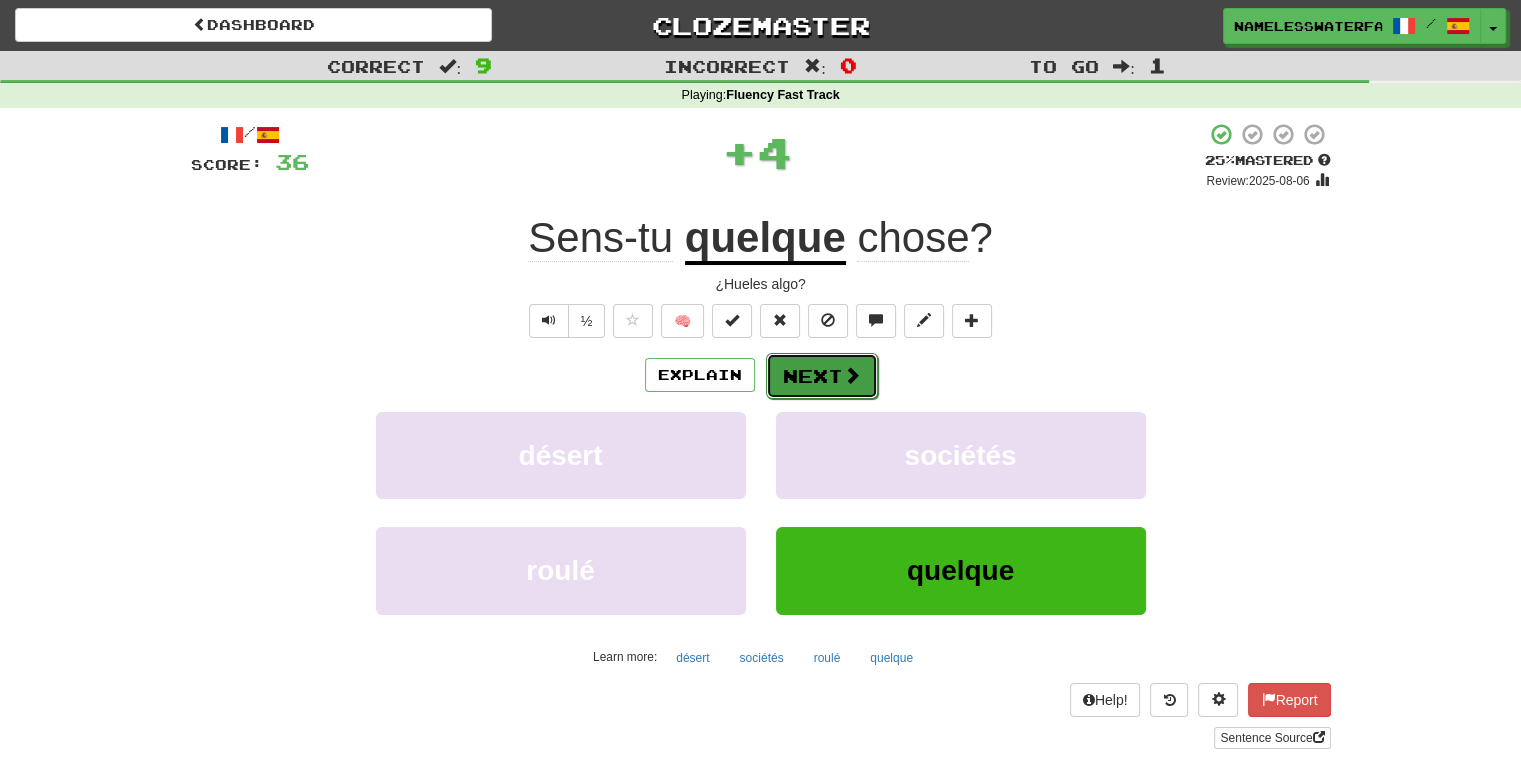 click on "Next" at bounding box center (822, 376) 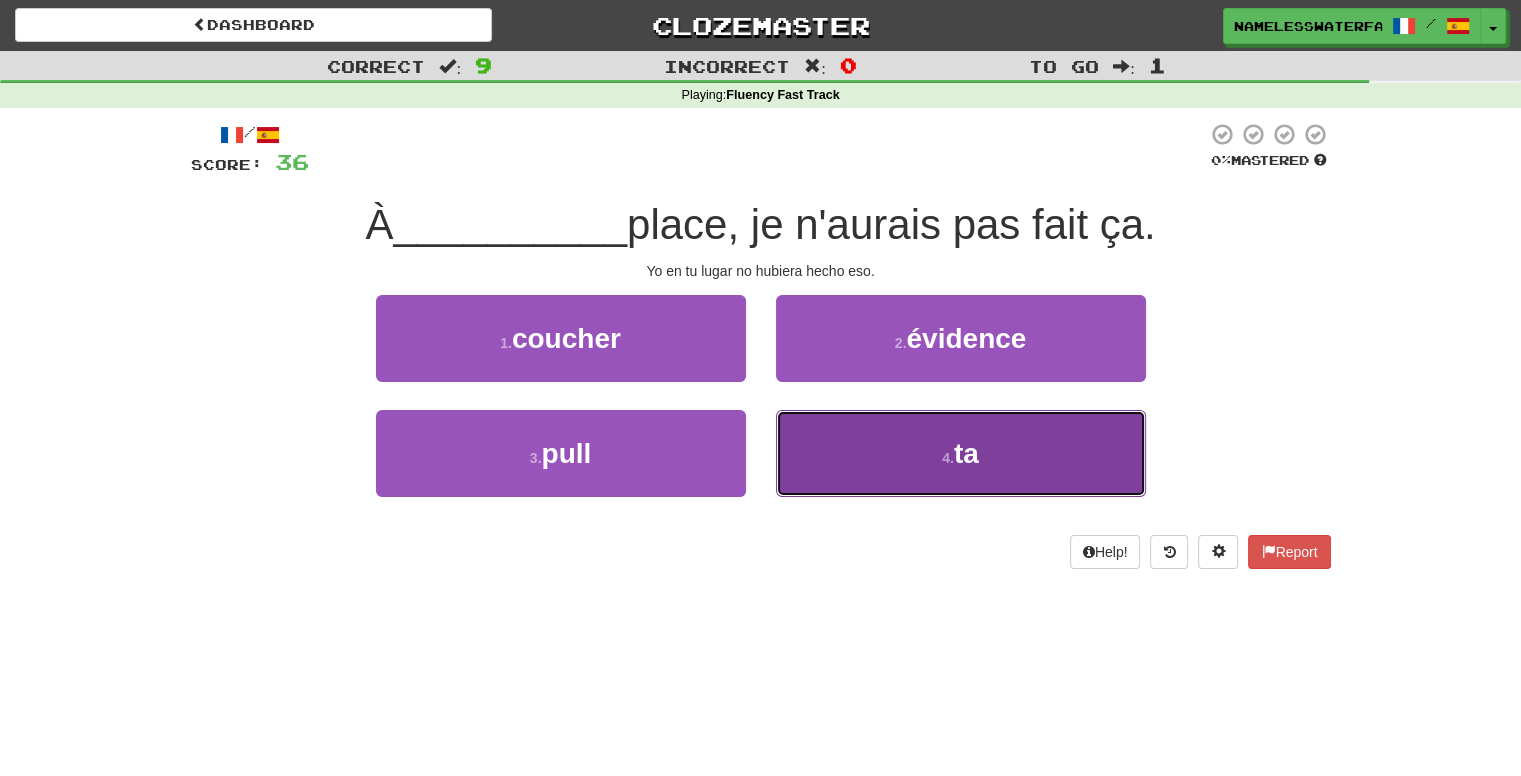 click on "4 .  ta" at bounding box center (961, 453) 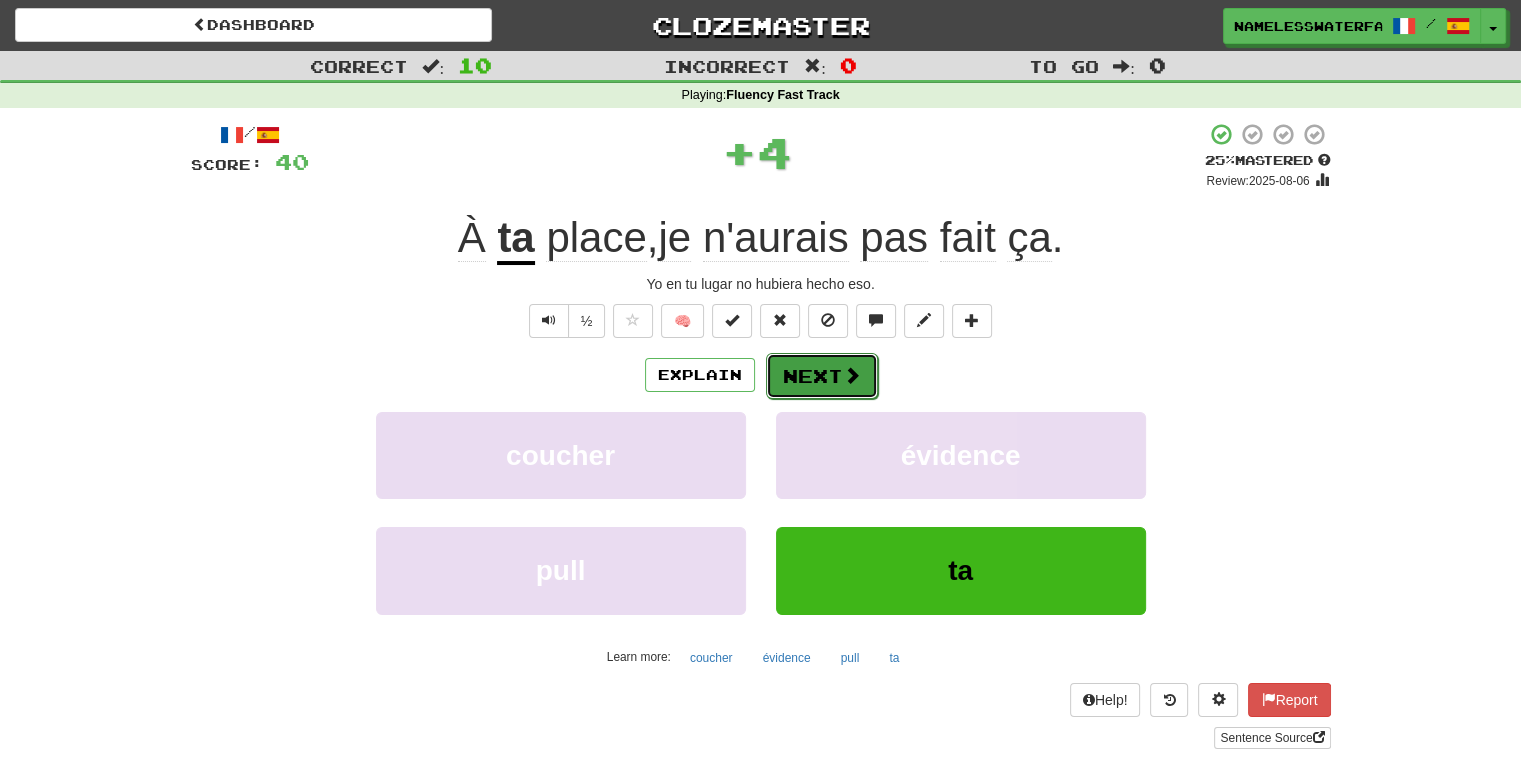 click on "Next" at bounding box center [822, 376] 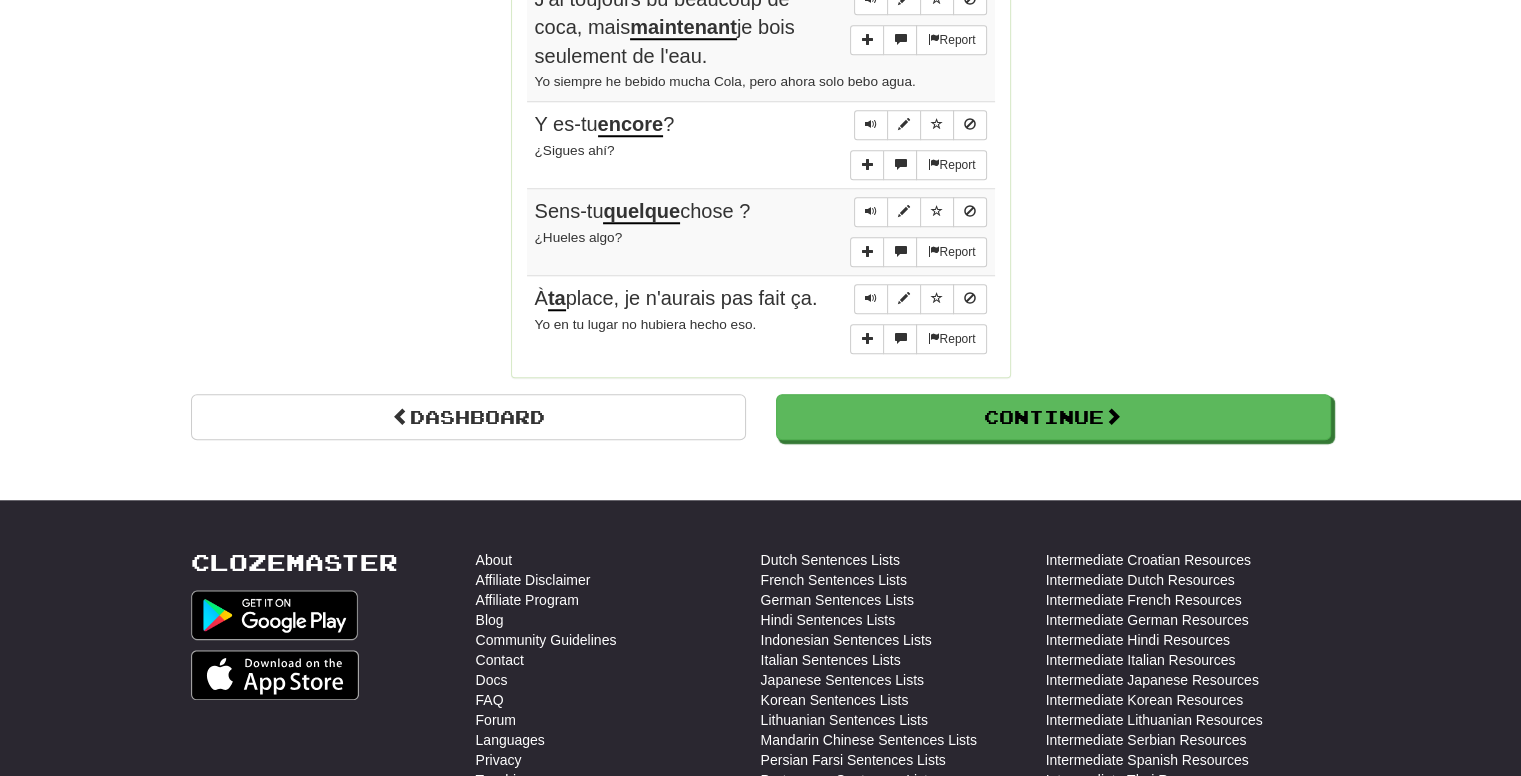 scroll, scrollTop: 1738, scrollLeft: 0, axis: vertical 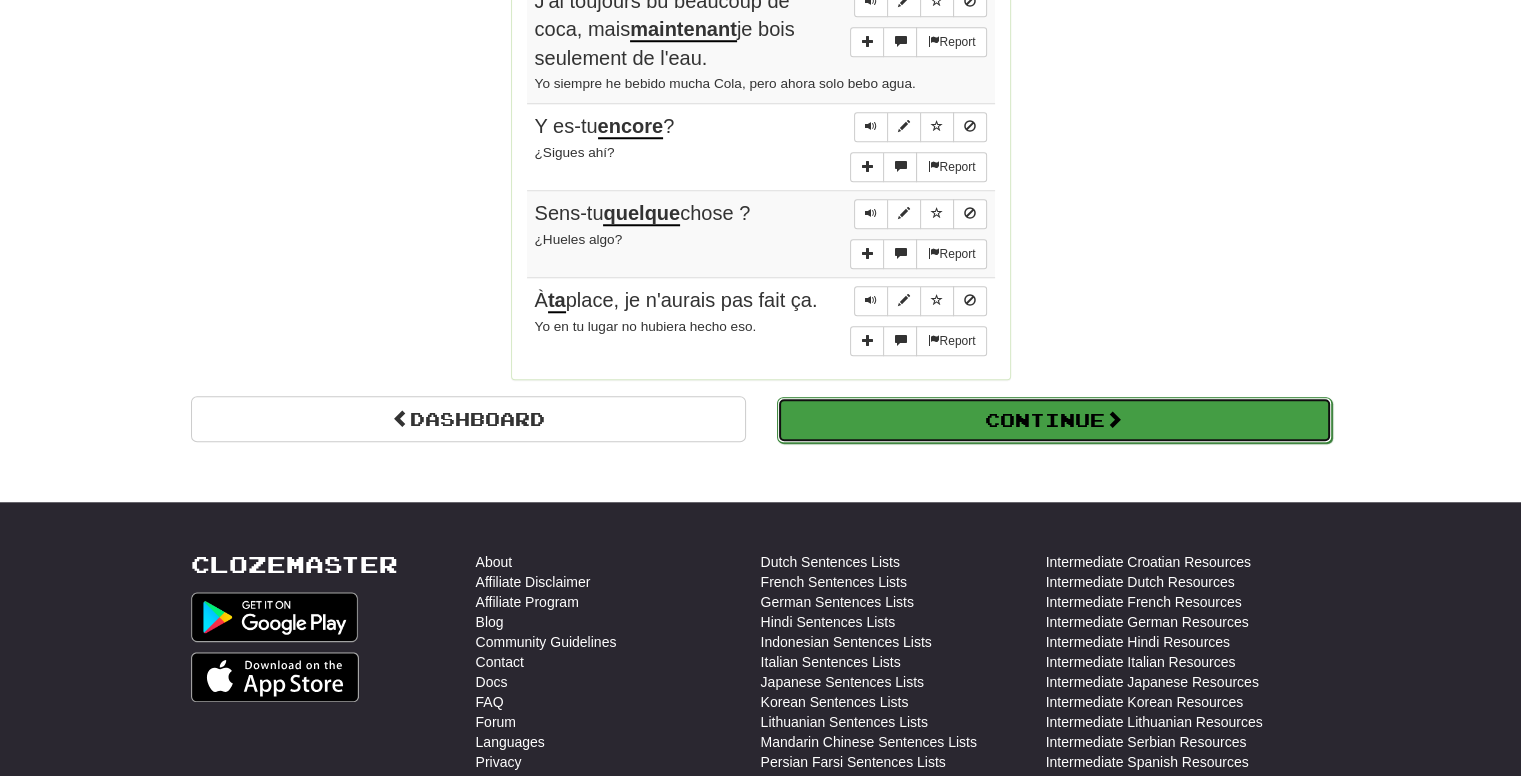 click on "Continue" at bounding box center [1054, 420] 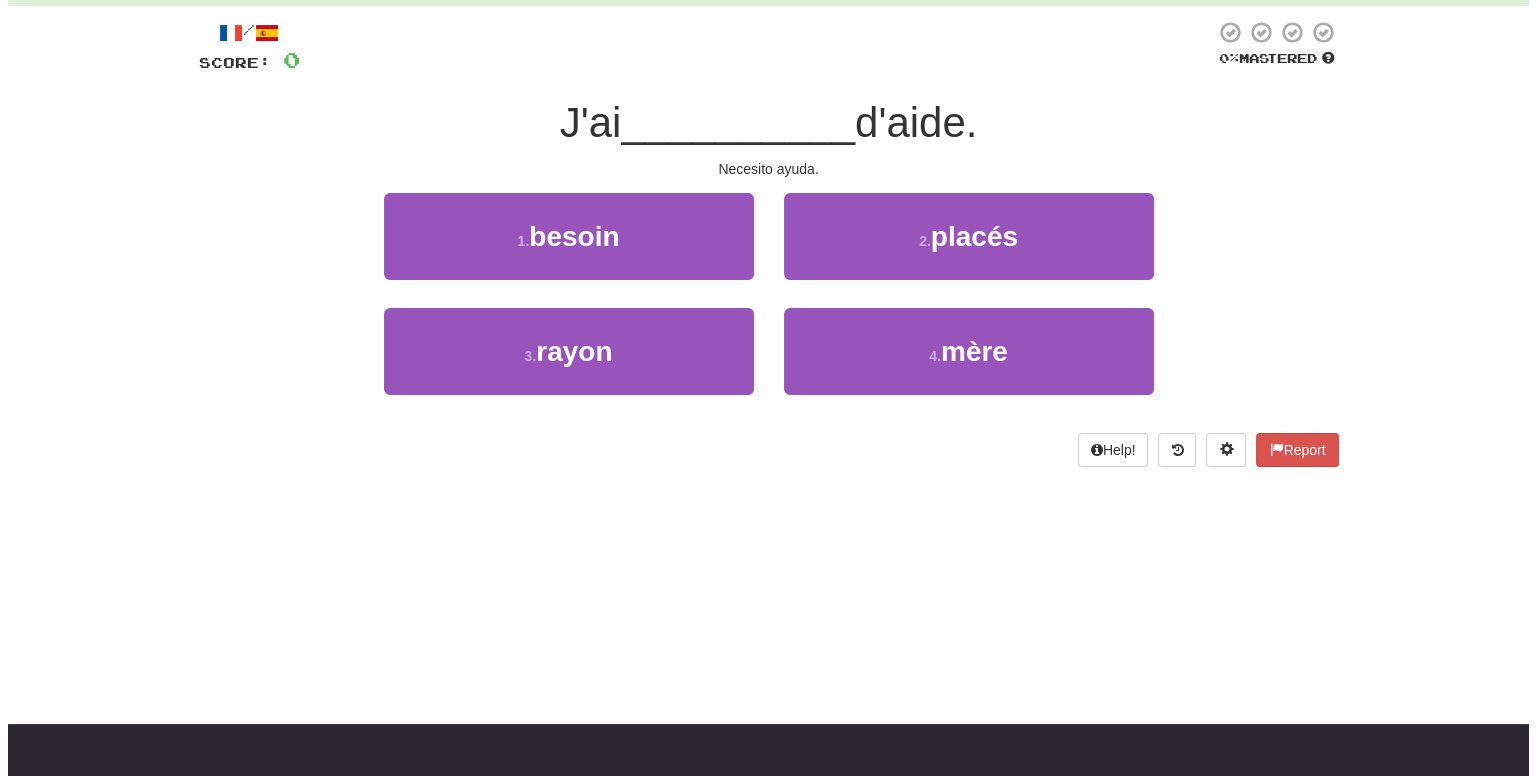 scroll, scrollTop: 0, scrollLeft: 0, axis: both 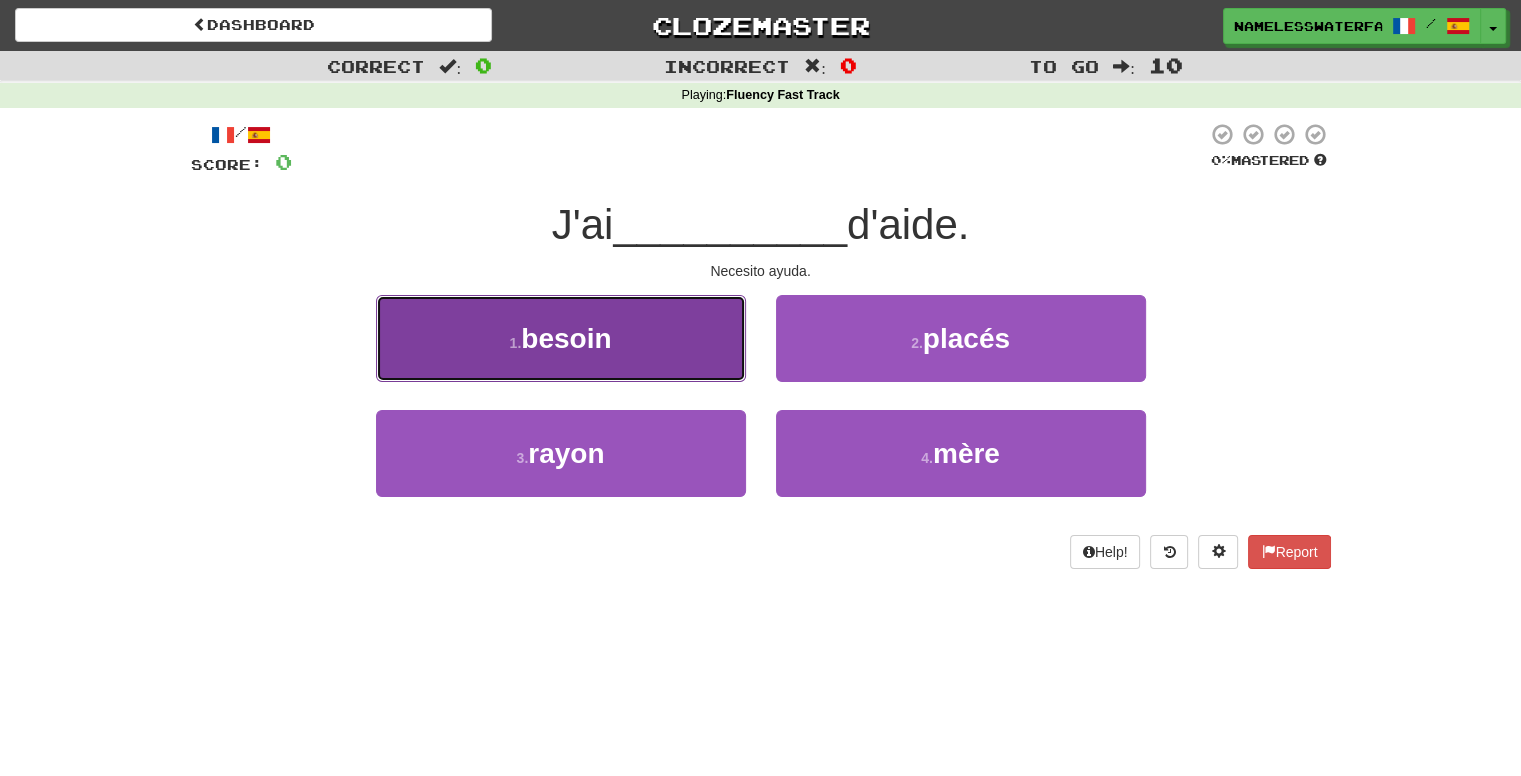 click on "1 .  besoin" at bounding box center (561, 338) 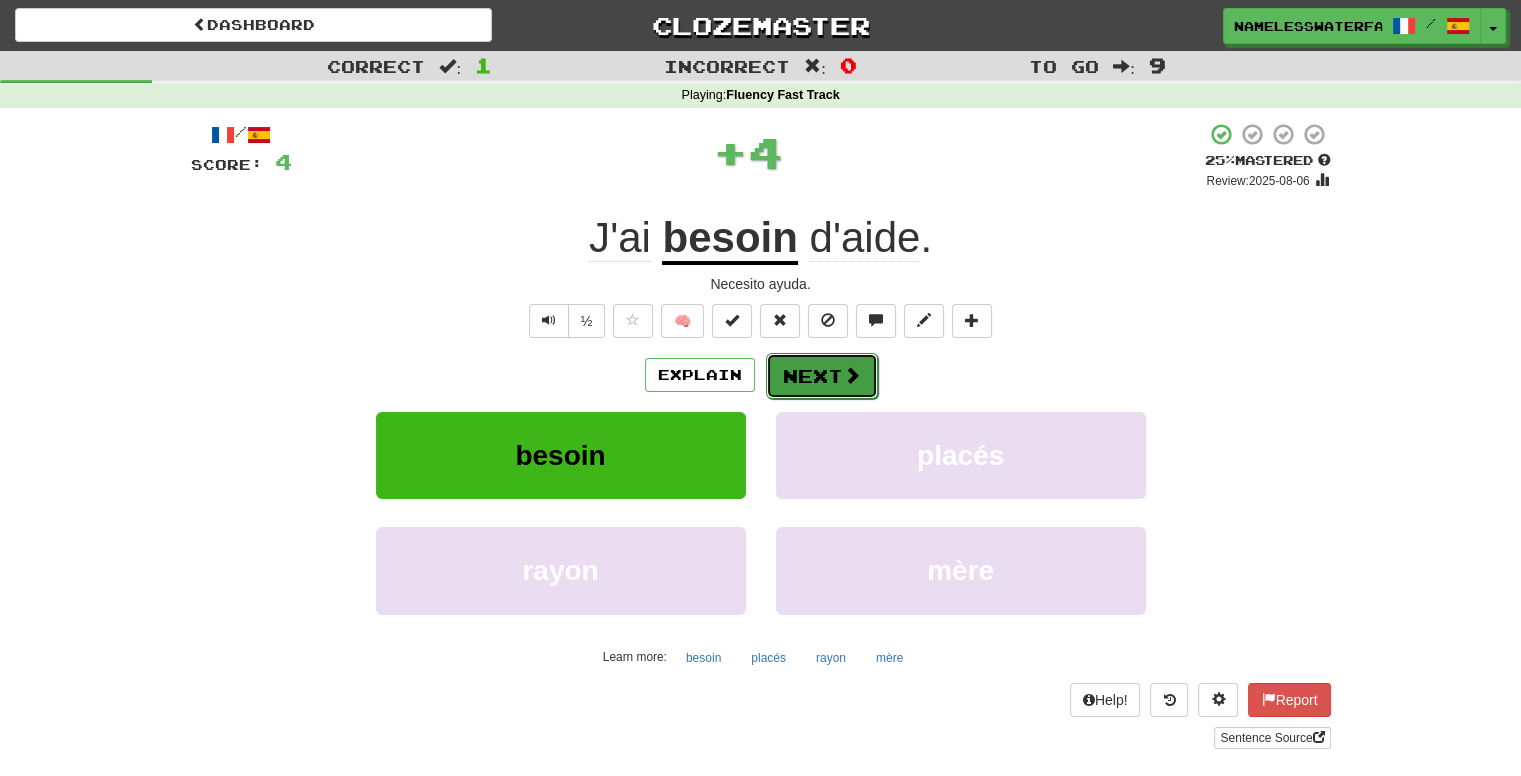 click on "Next" at bounding box center (822, 376) 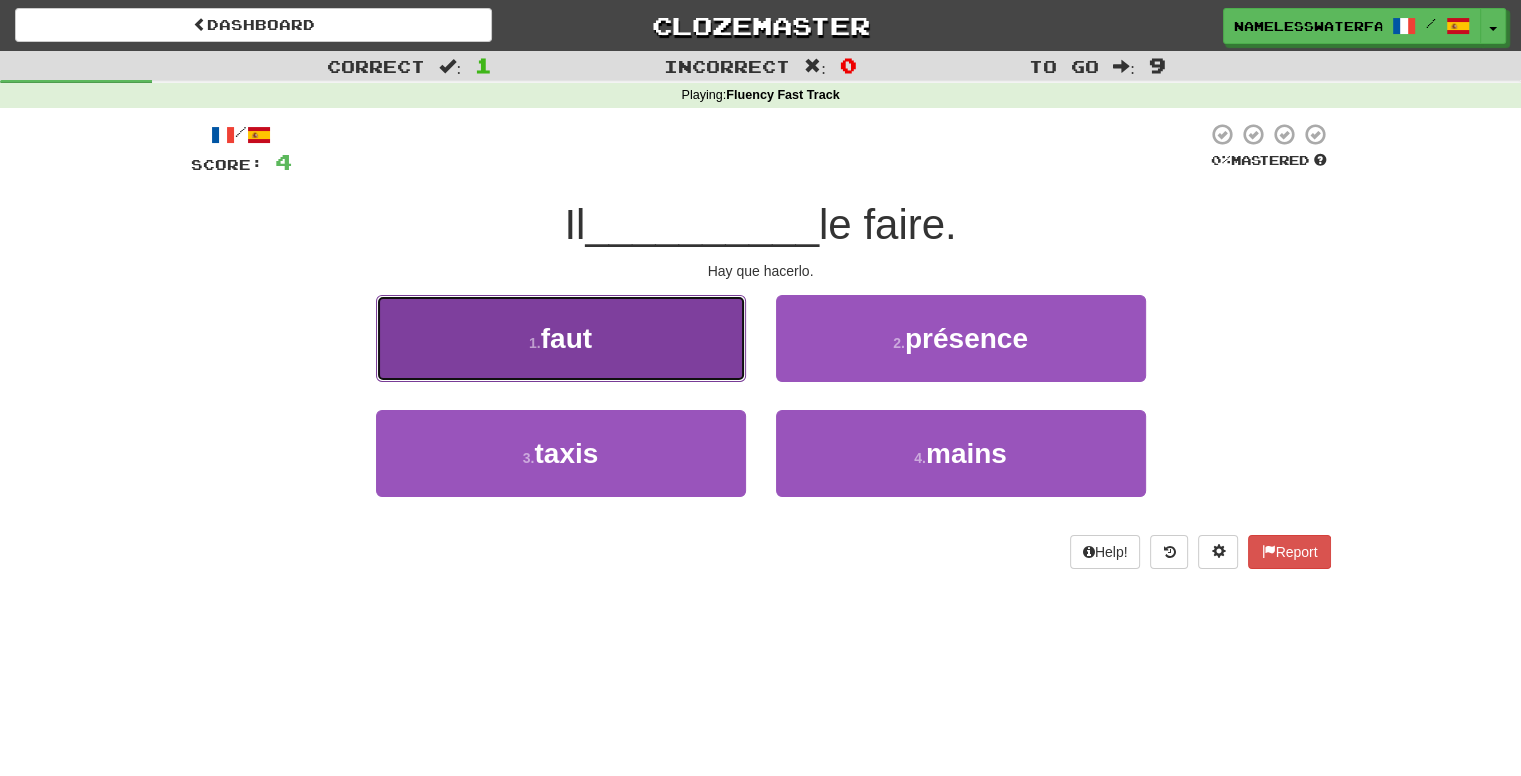 click on "1 .  faut" at bounding box center (561, 338) 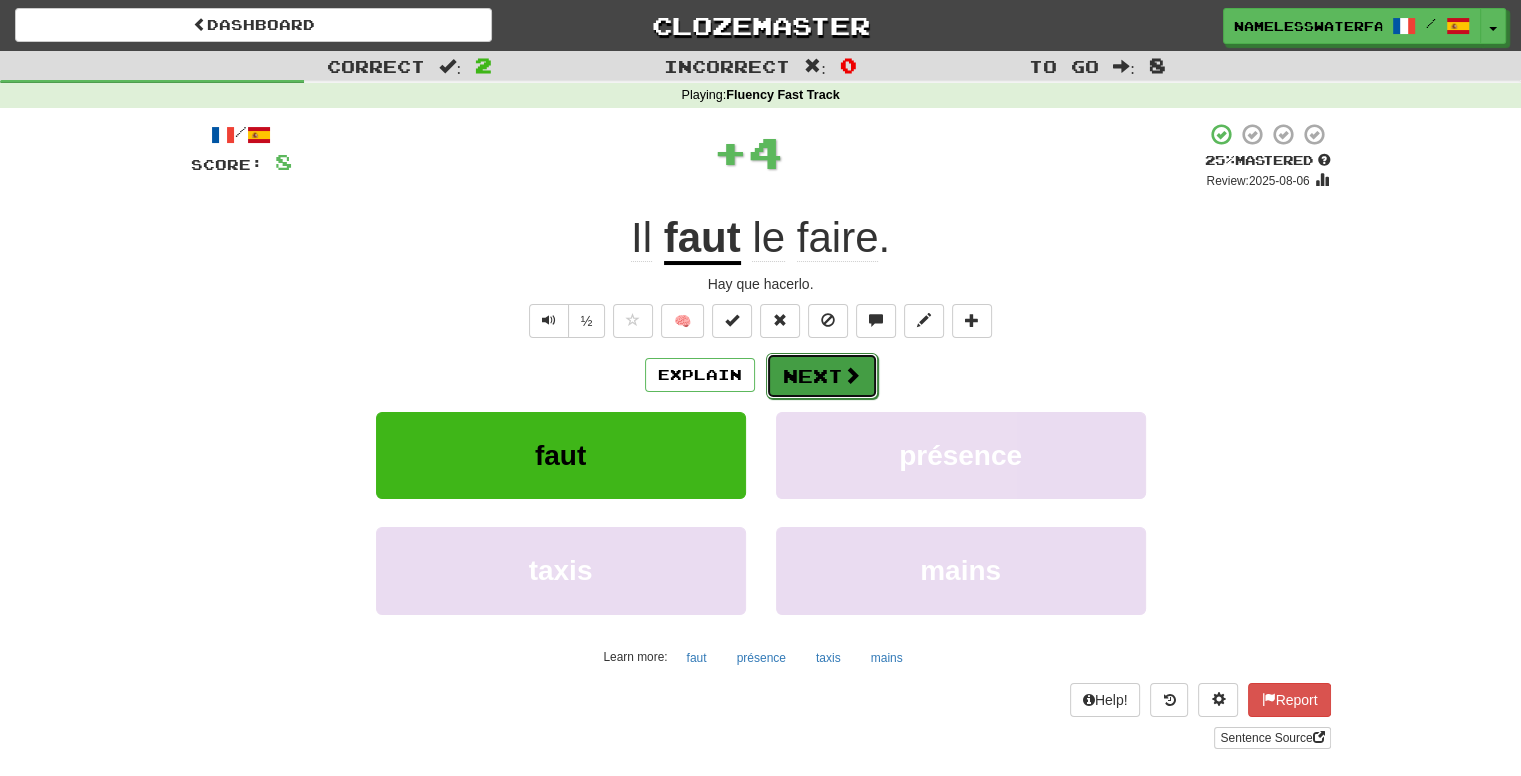 click on "Next" at bounding box center [822, 376] 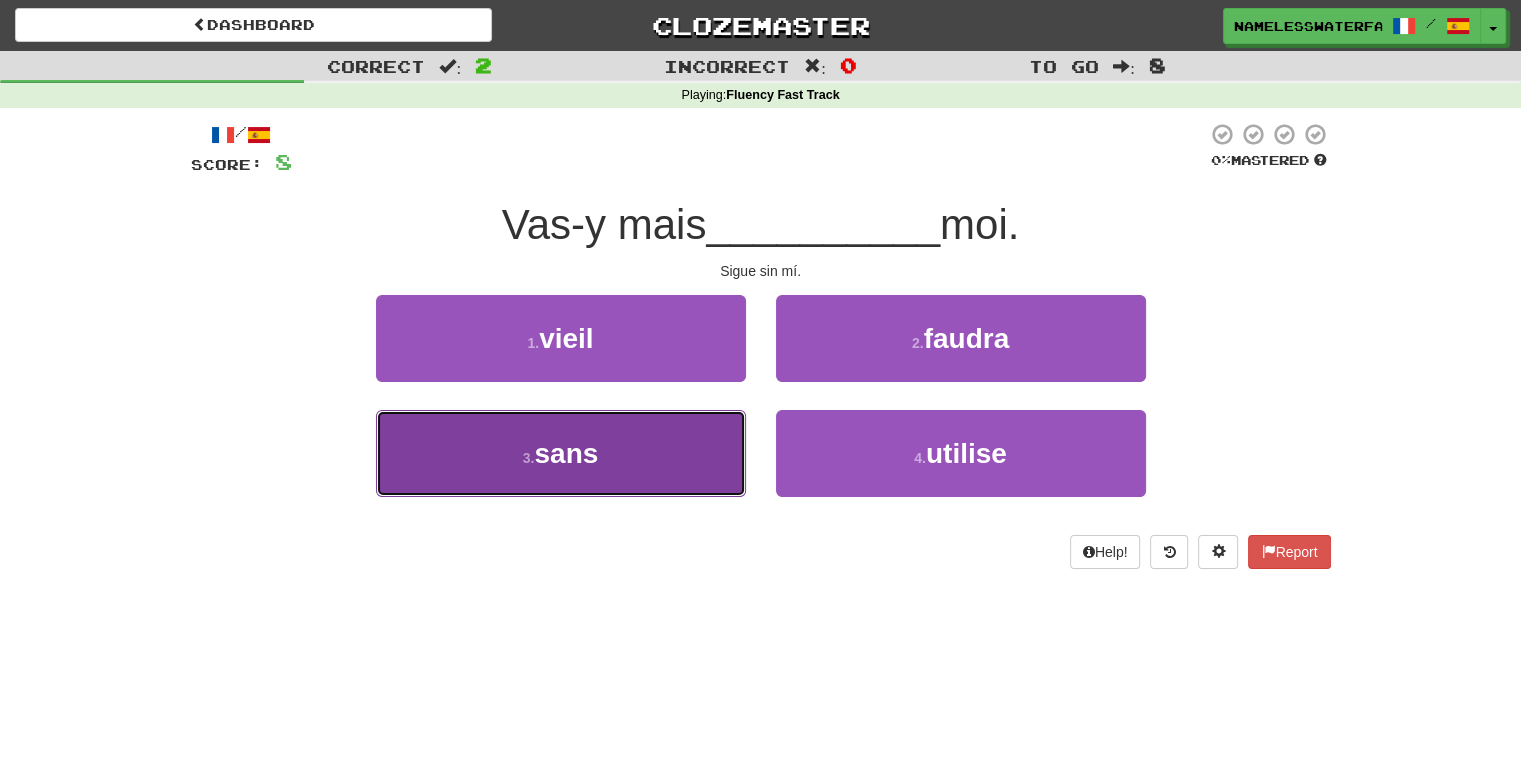click on "3 .  sans" at bounding box center [561, 453] 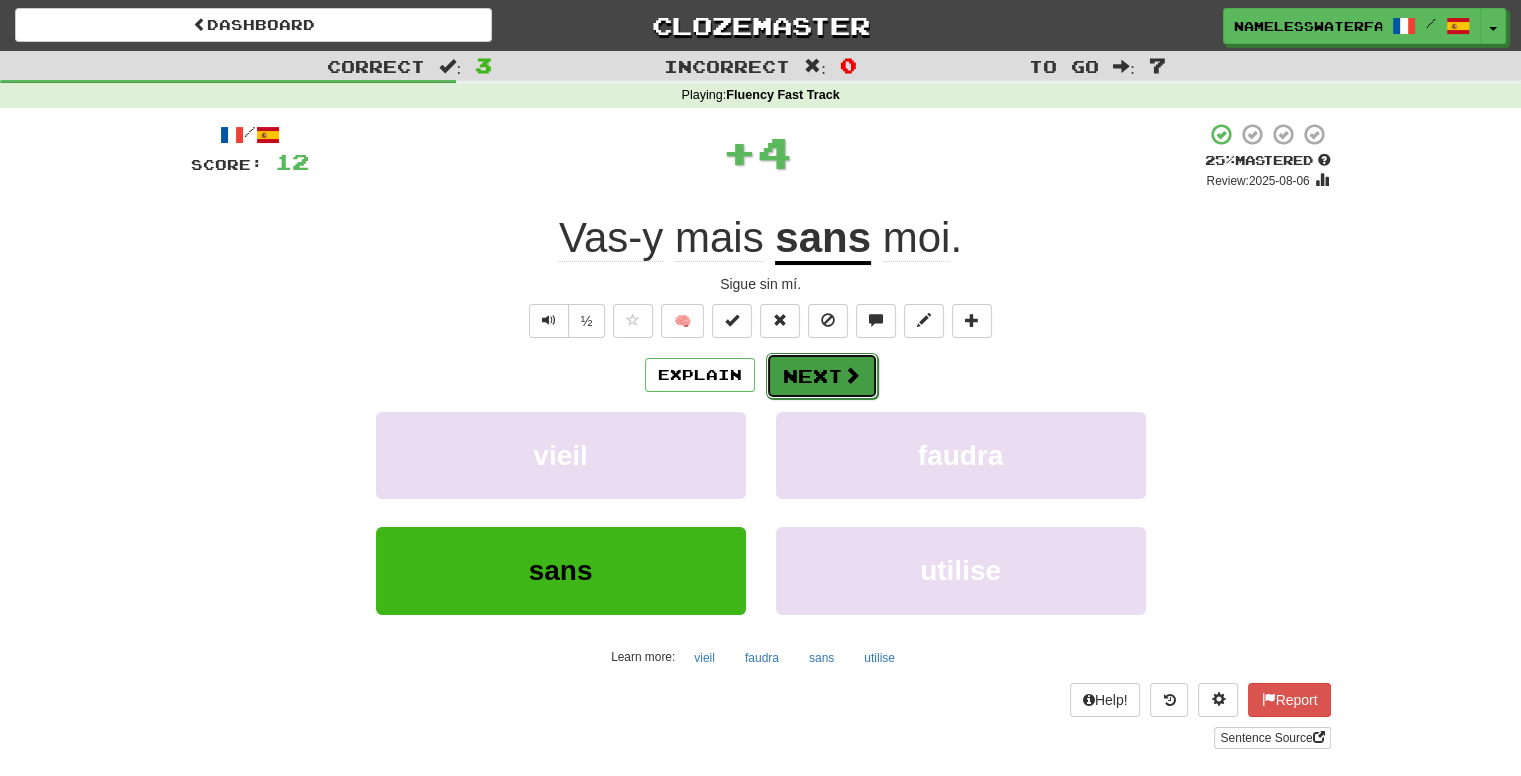 click on "Next" at bounding box center (822, 376) 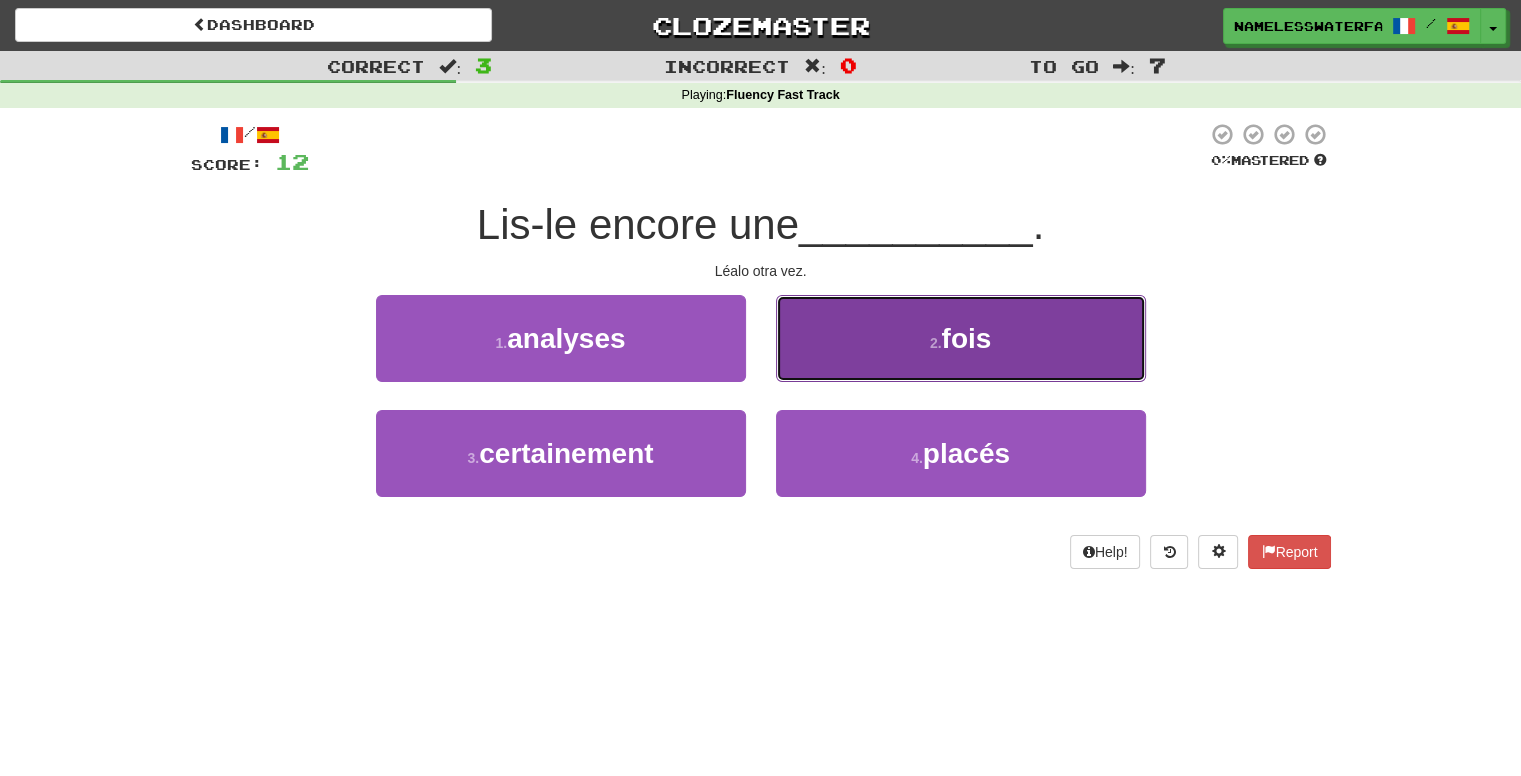 click on "2 .  fois" at bounding box center (961, 338) 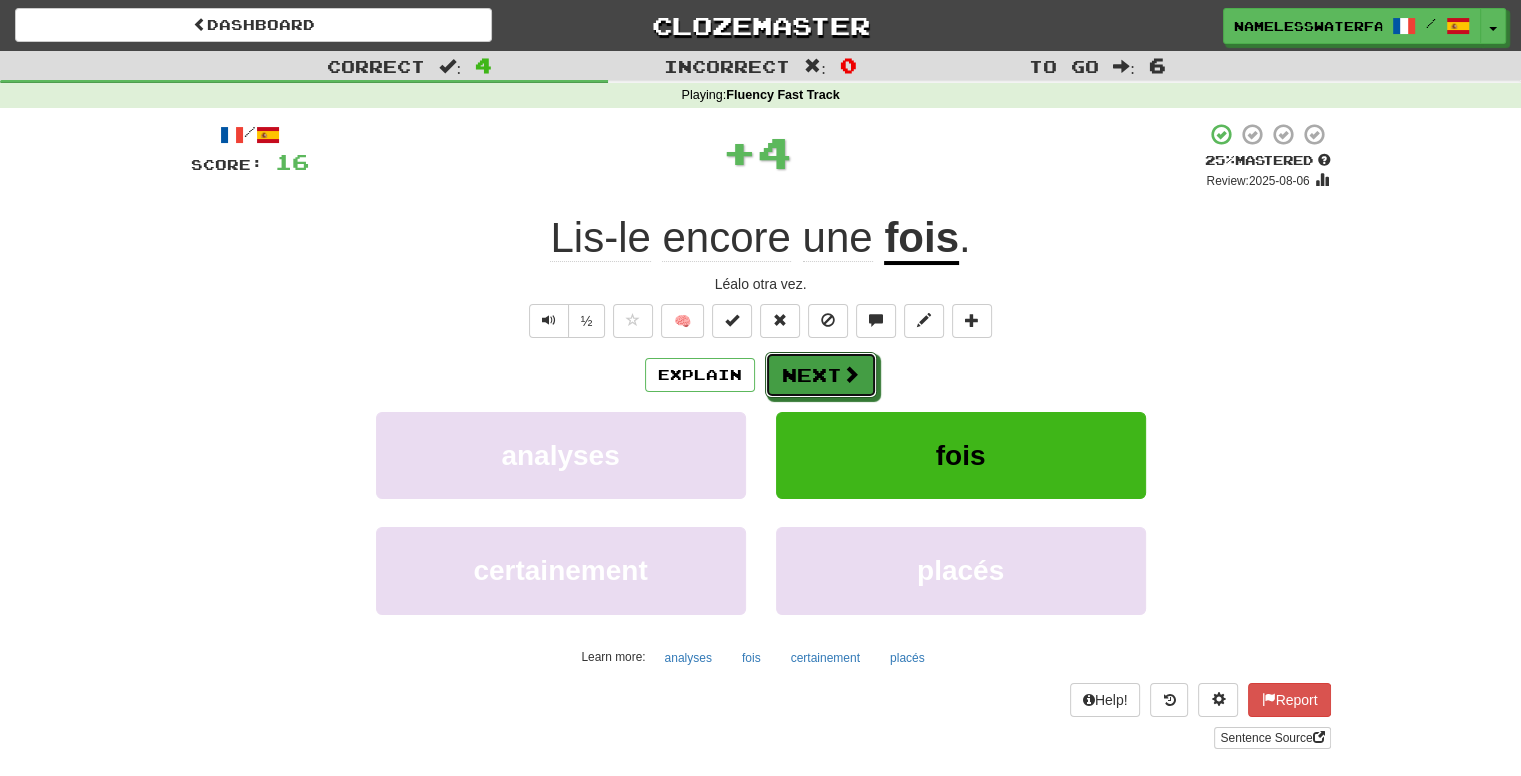click at bounding box center [851, 374] 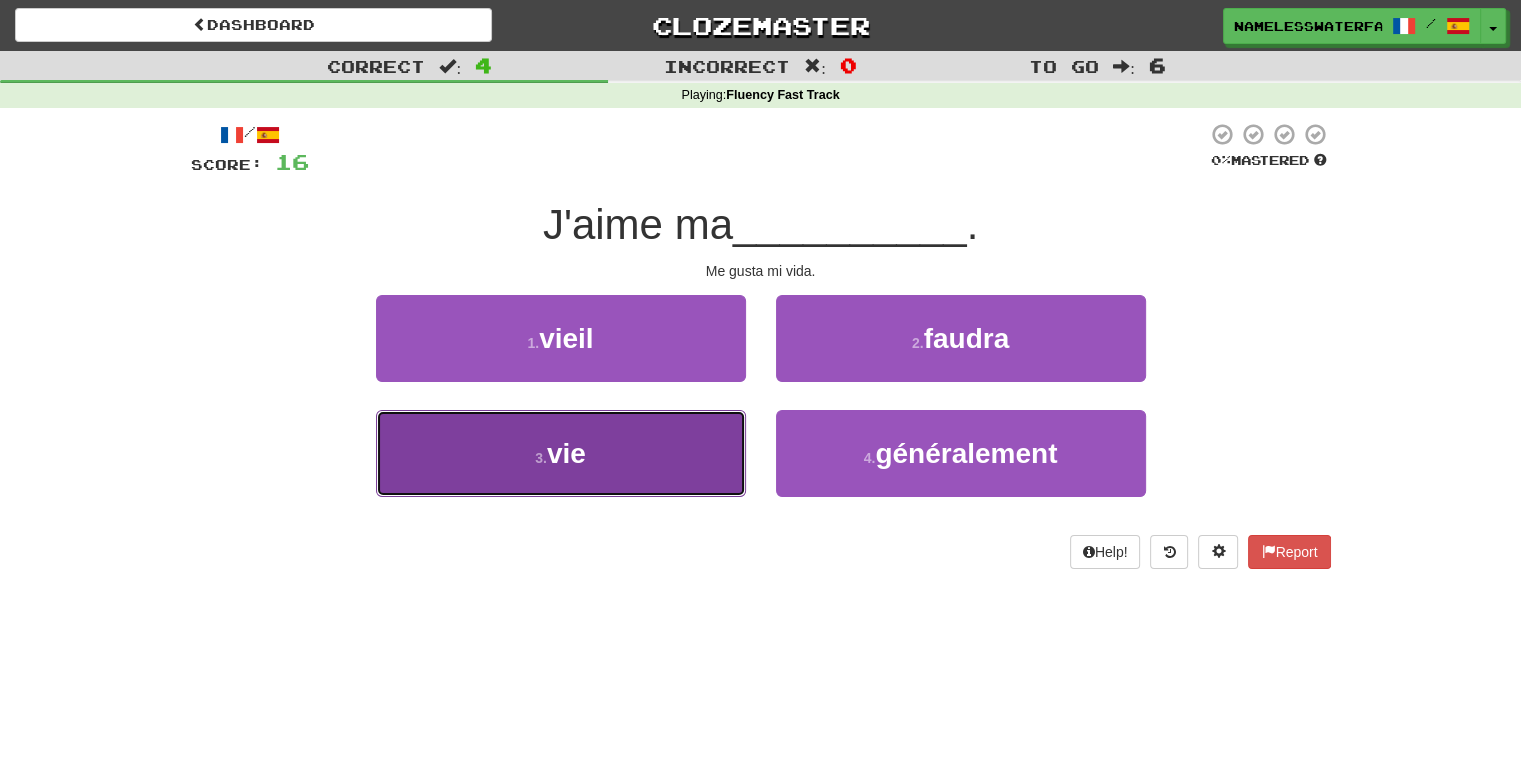 click on "3 .  vie" at bounding box center (561, 453) 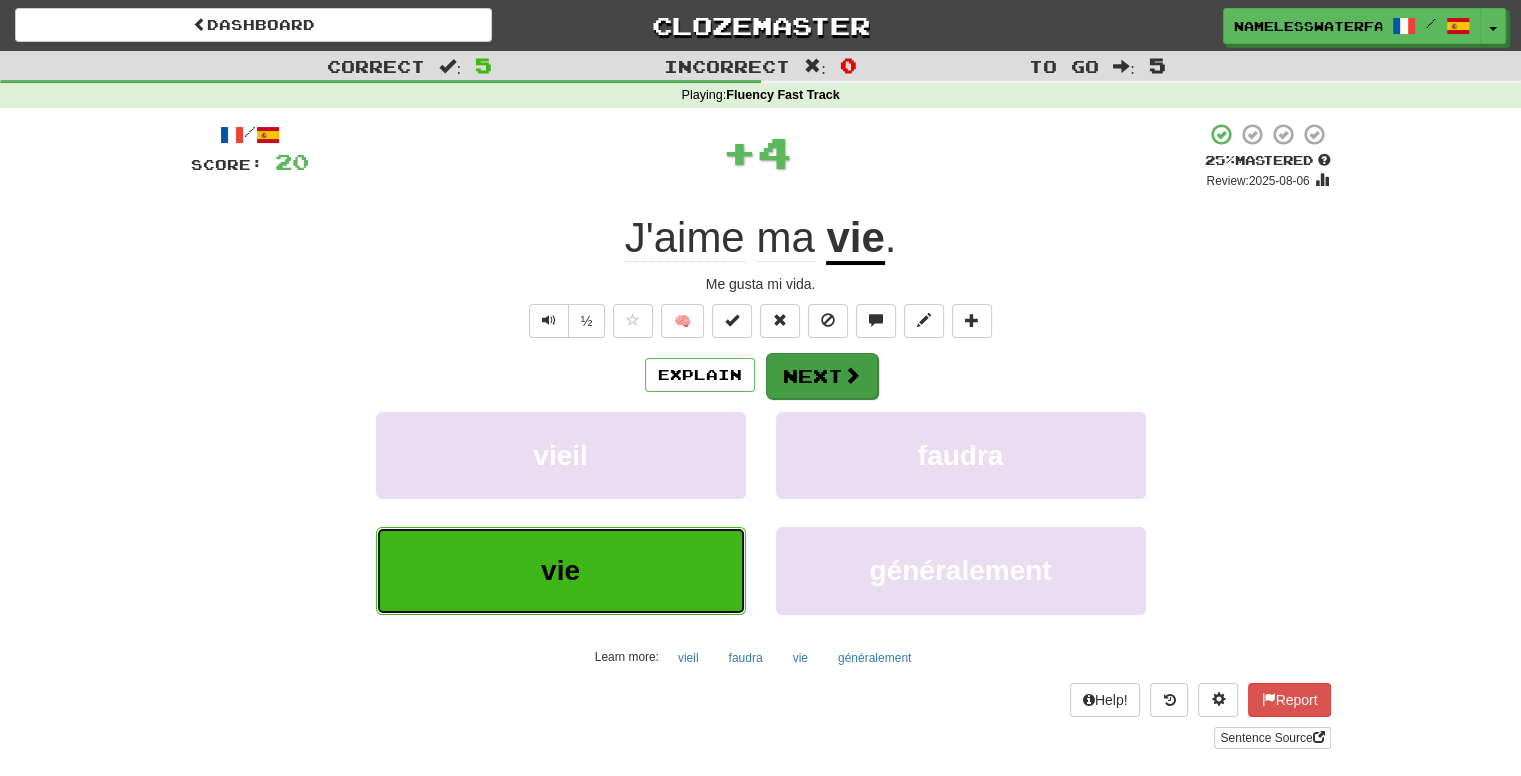type 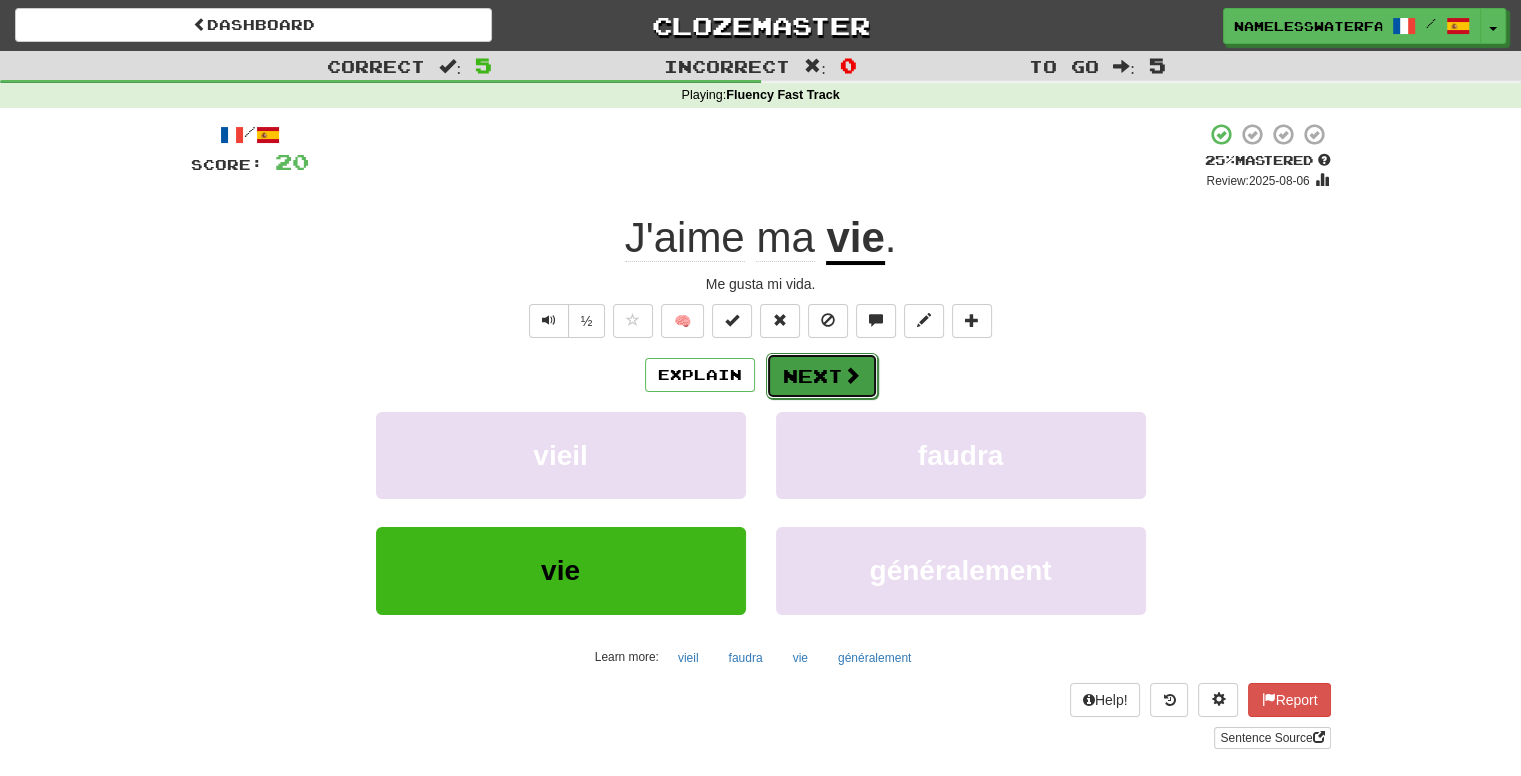 click on "Next" at bounding box center (822, 376) 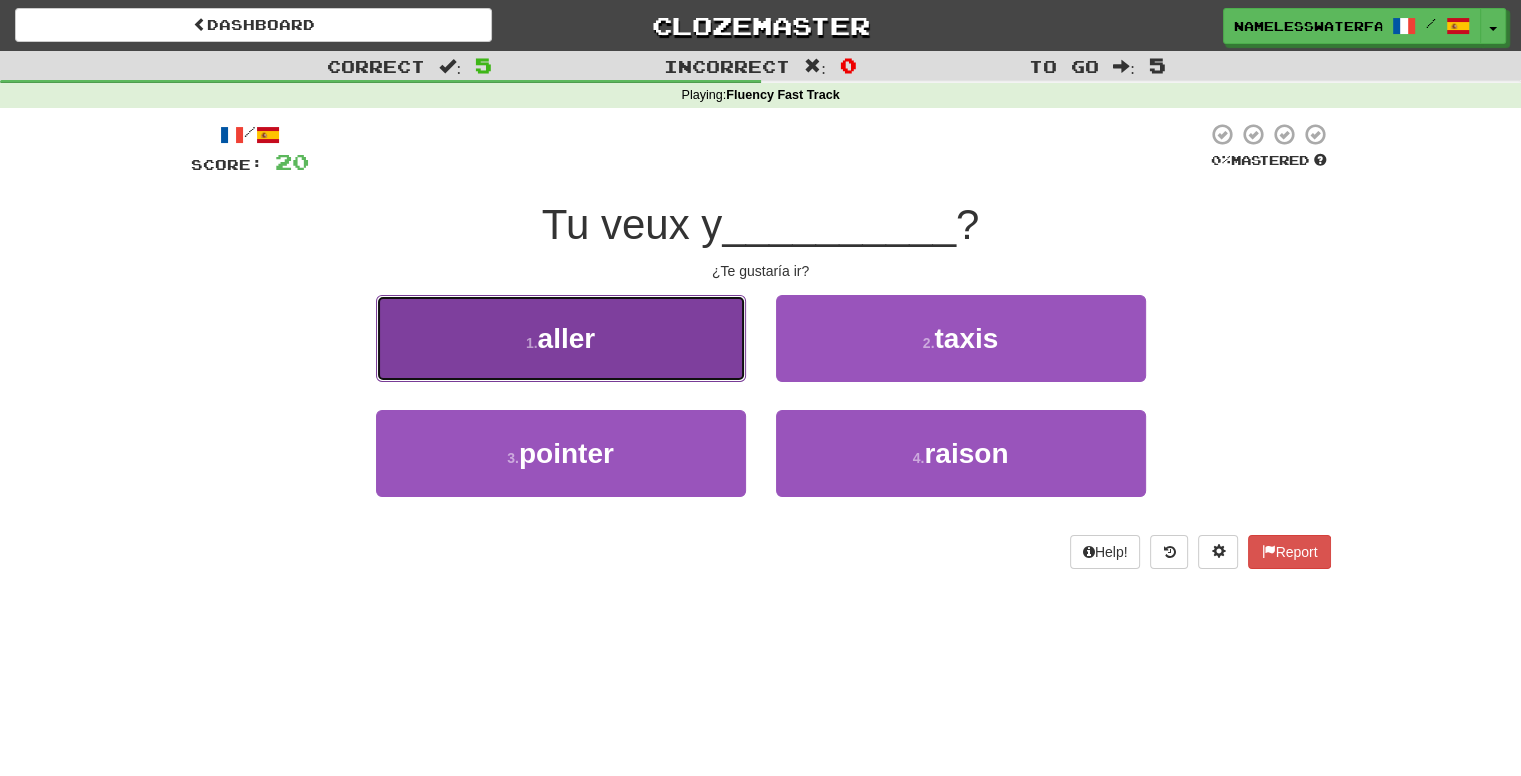 click on "1 .  aller" at bounding box center (561, 338) 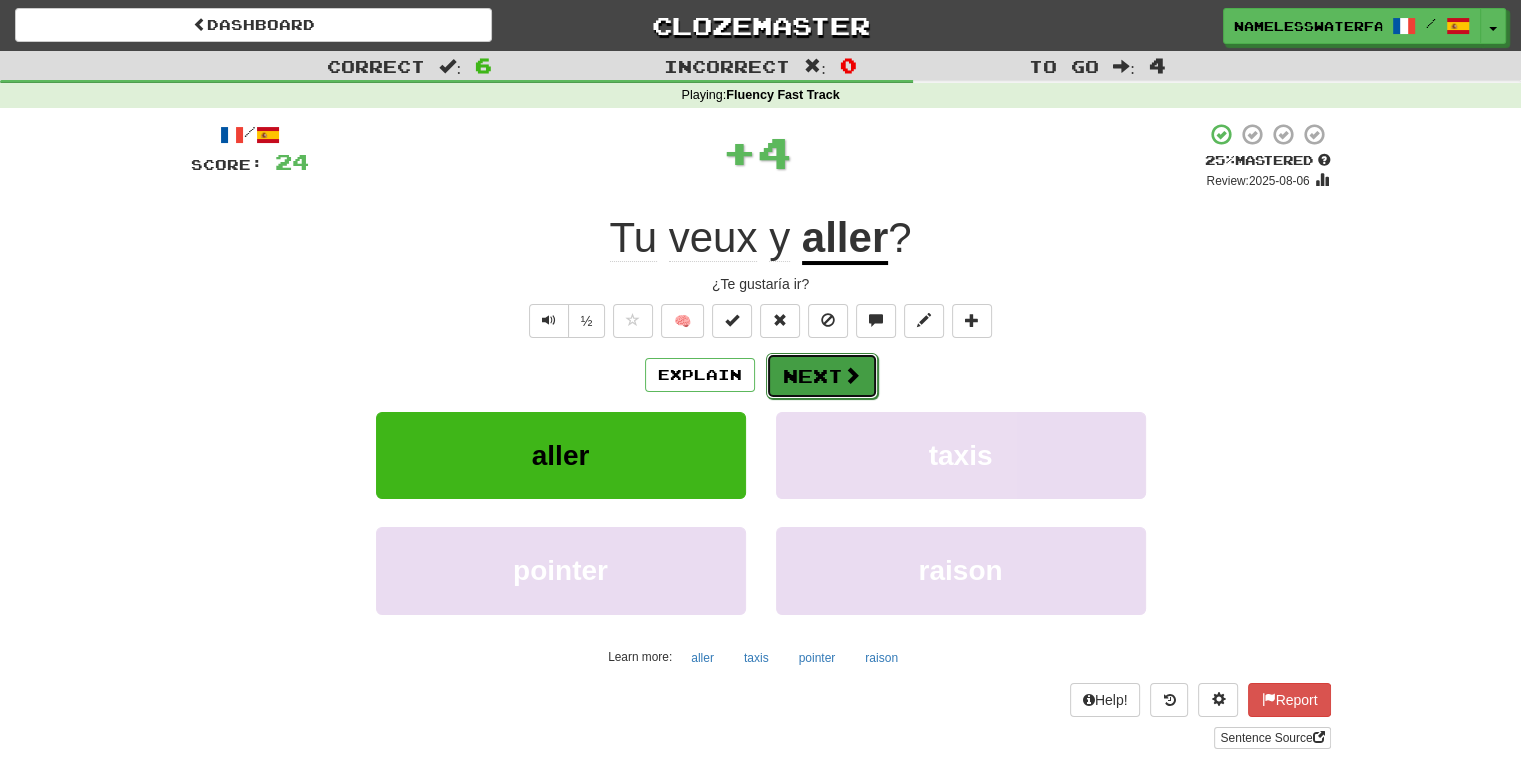 click on "Next" at bounding box center (822, 376) 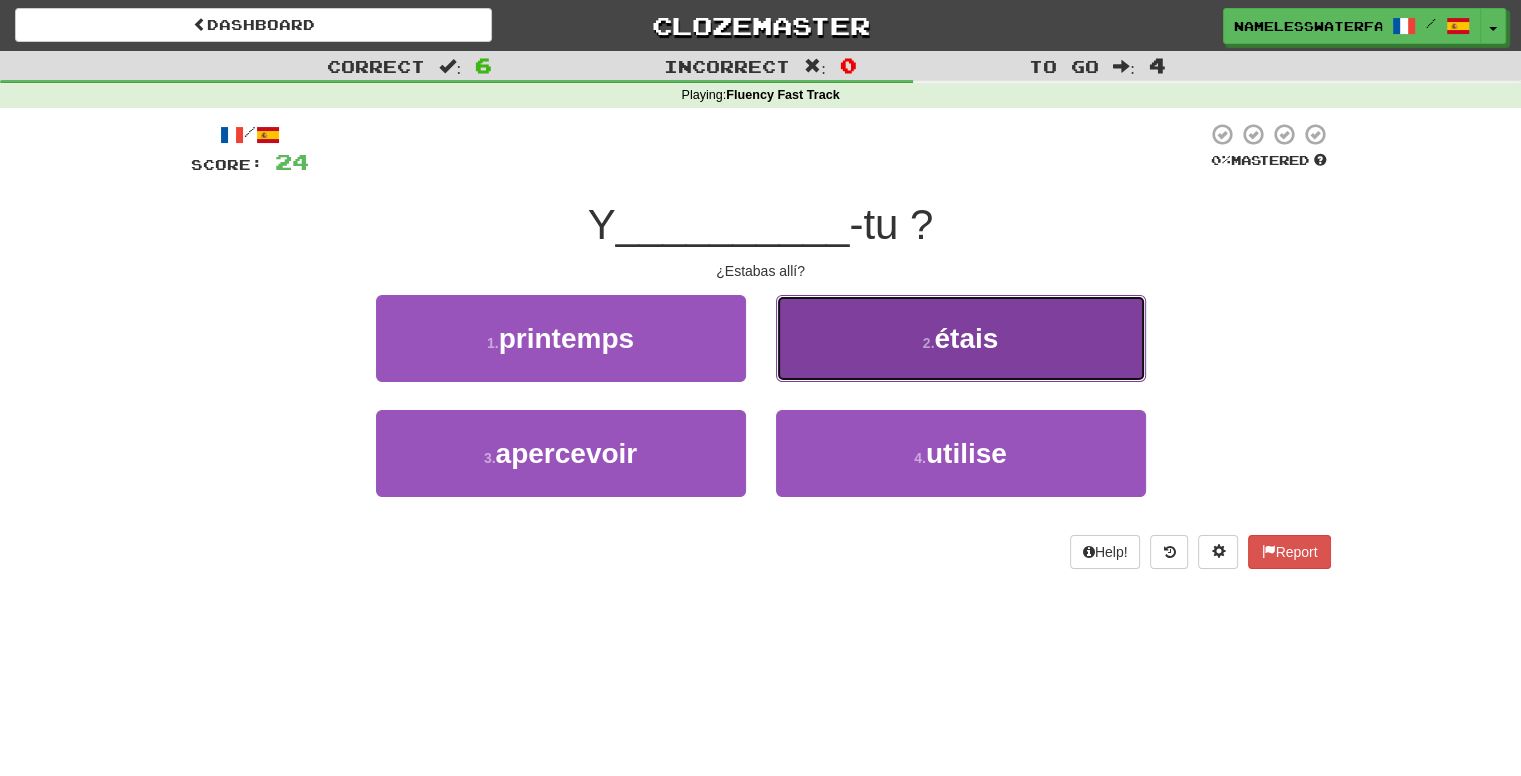 click on "2 .  étais" at bounding box center (961, 338) 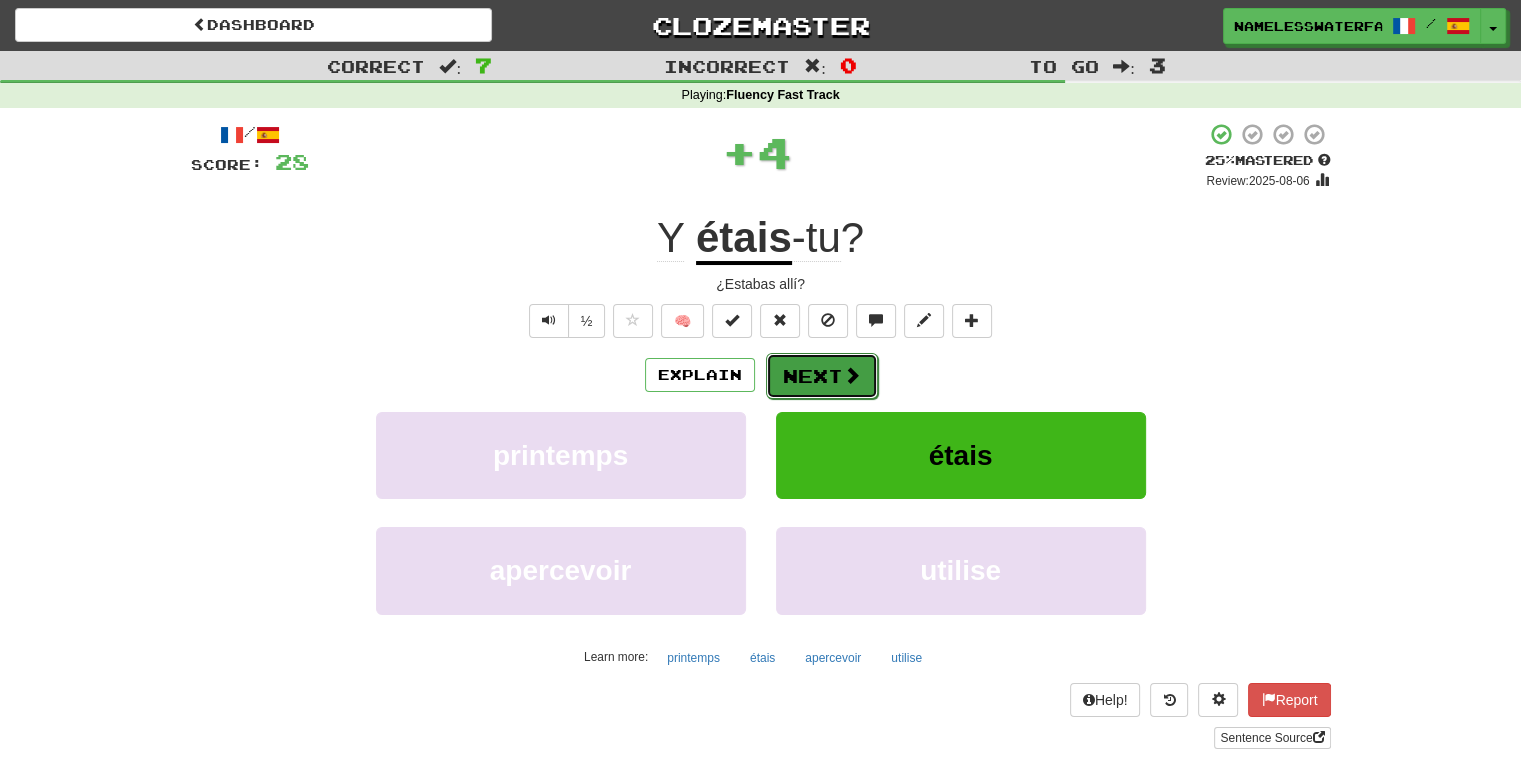 click on "Next" at bounding box center [822, 376] 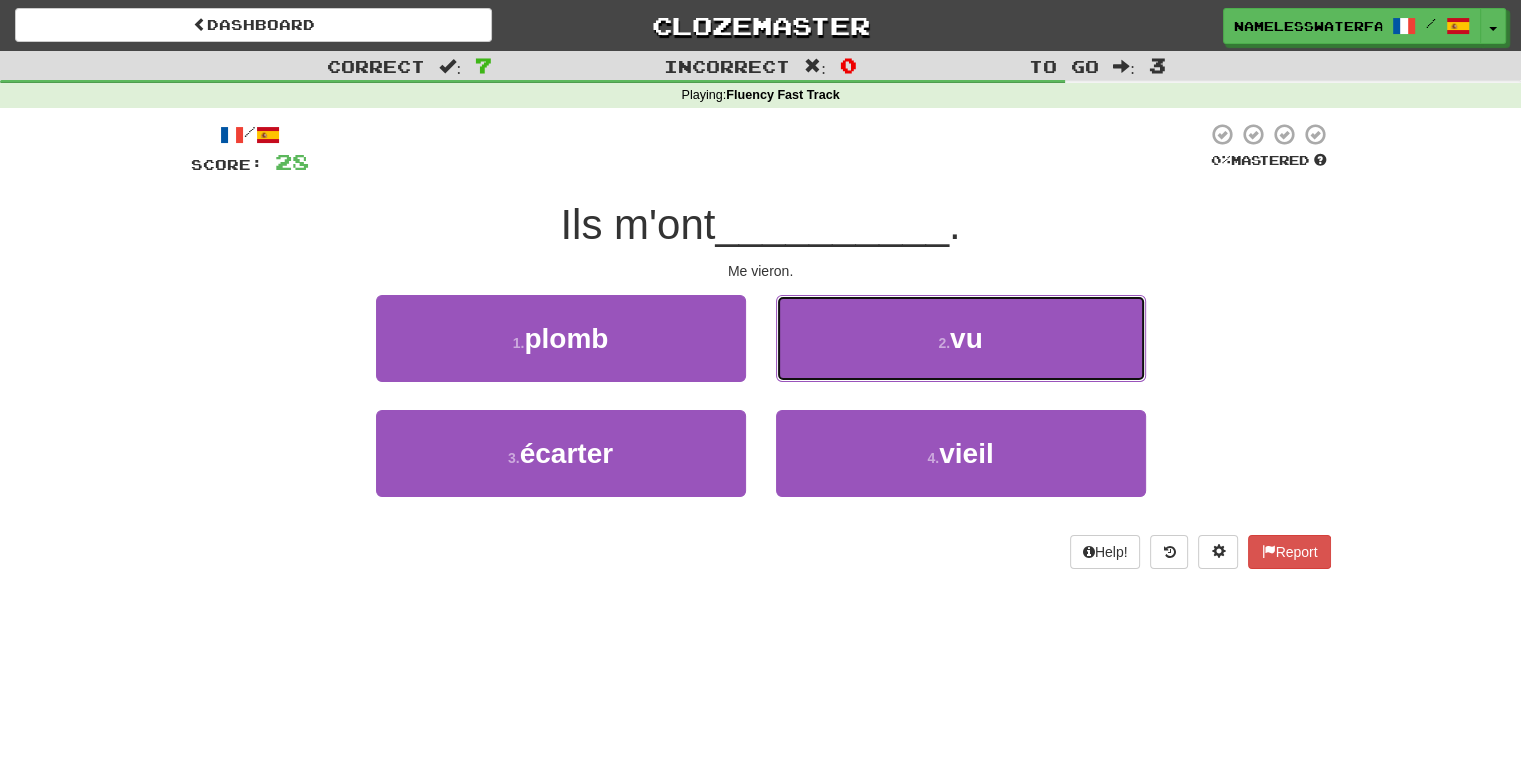 click on "2 .  vu" at bounding box center (961, 338) 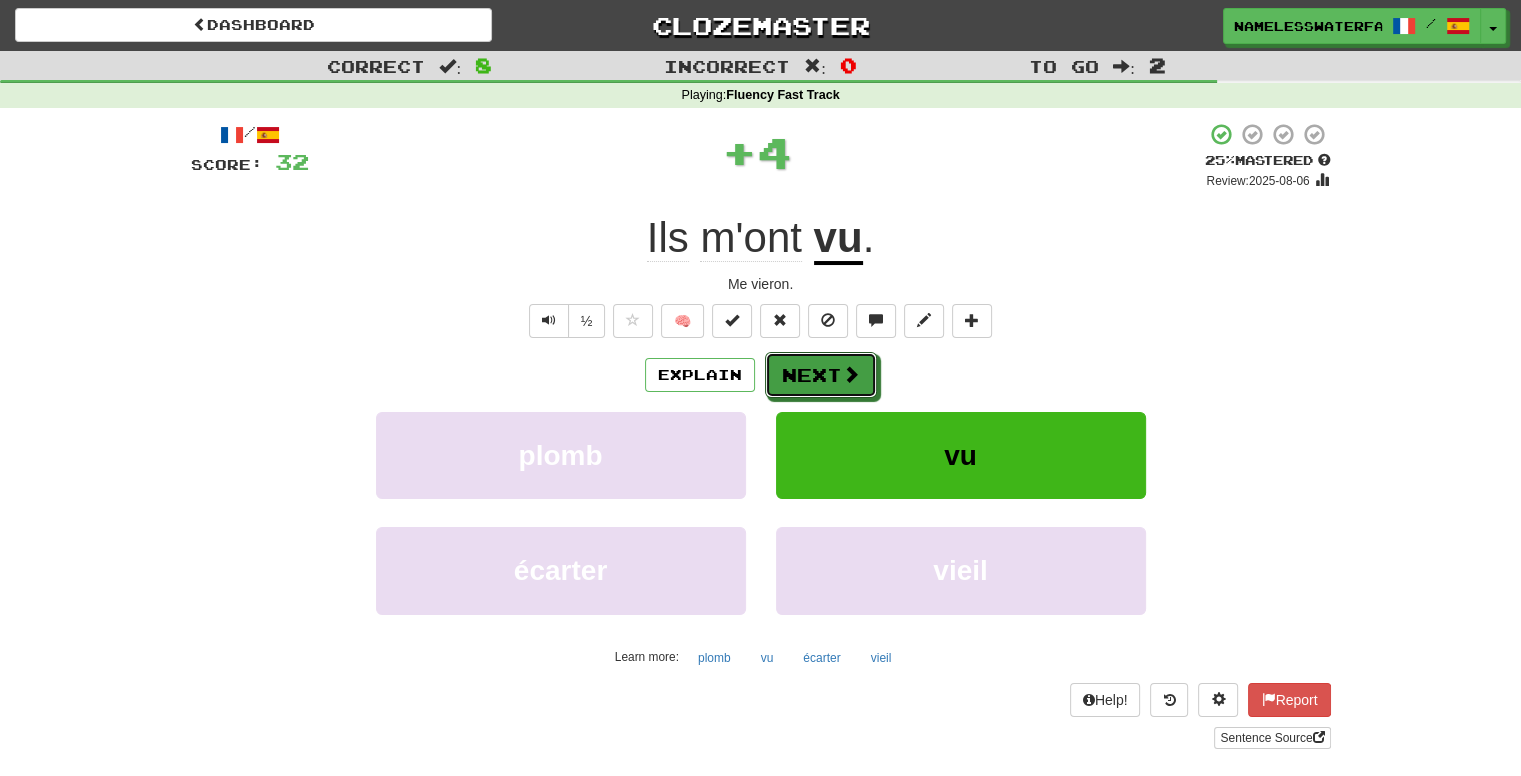 click on "Next" at bounding box center (821, 375) 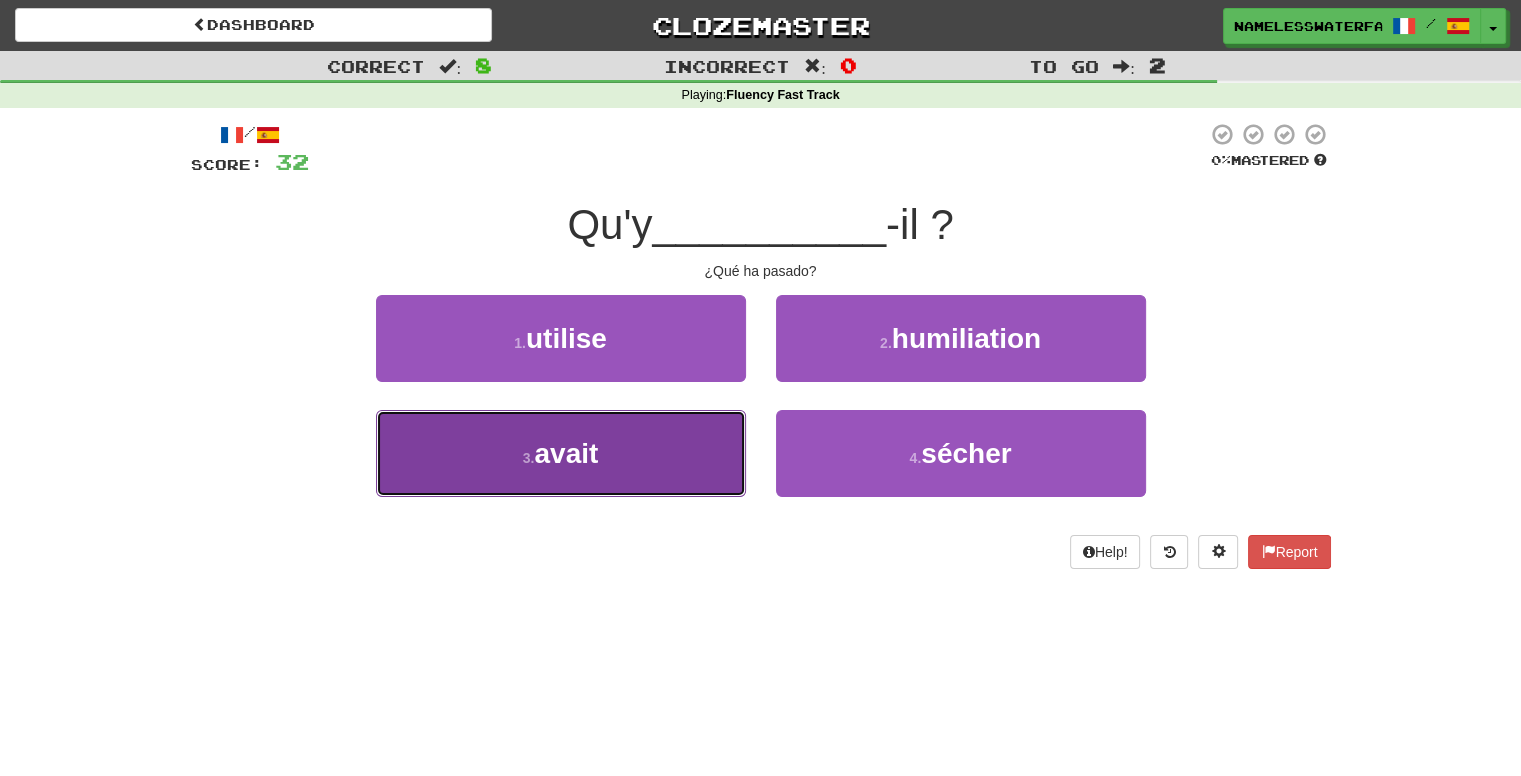 click on "3 .  avait" at bounding box center (561, 453) 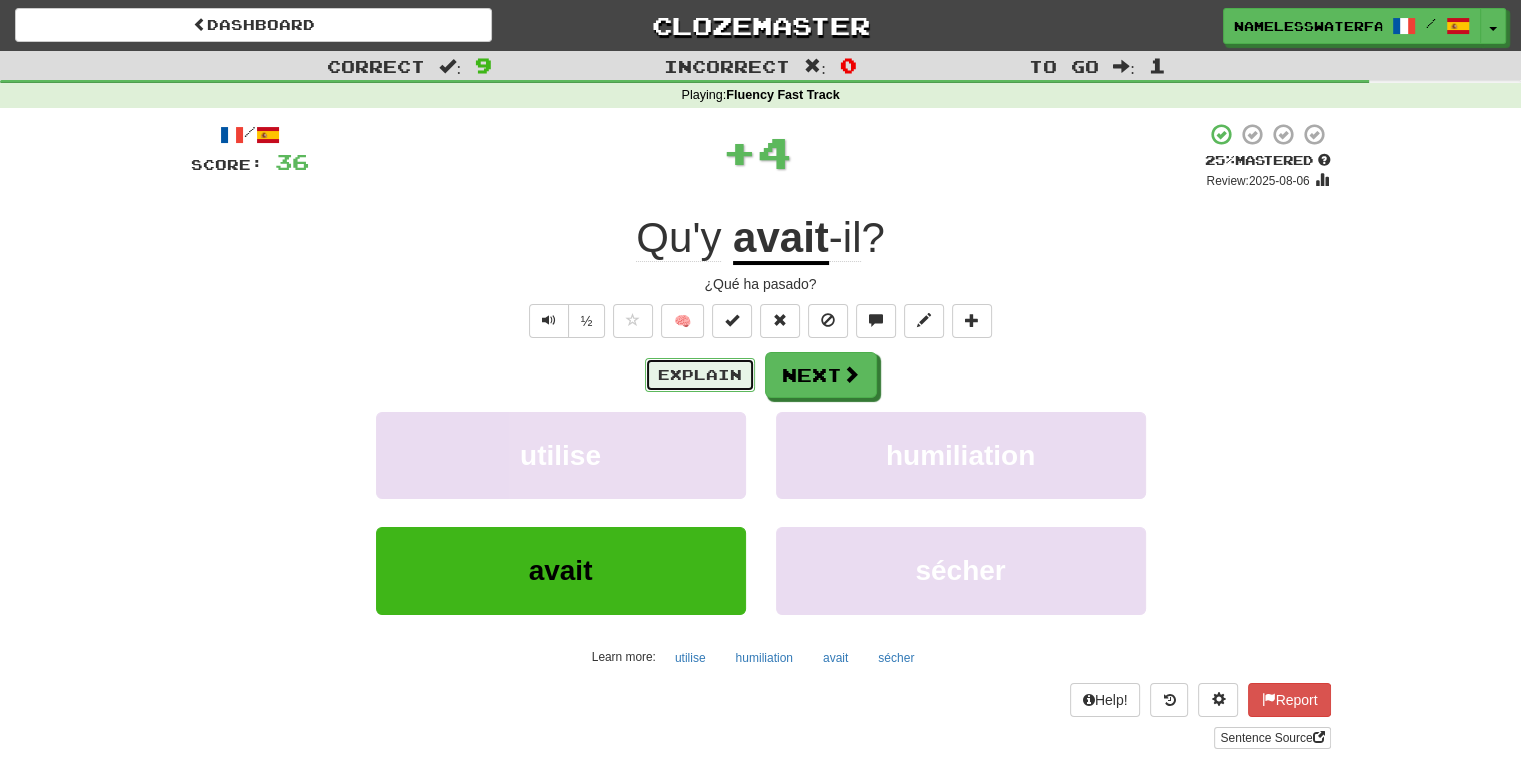 click on "Explain" at bounding box center (700, 375) 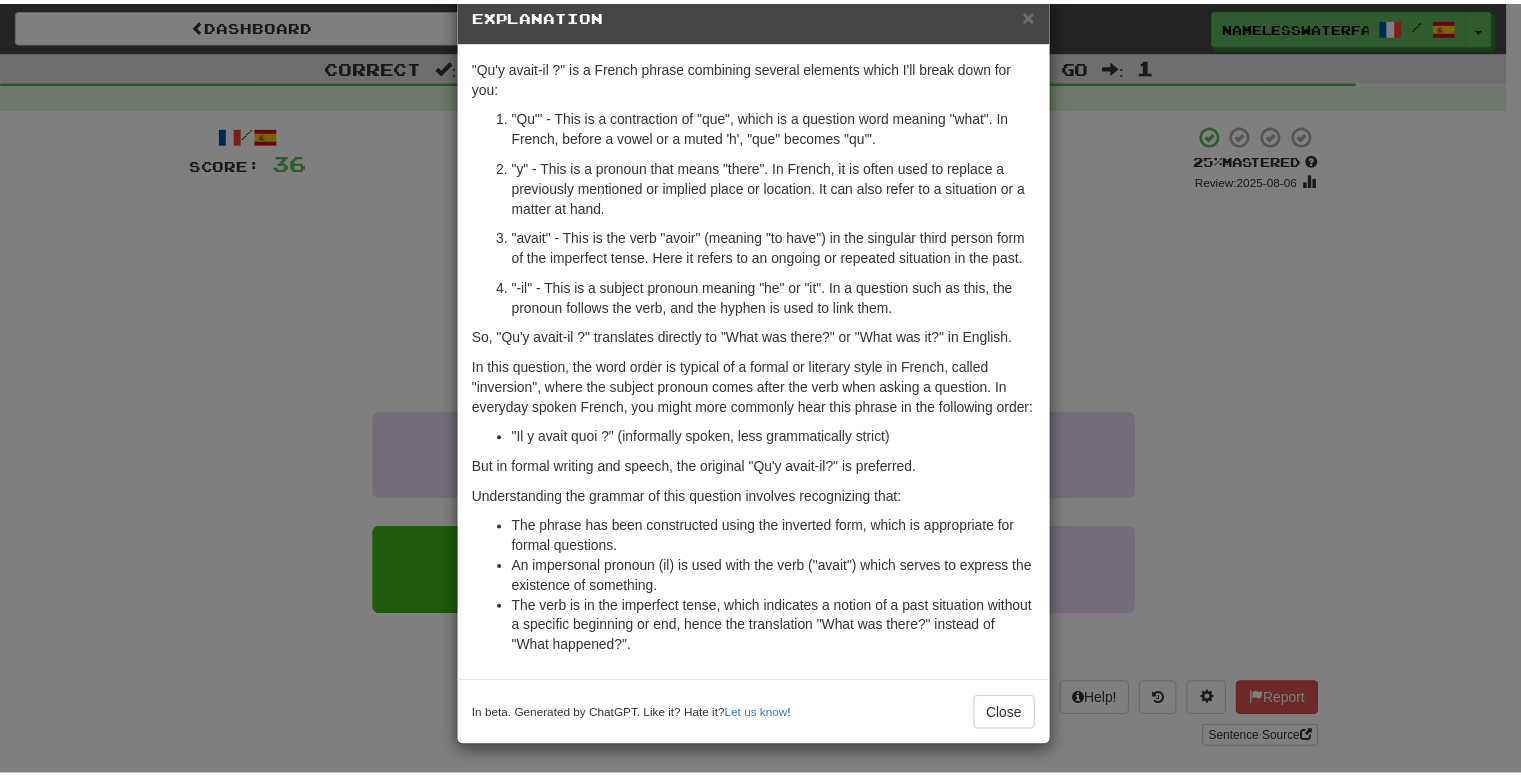 scroll, scrollTop: 40, scrollLeft: 0, axis: vertical 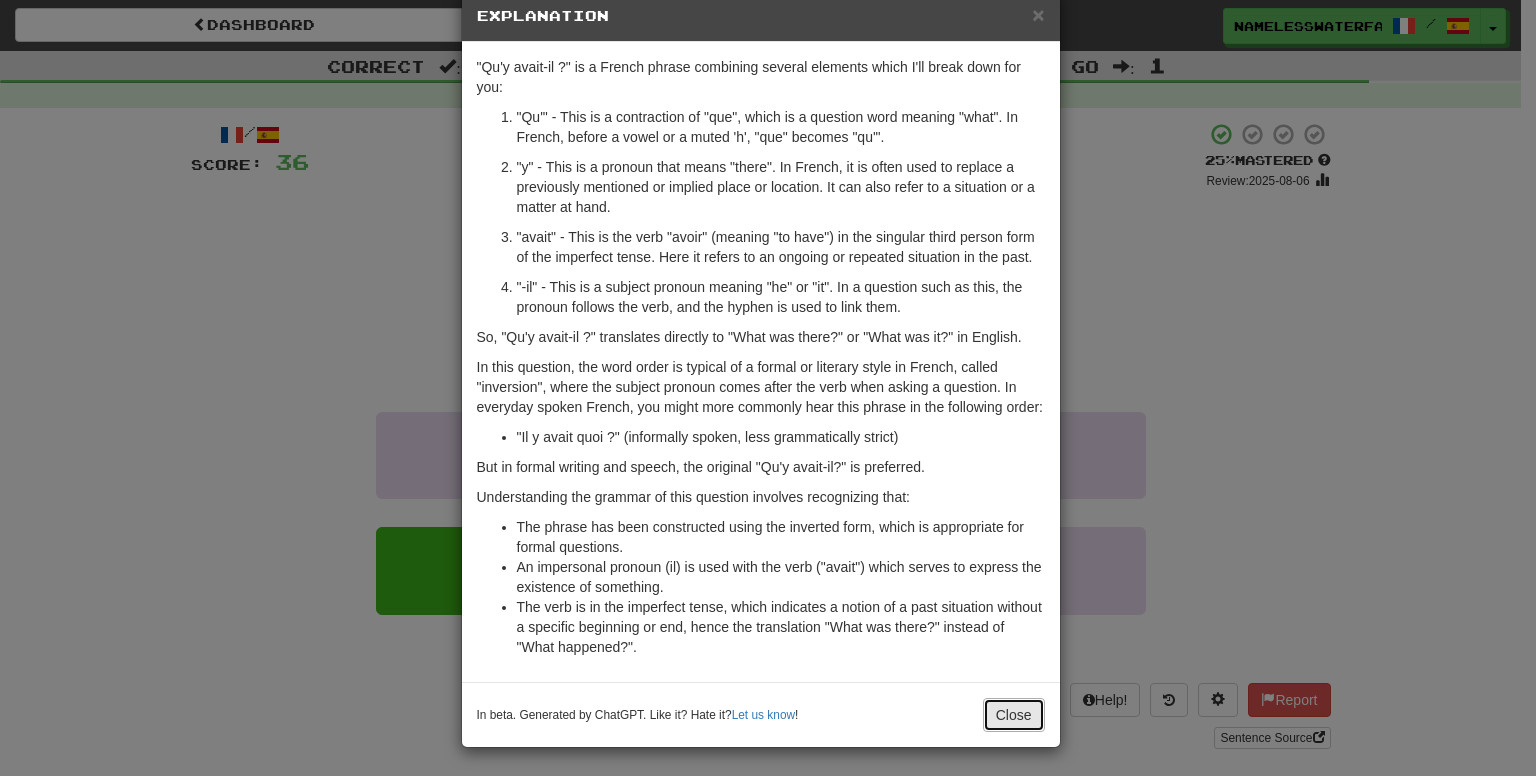click on "Close" at bounding box center (1014, 715) 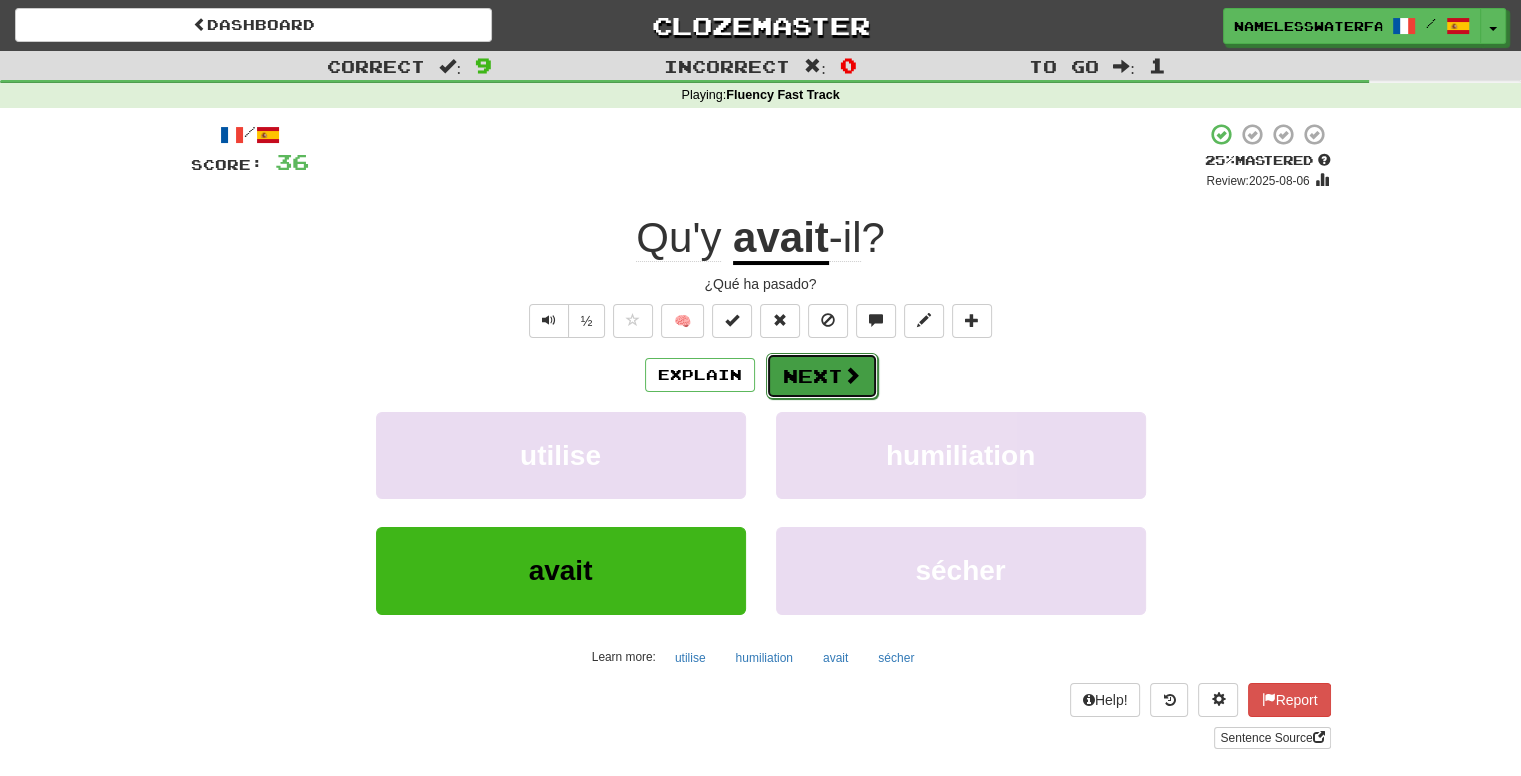click at bounding box center (852, 375) 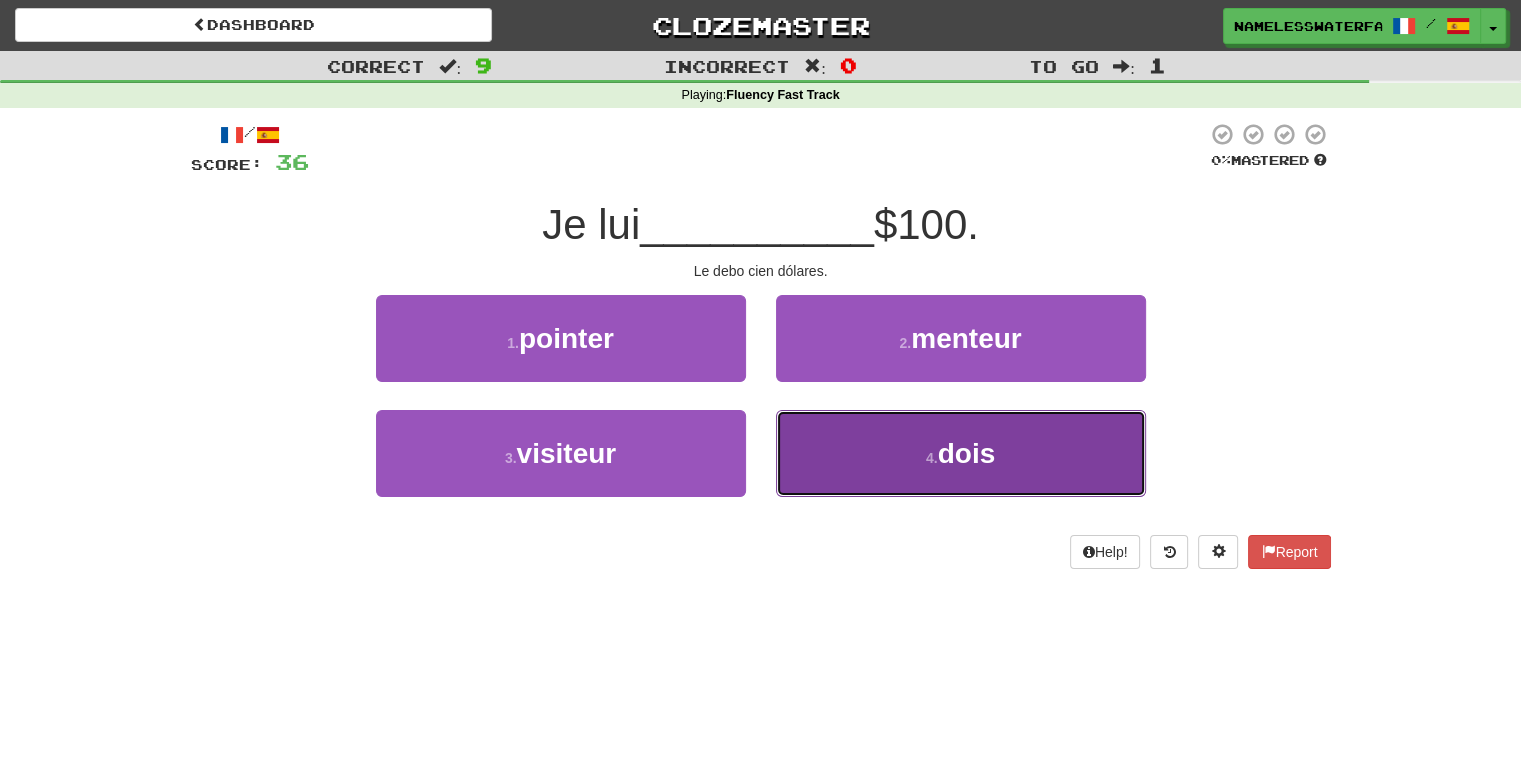 click on "4 .  dois" at bounding box center (961, 453) 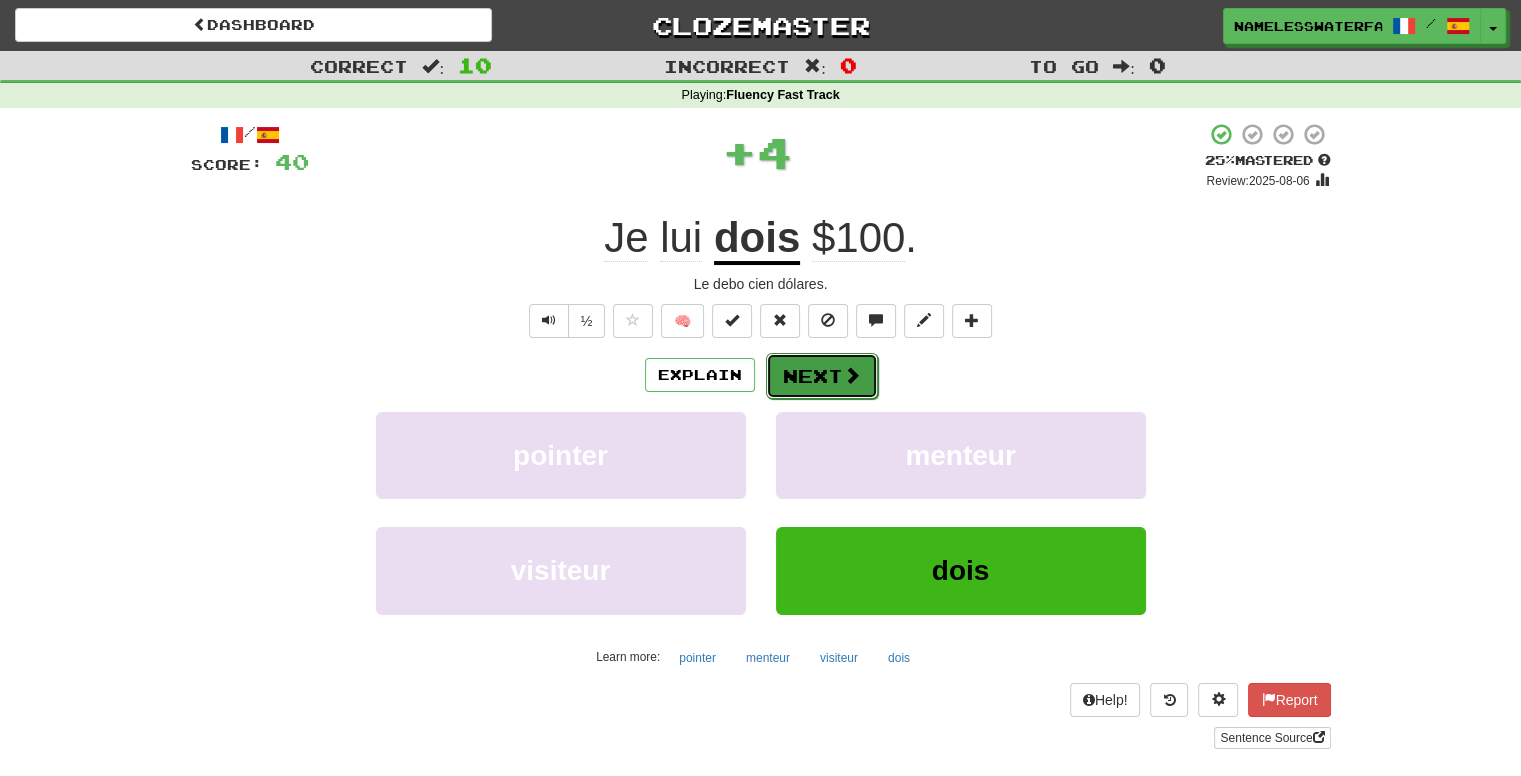 click at bounding box center (852, 375) 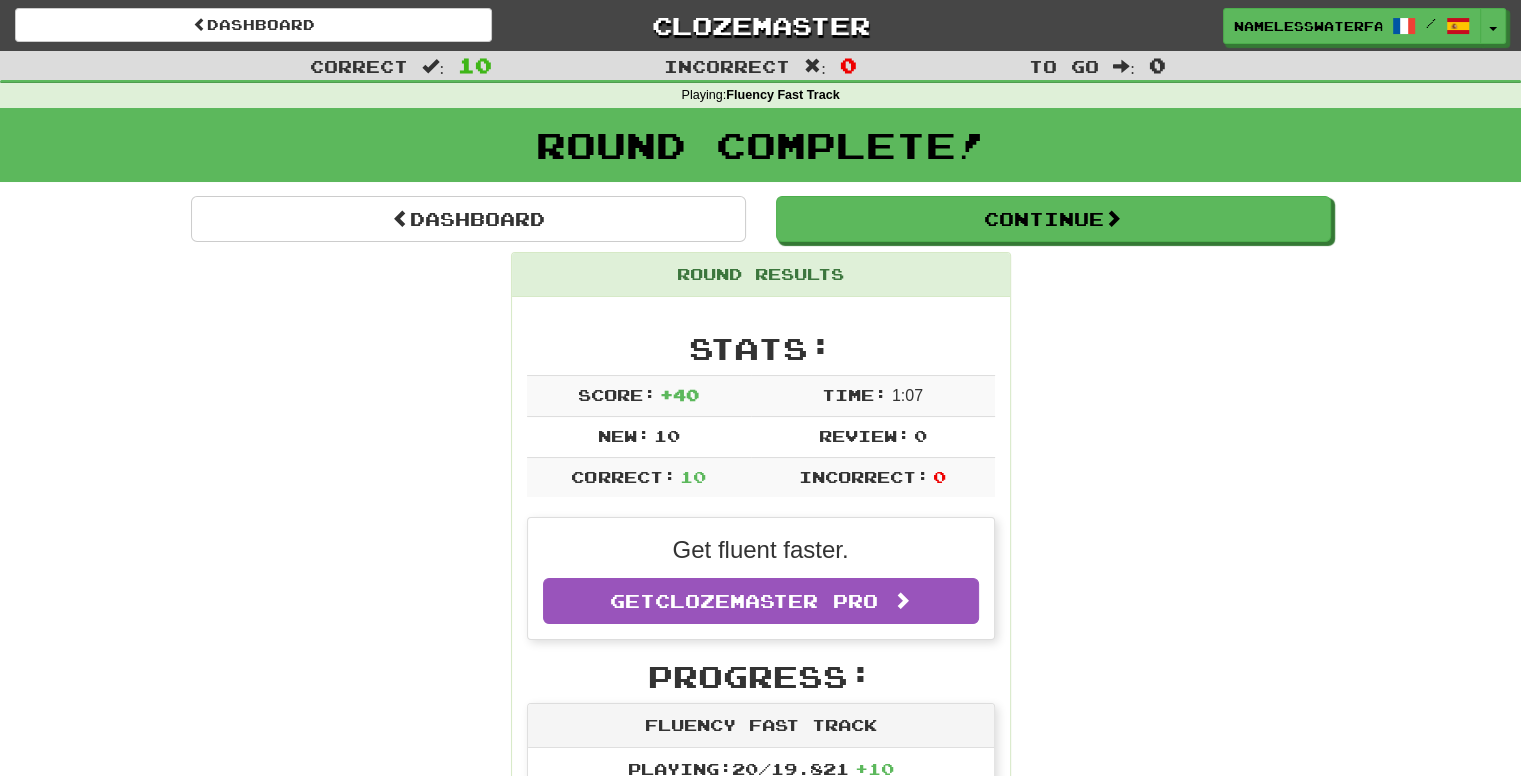 scroll, scrollTop: 23, scrollLeft: 0, axis: vertical 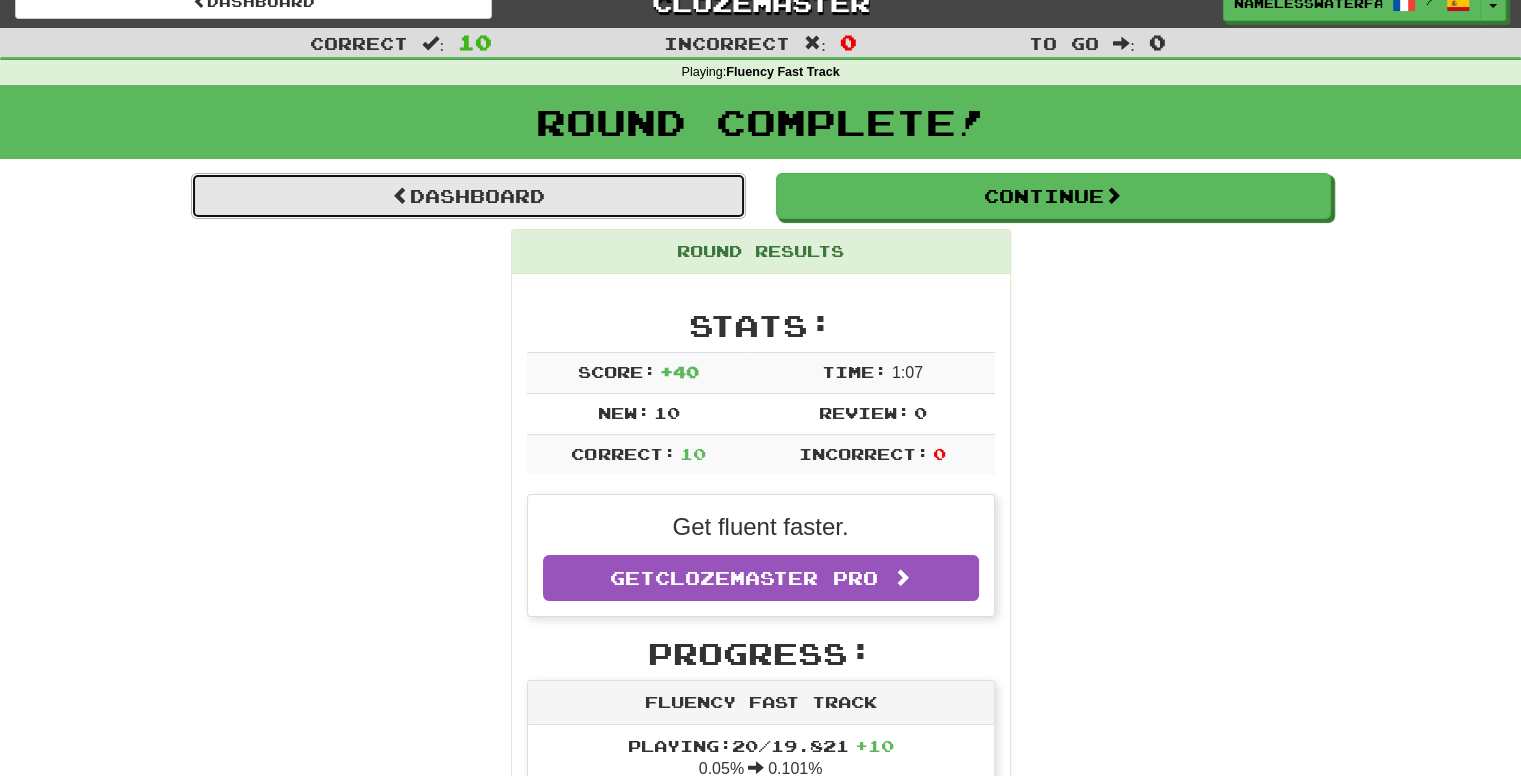 click on "Dashboard" at bounding box center (468, 196) 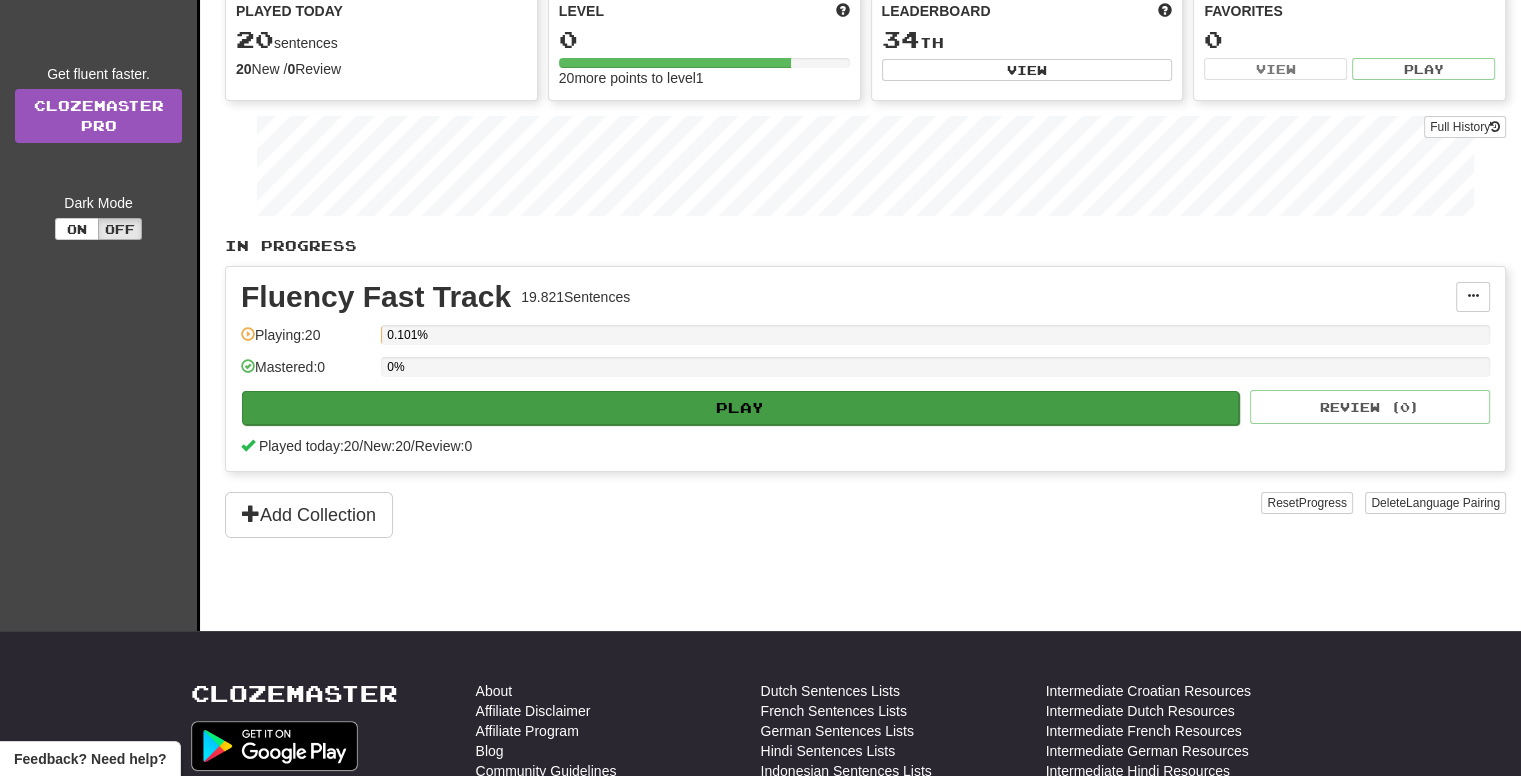 scroll, scrollTop: 194, scrollLeft: 0, axis: vertical 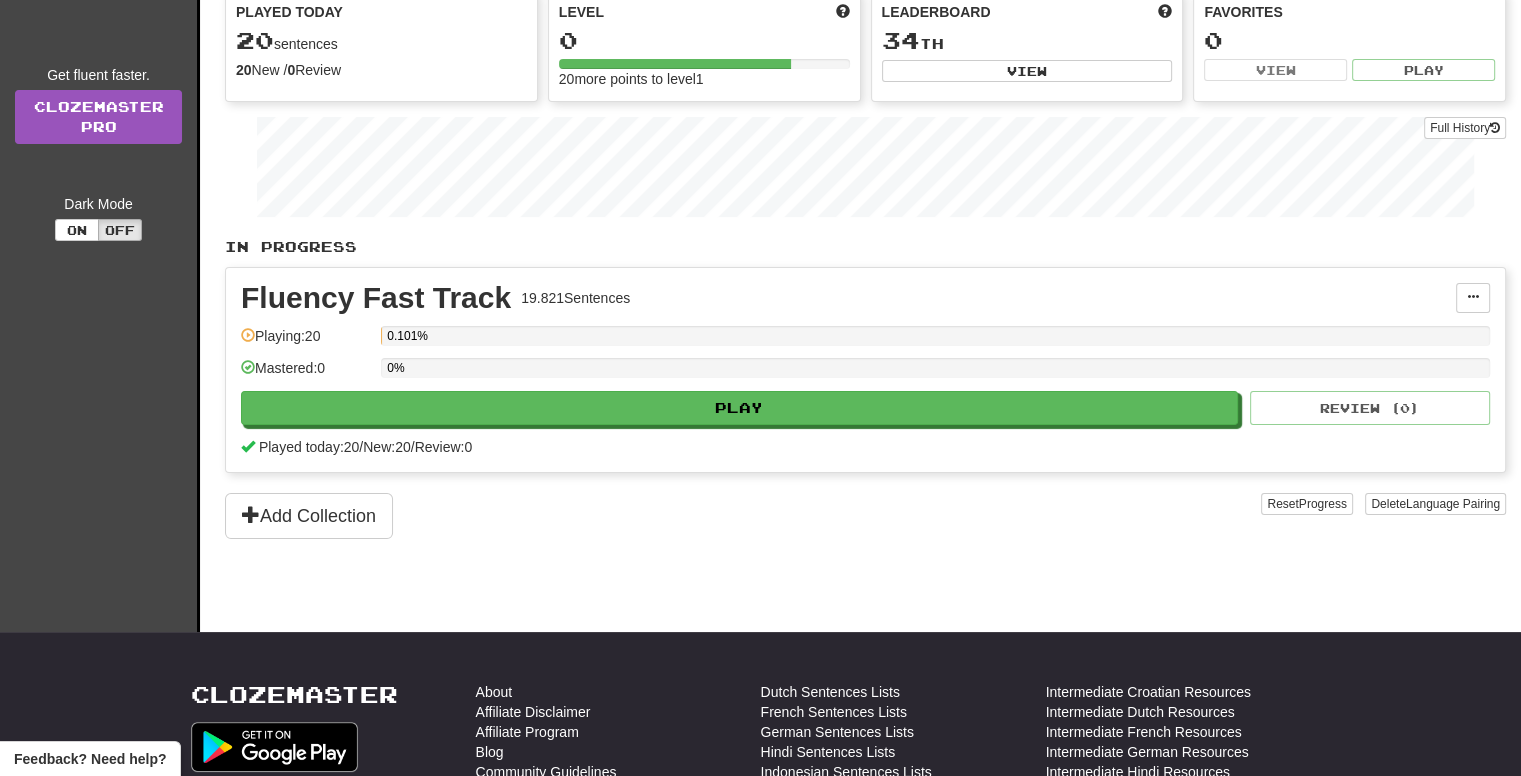 click on "Fluency Fast Track 19.821  Sentences Manage Sentences Unpin from Dashboard  Playing:  20 0.101%  Mastered:  0 0% Play Review ( 0 )   Played today:  20  /  New:  20  /  Review:  0" at bounding box center [865, 370] 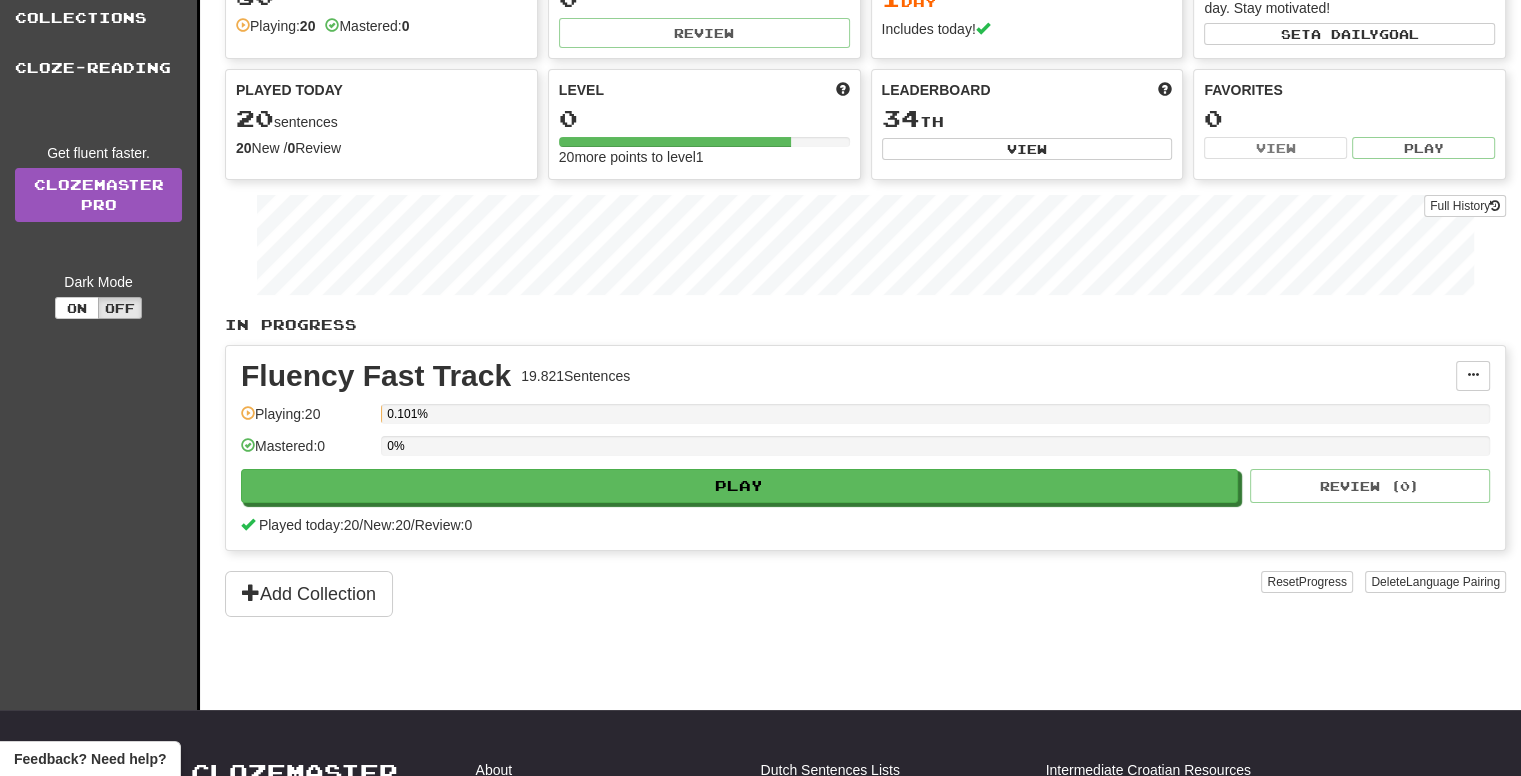 scroll, scrollTop: 0, scrollLeft: 0, axis: both 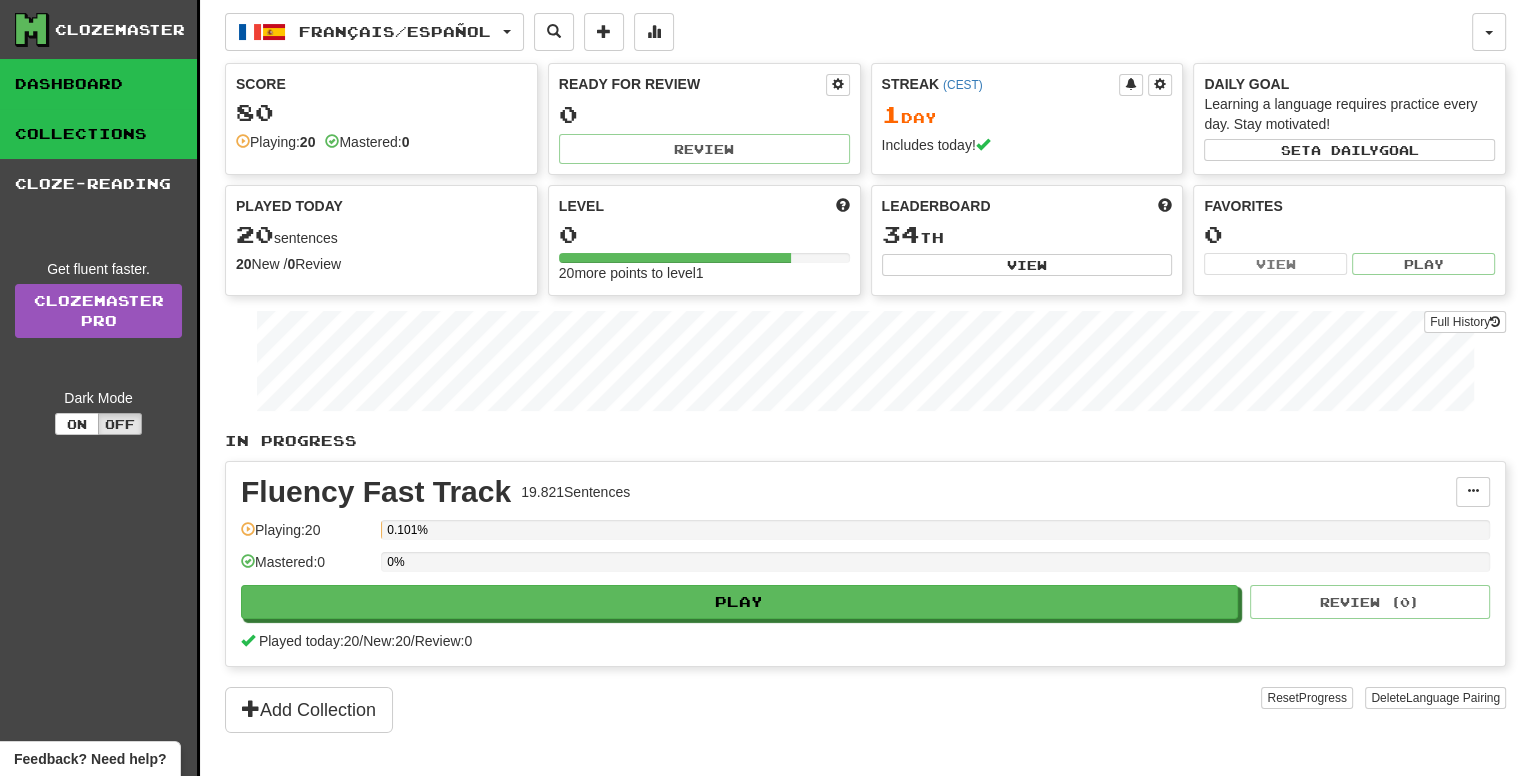 click on "Collections" at bounding box center (98, 134) 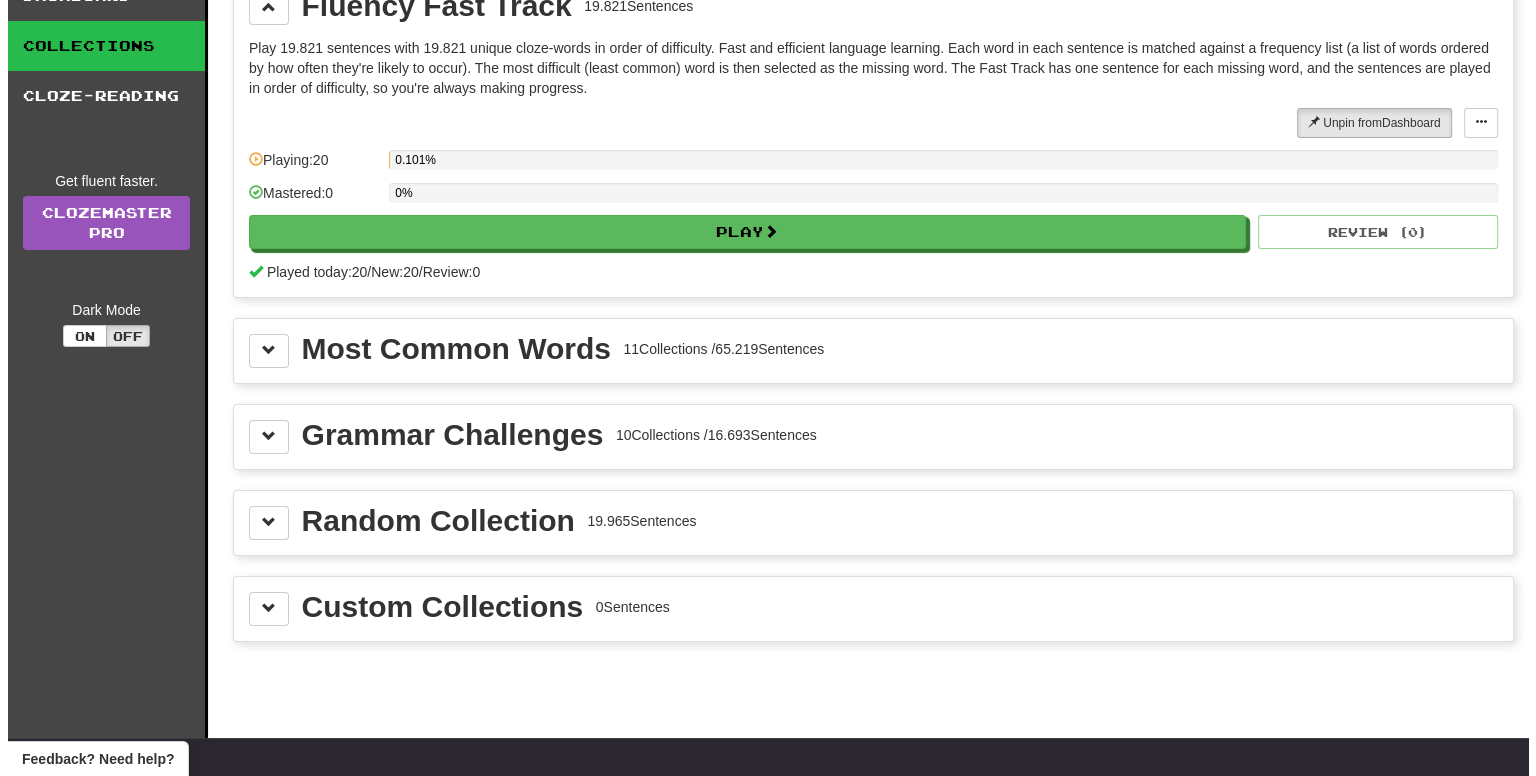 scroll, scrollTop: 208, scrollLeft: 0, axis: vertical 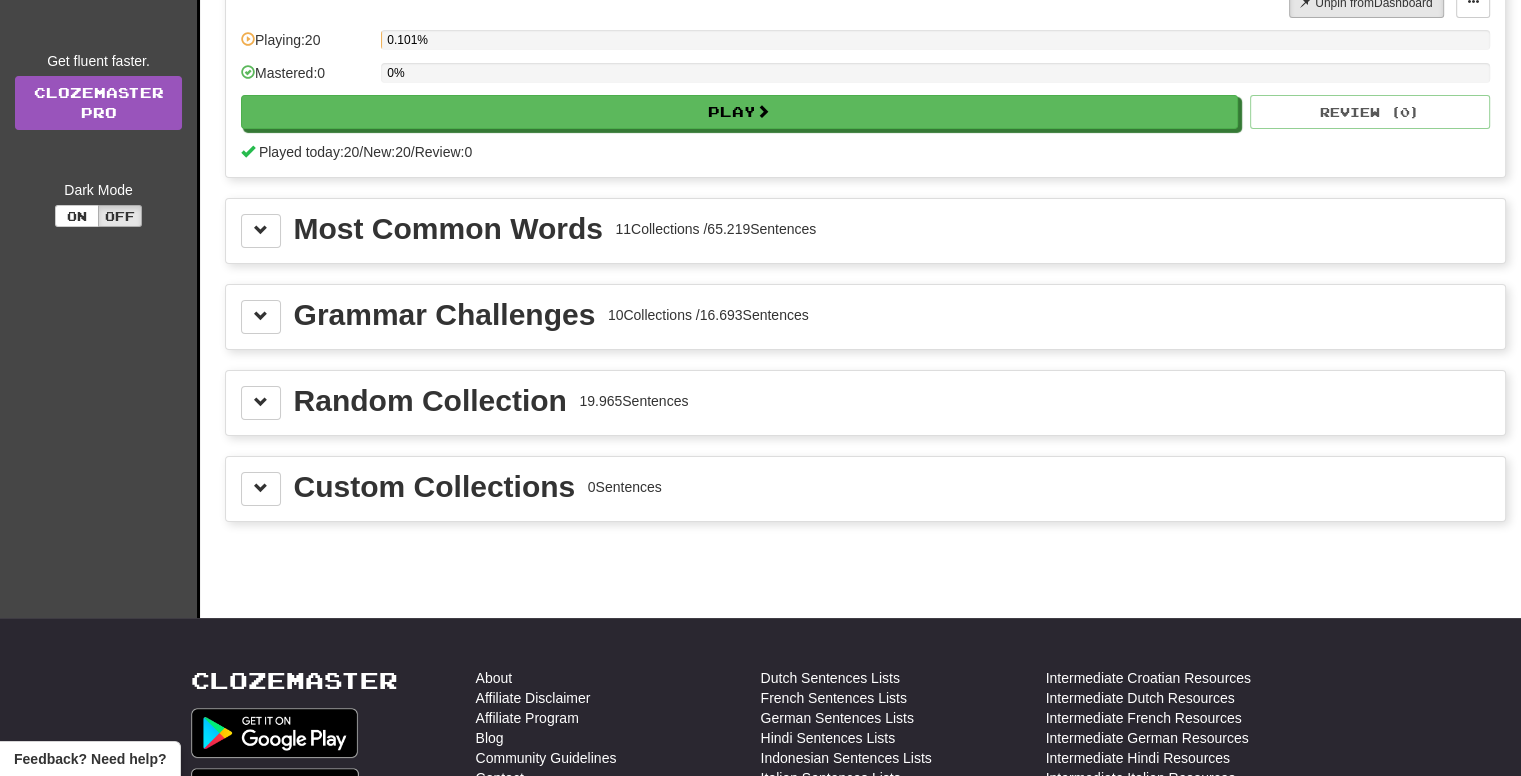click on "Custom Collections" at bounding box center (435, 487) 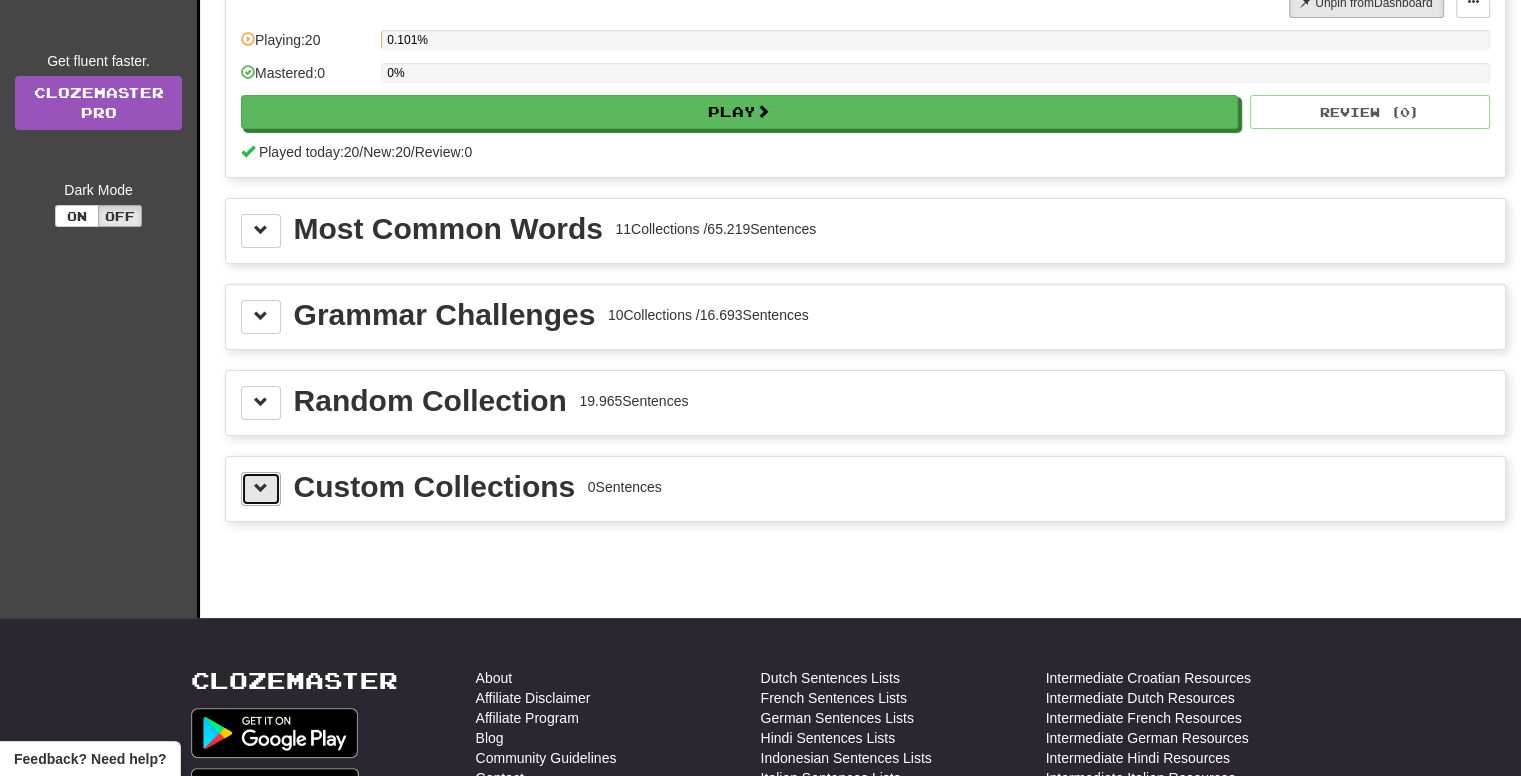 click at bounding box center [261, 488] 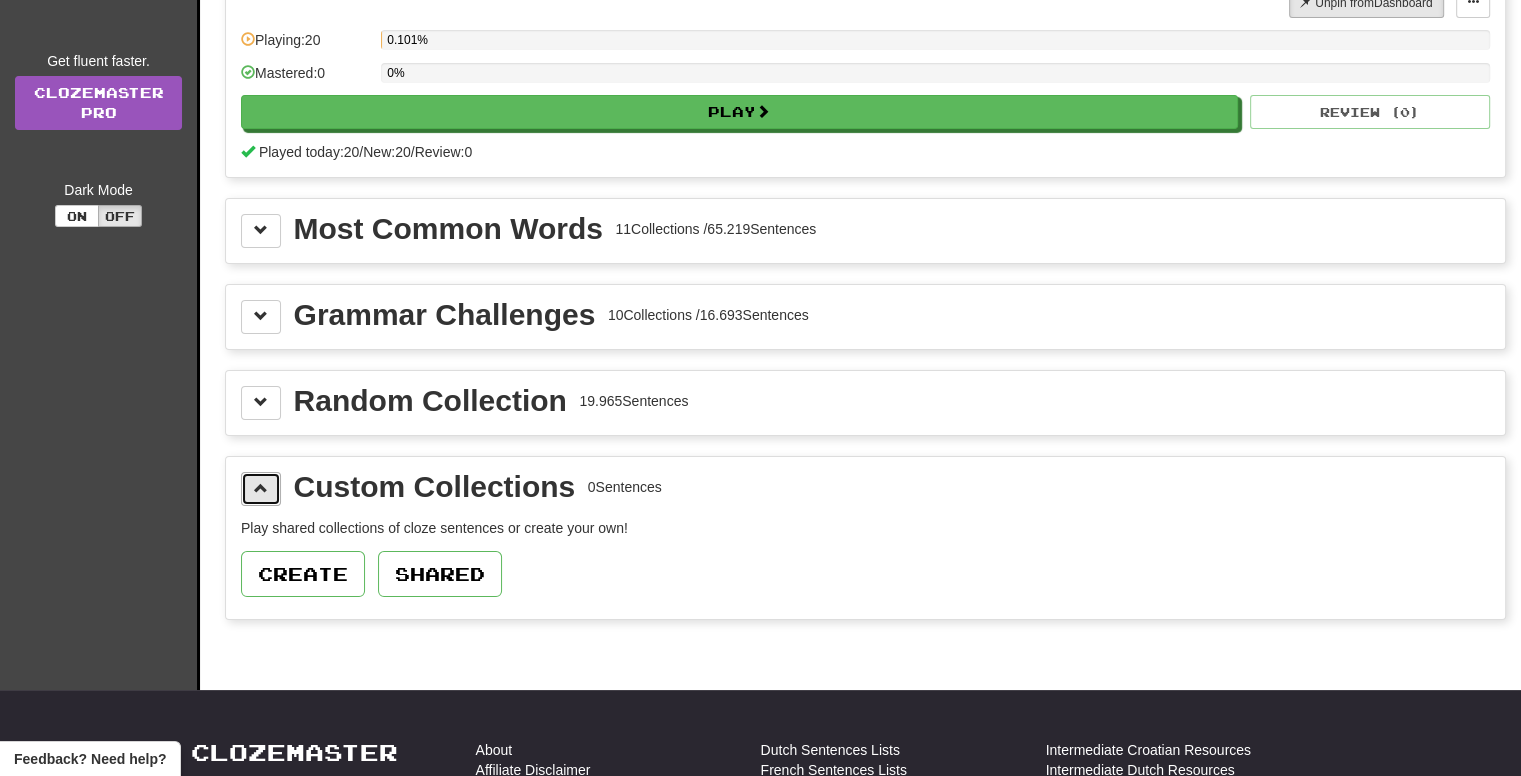 click at bounding box center [261, 488] 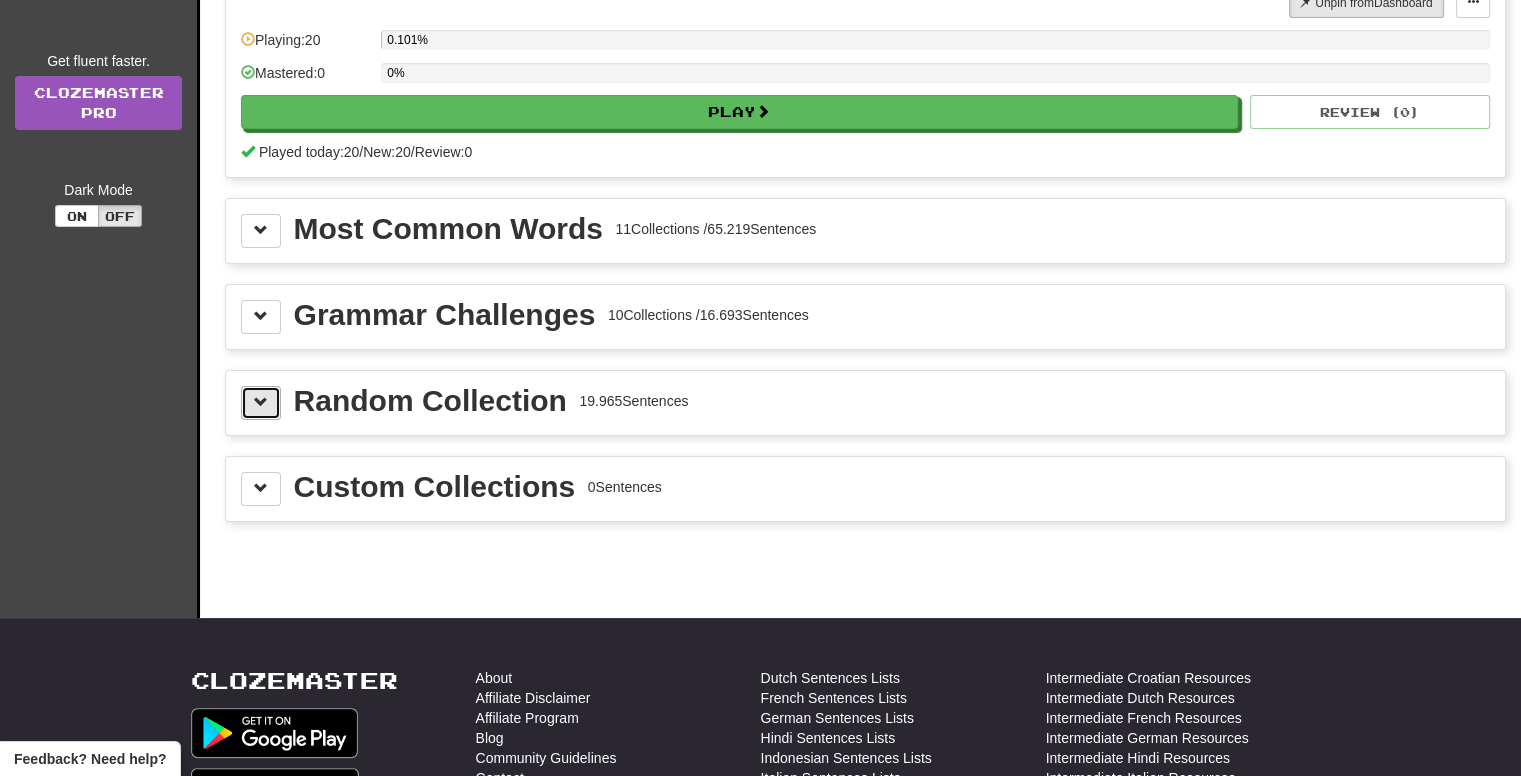 click at bounding box center [261, 402] 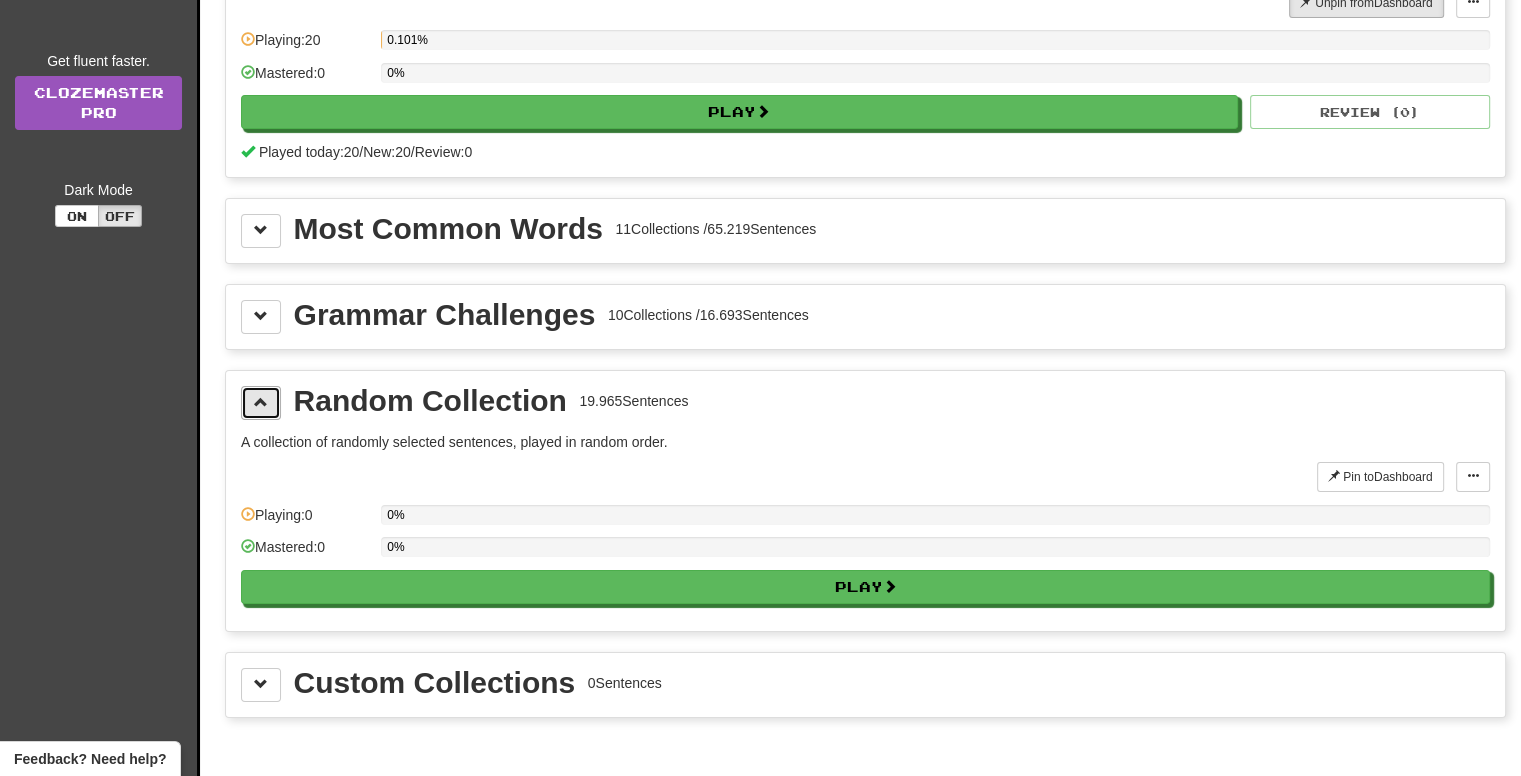 click at bounding box center (261, 402) 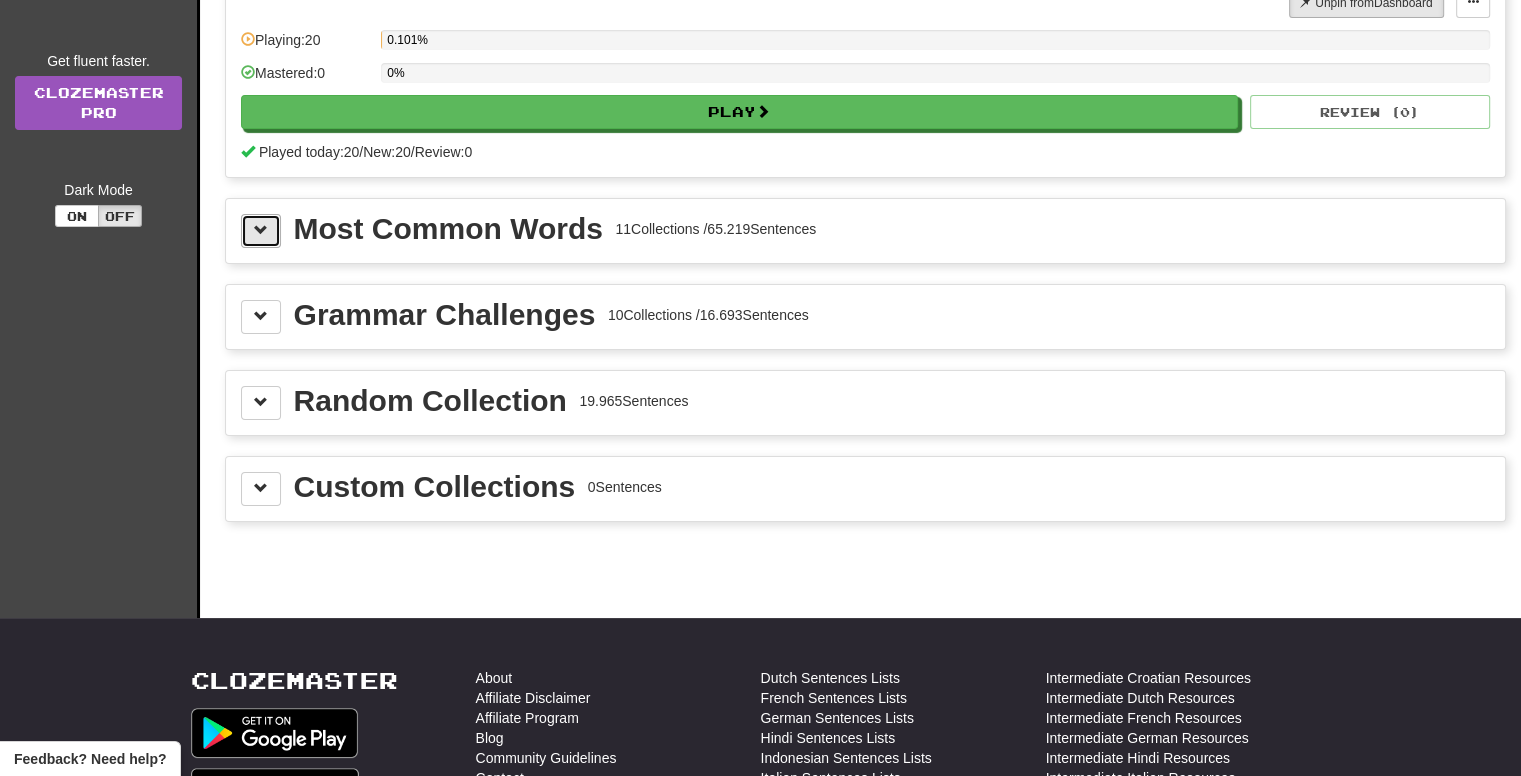 click at bounding box center (261, 231) 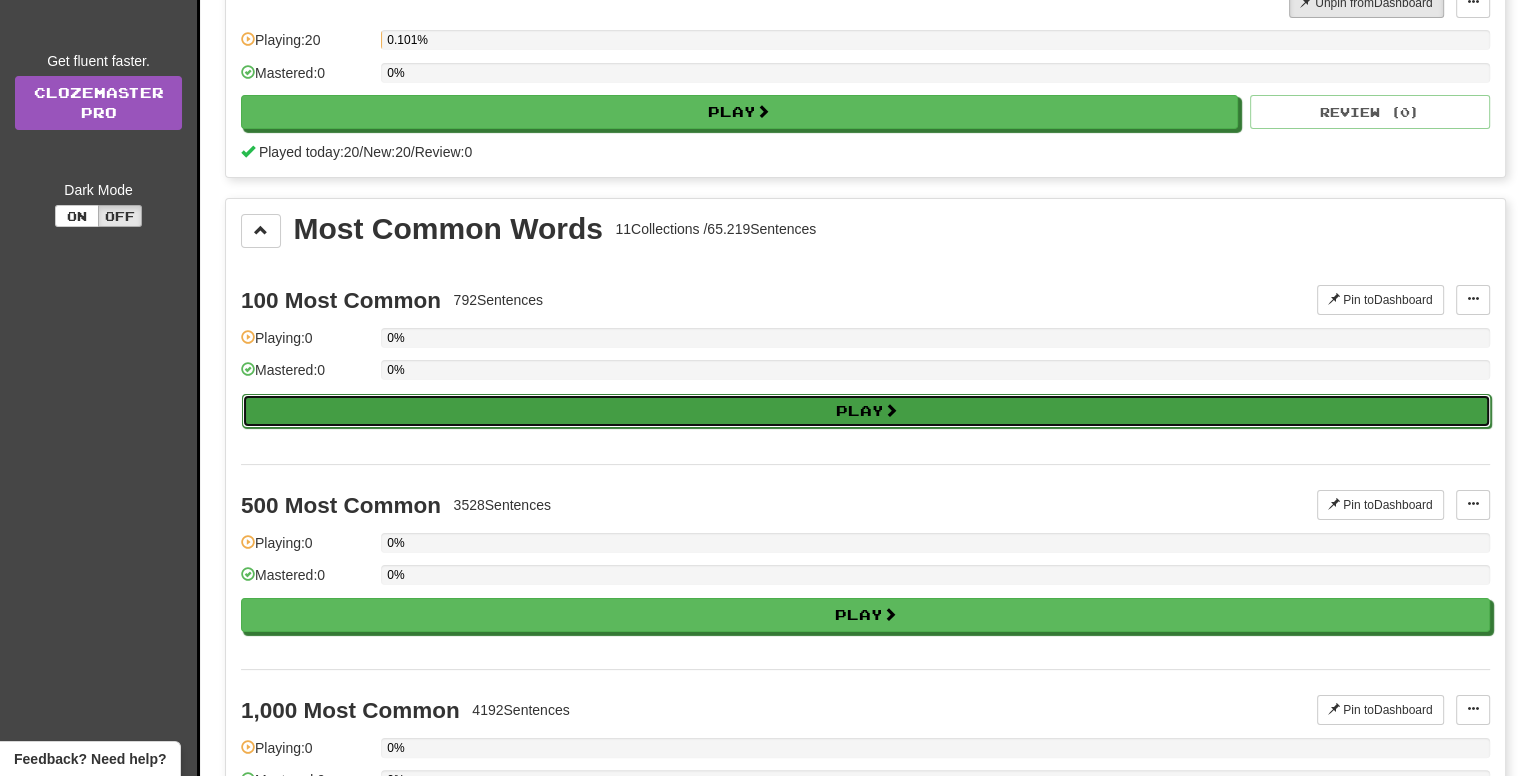 click on "Play" at bounding box center [866, 411] 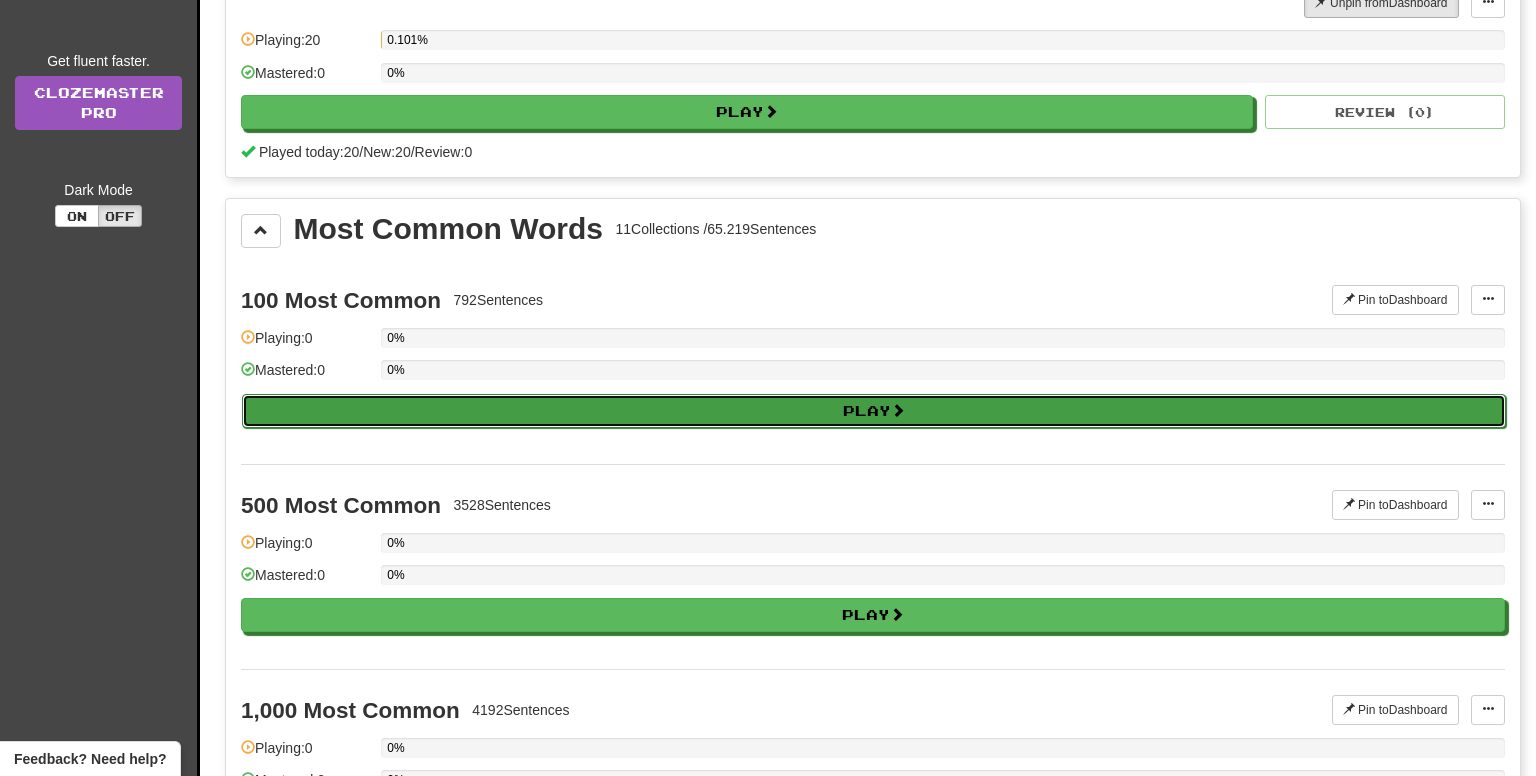 select on "**" 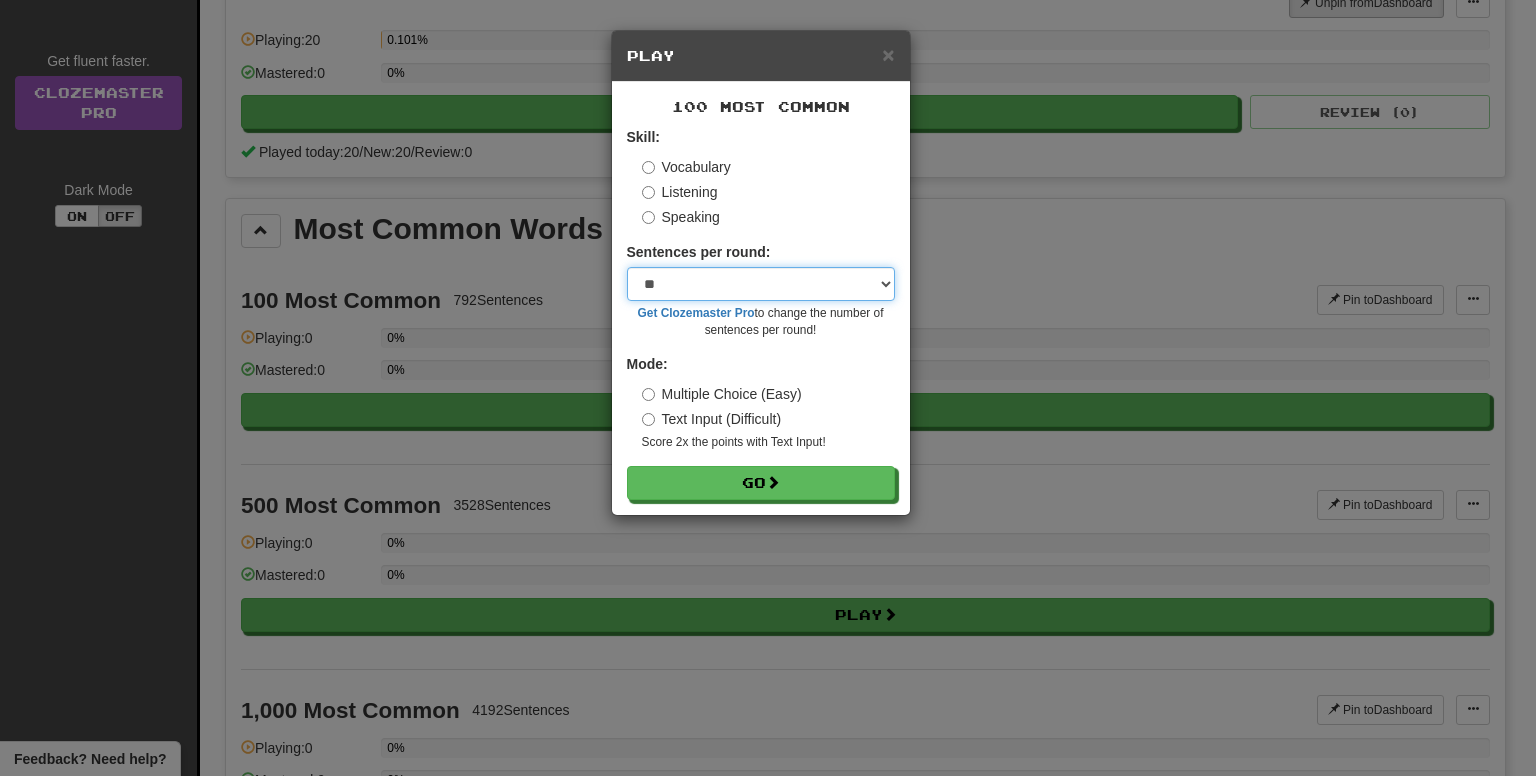 click on "* ** ** ** ** ** *** ********" at bounding box center (761, 284) 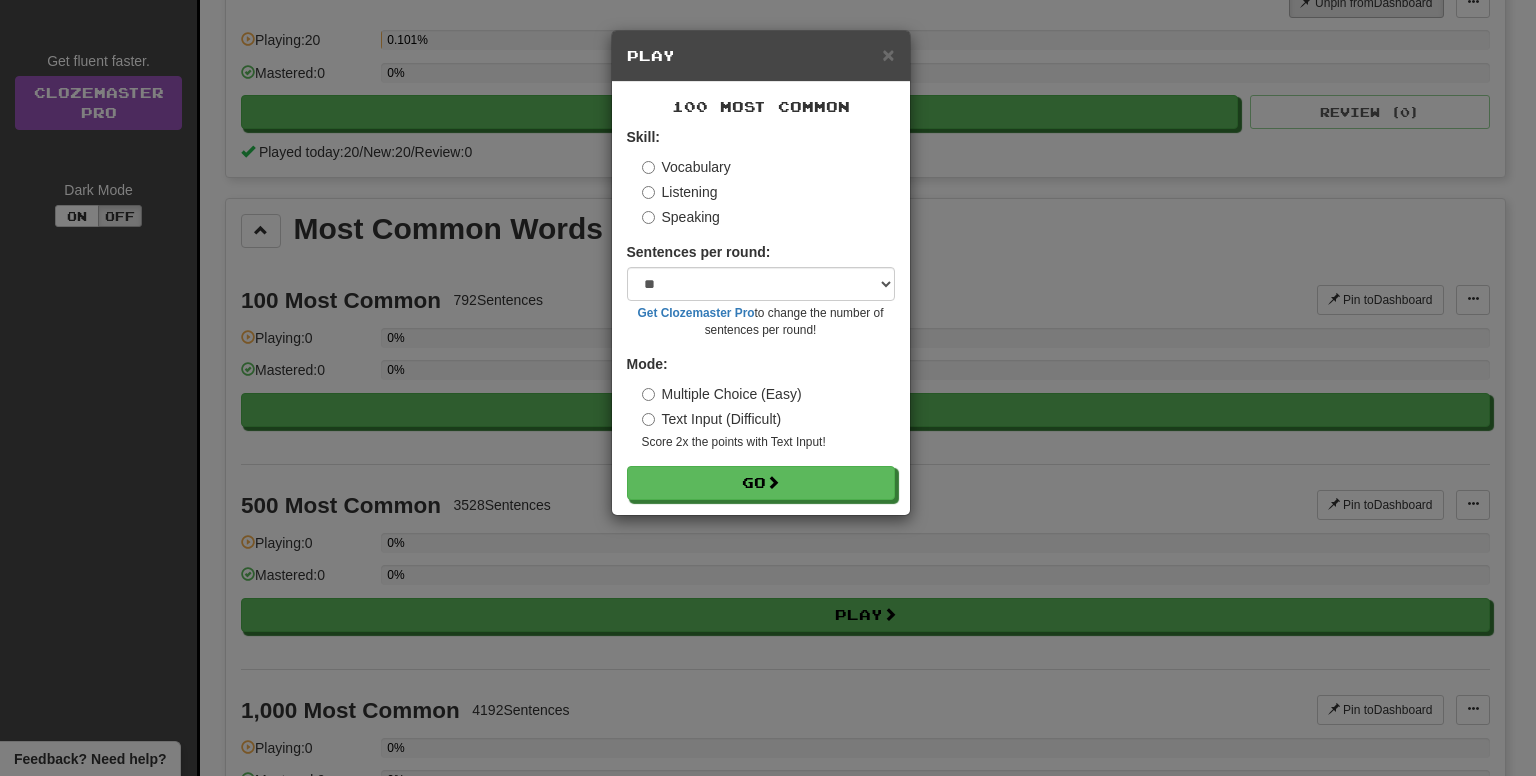 click on "Multiple Choice (Easy) Text Input (Difficult) Score 2x the points with Text Input !" at bounding box center (768, 417) 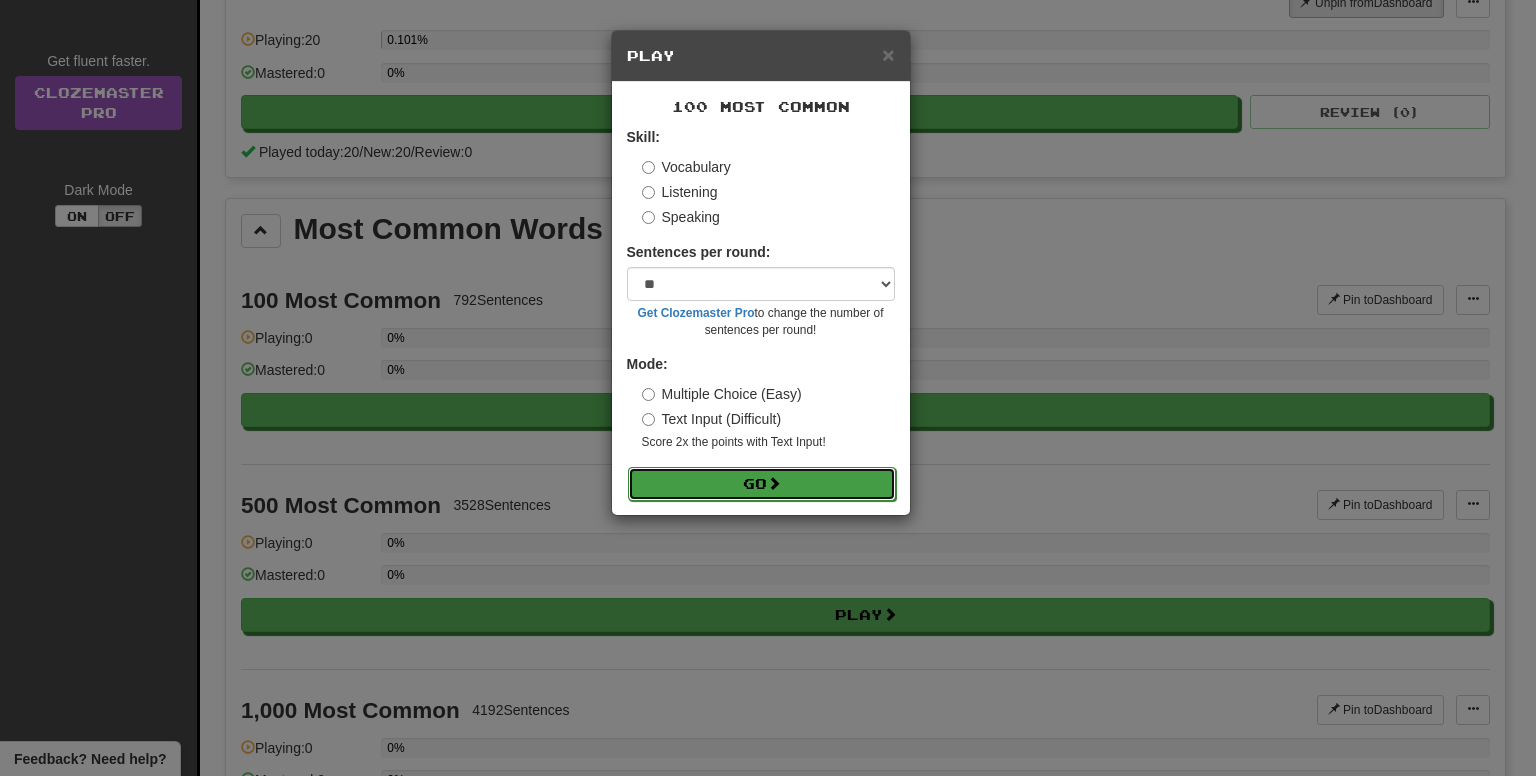 click on "Go" at bounding box center [762, 484] 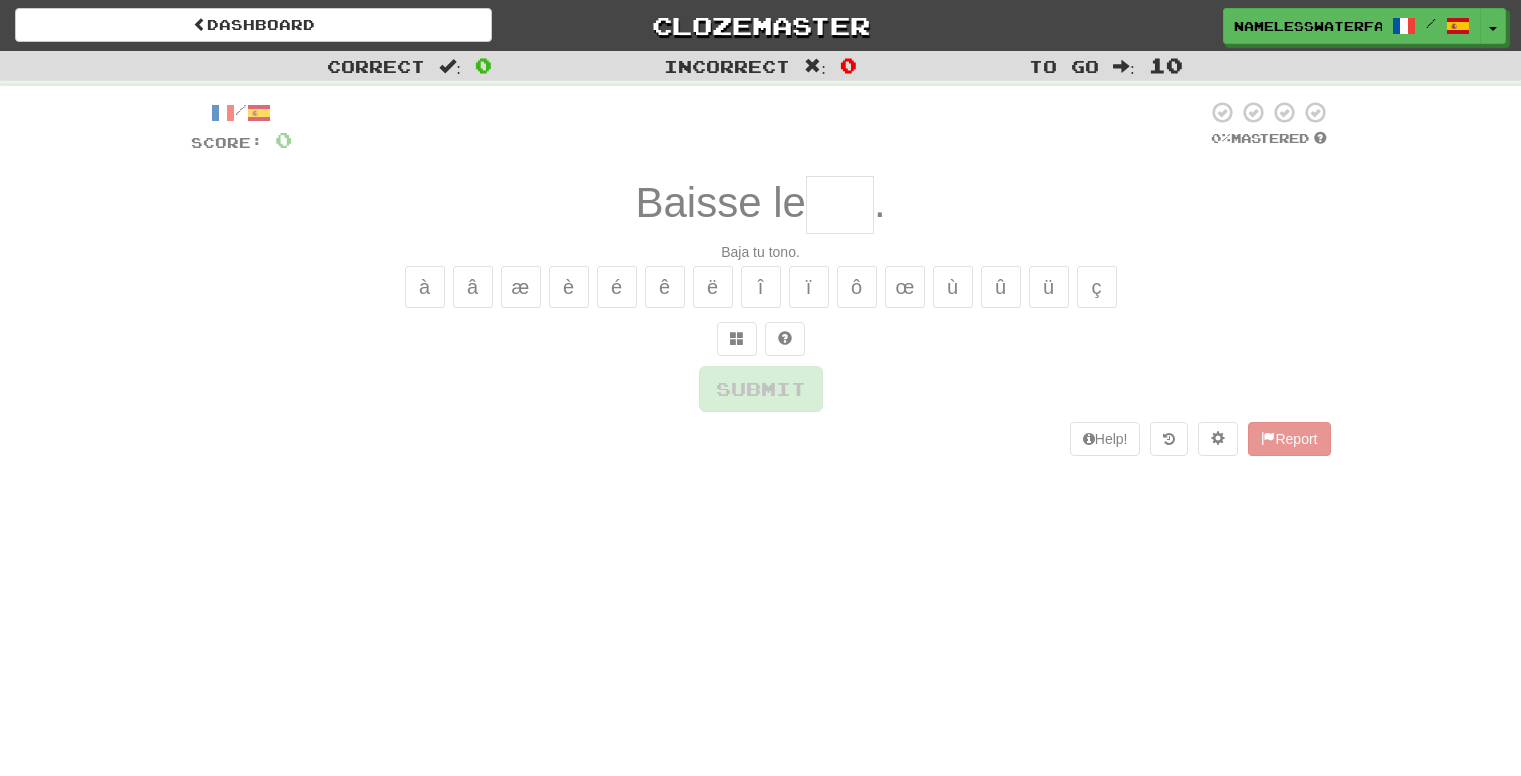 scroll, scrollTop: 0, scrollLeft: 0, axis: both 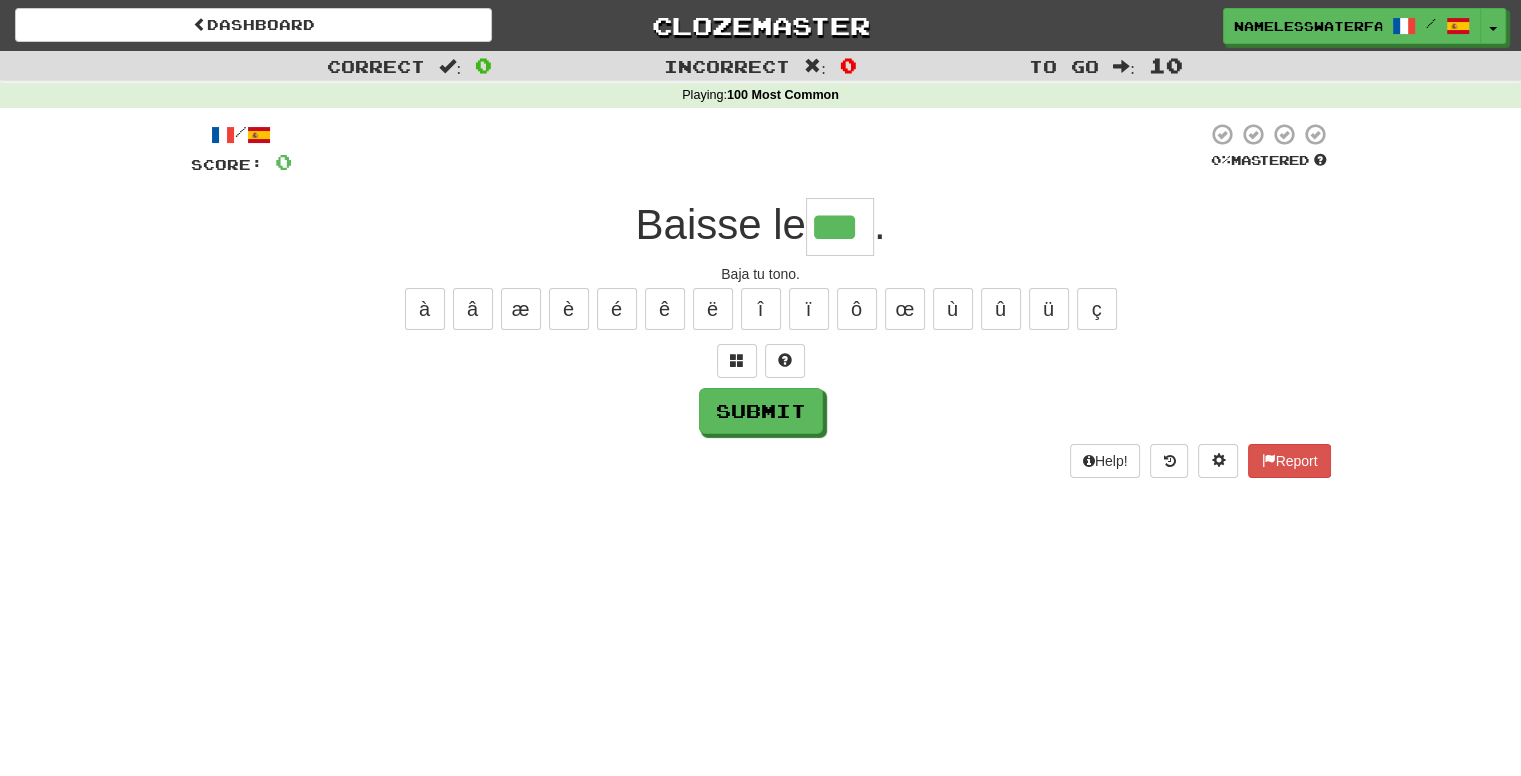 type on "***" 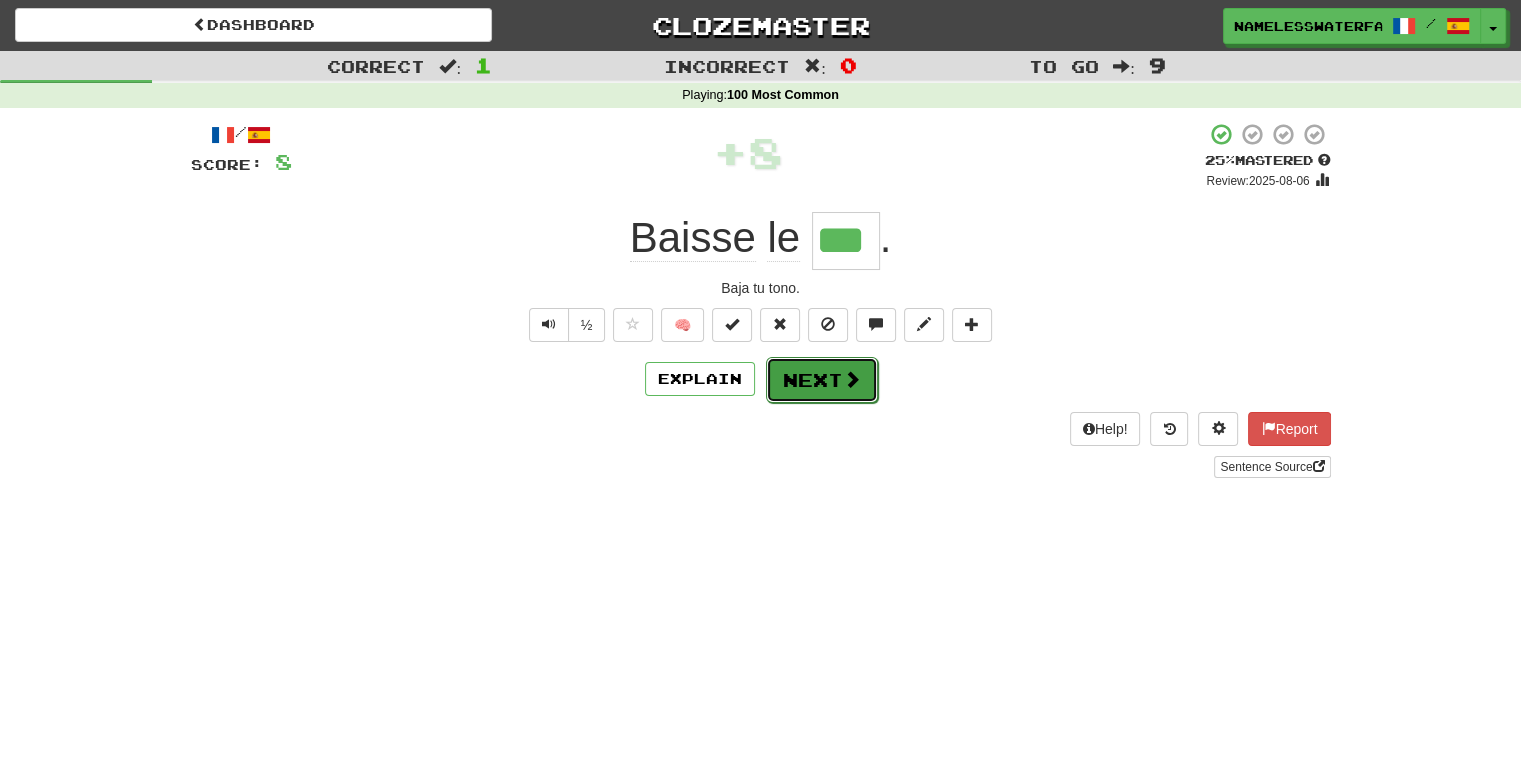 click on "Next" at bounding box center (822, 380) 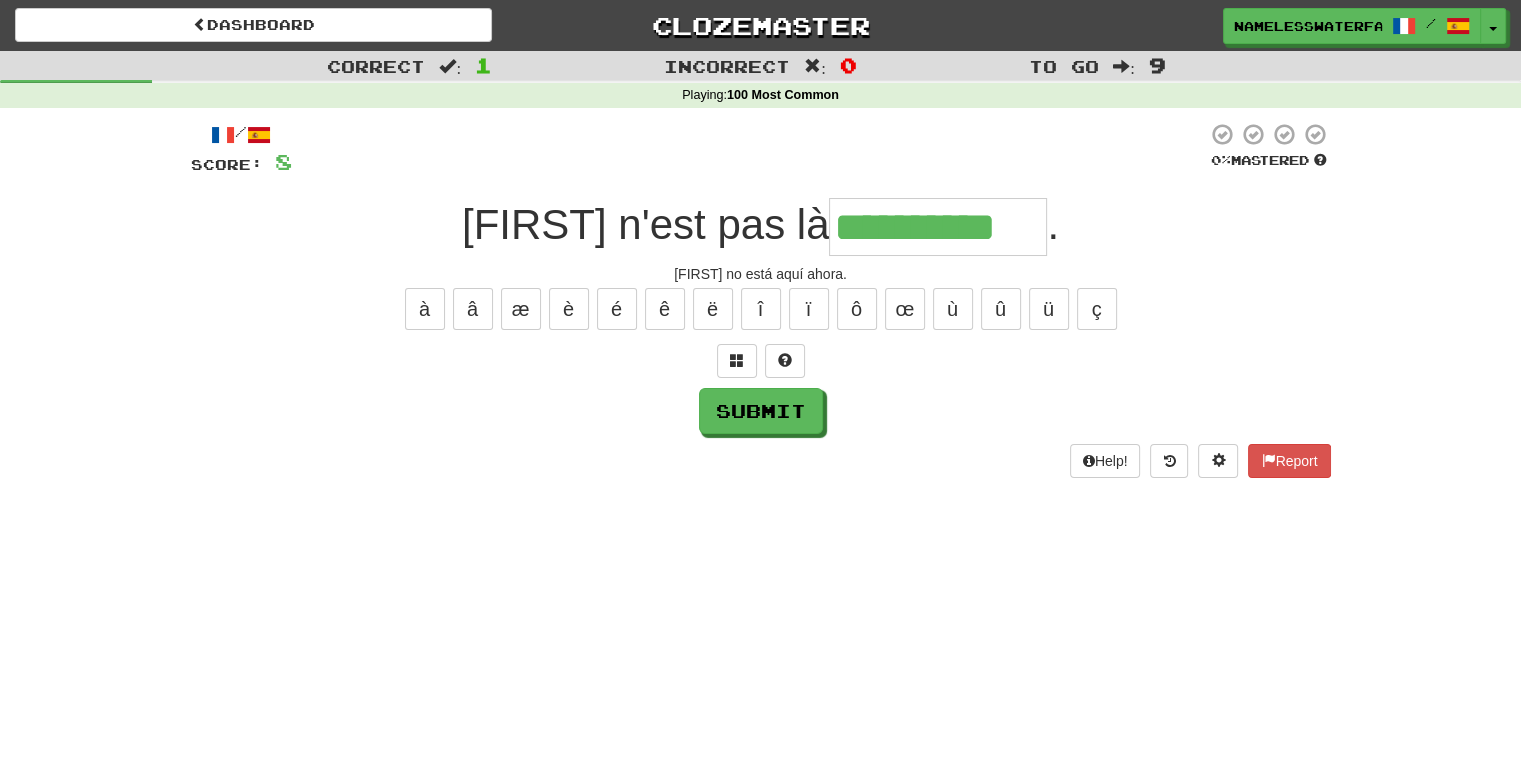 type on "**********" 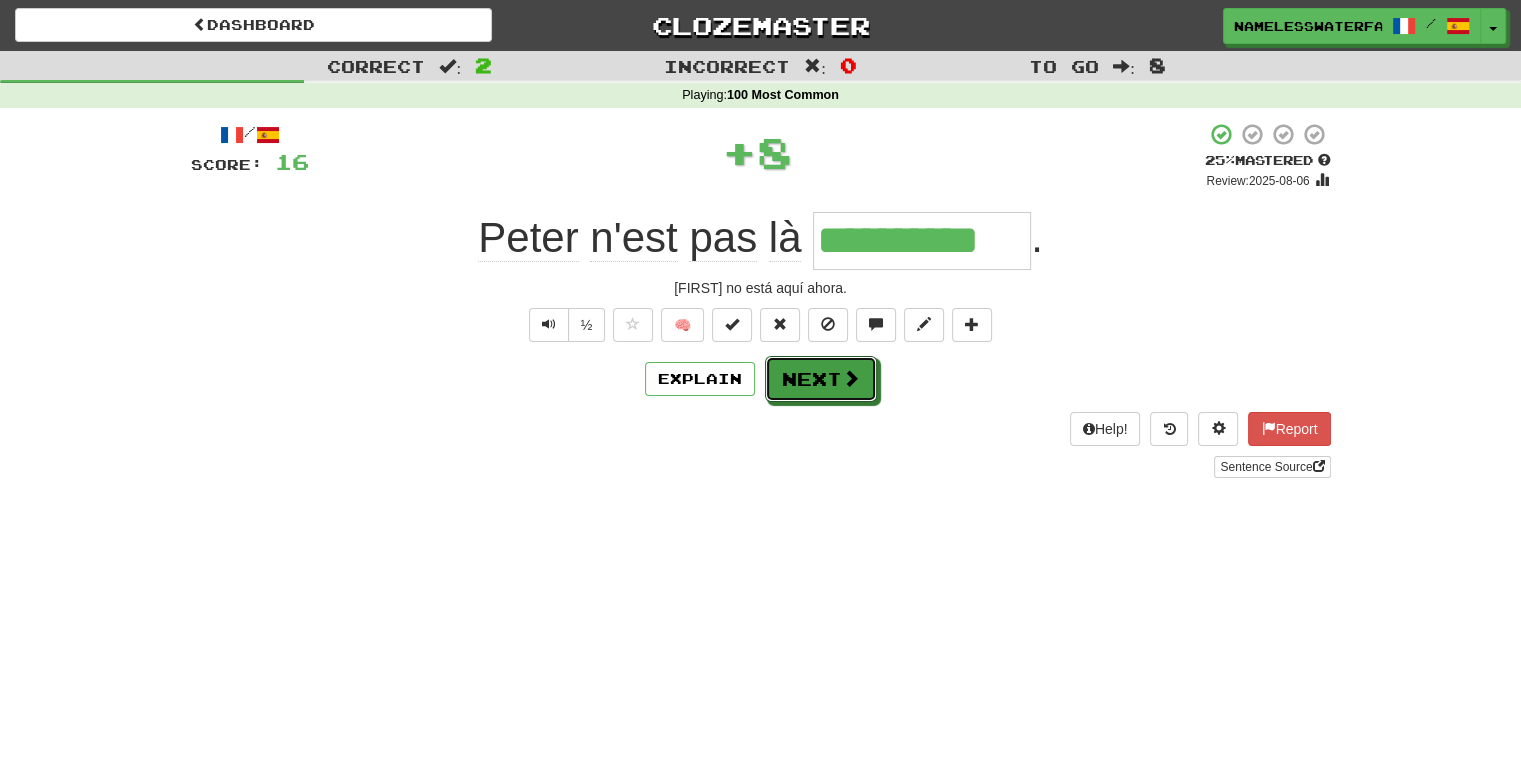 click on "Next" at bounding box center (821, 379) 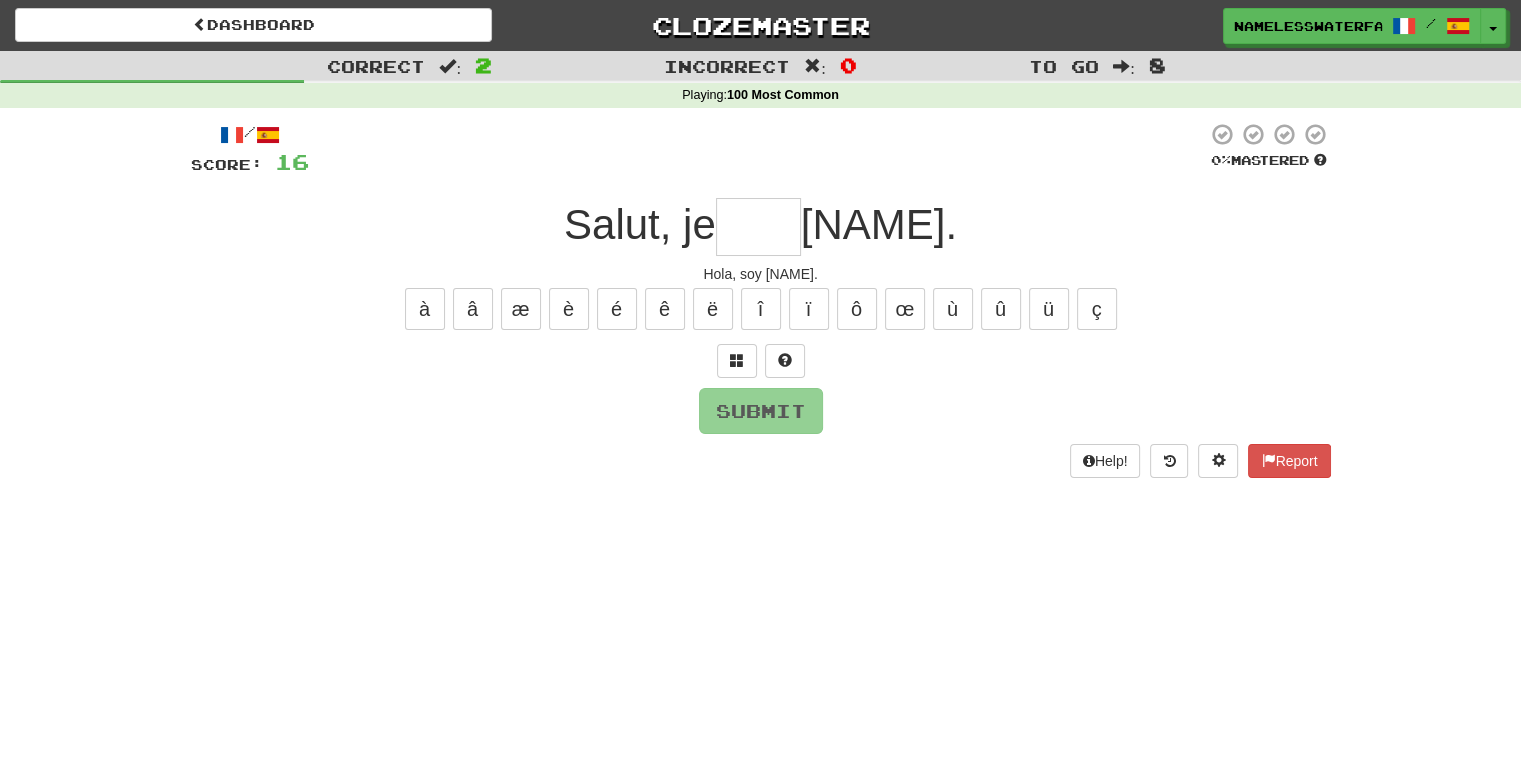 type on "*" 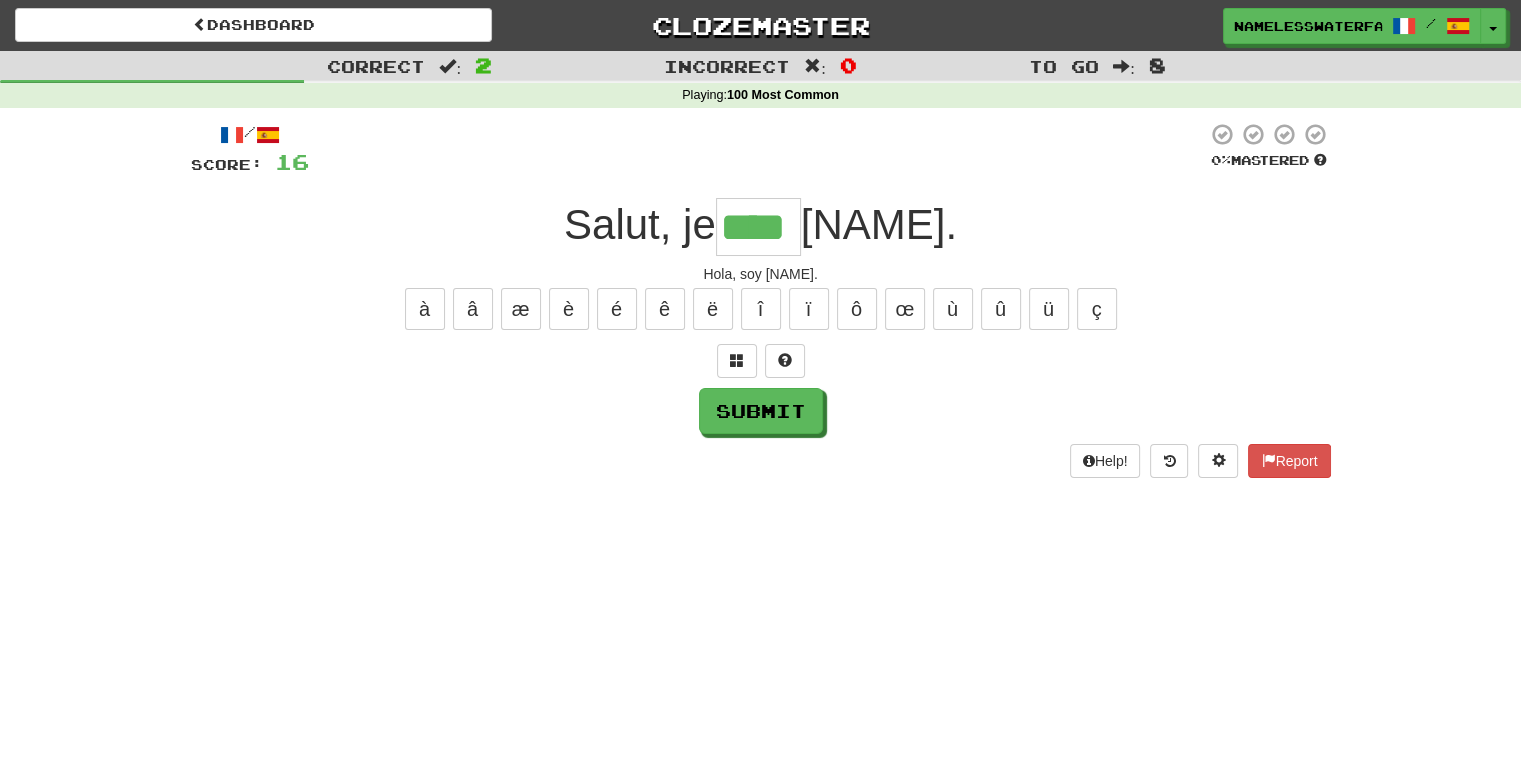 type on "****" 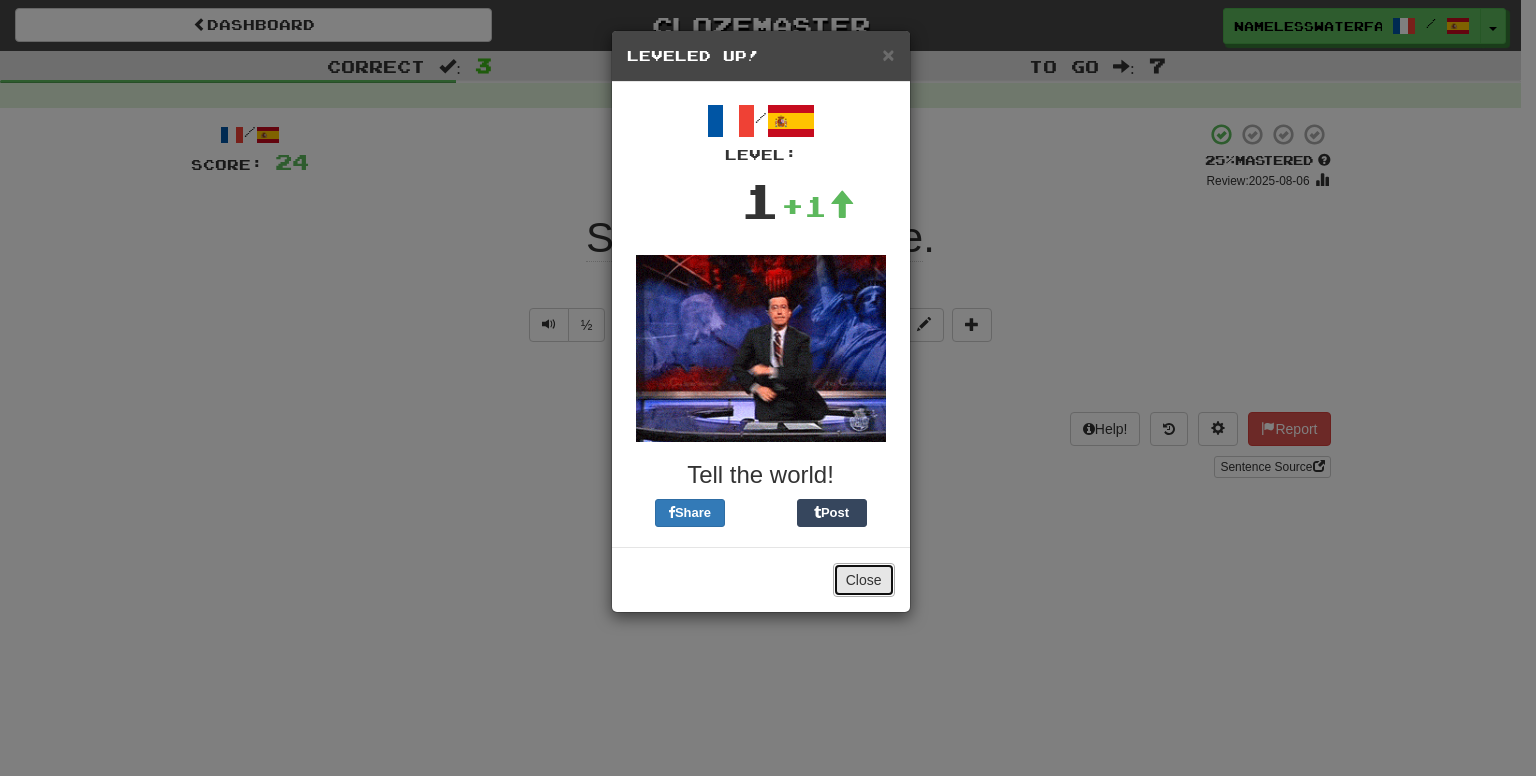 click on "Close" at bounding box center (864, 580) 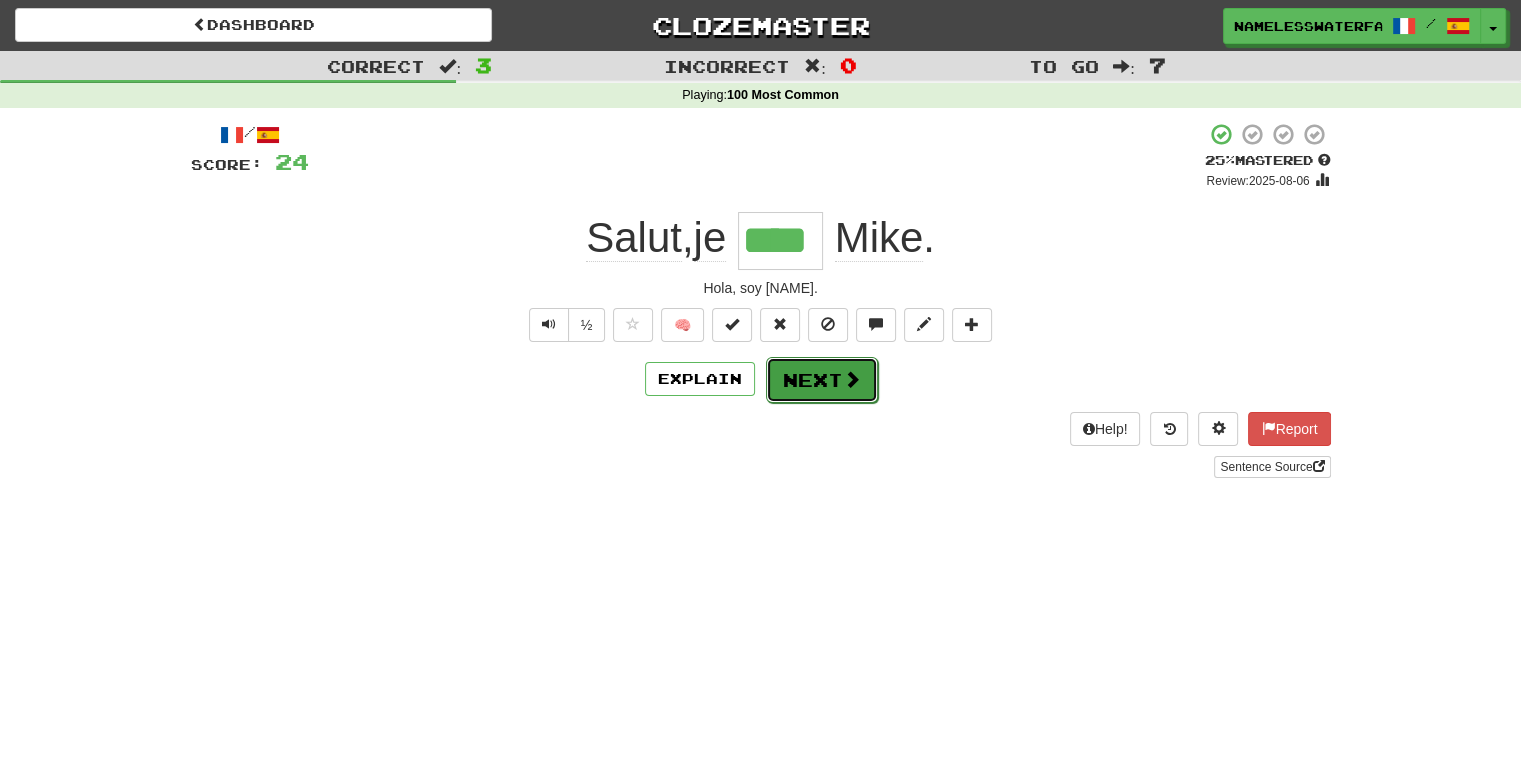 click at bounding box center [852, 379] 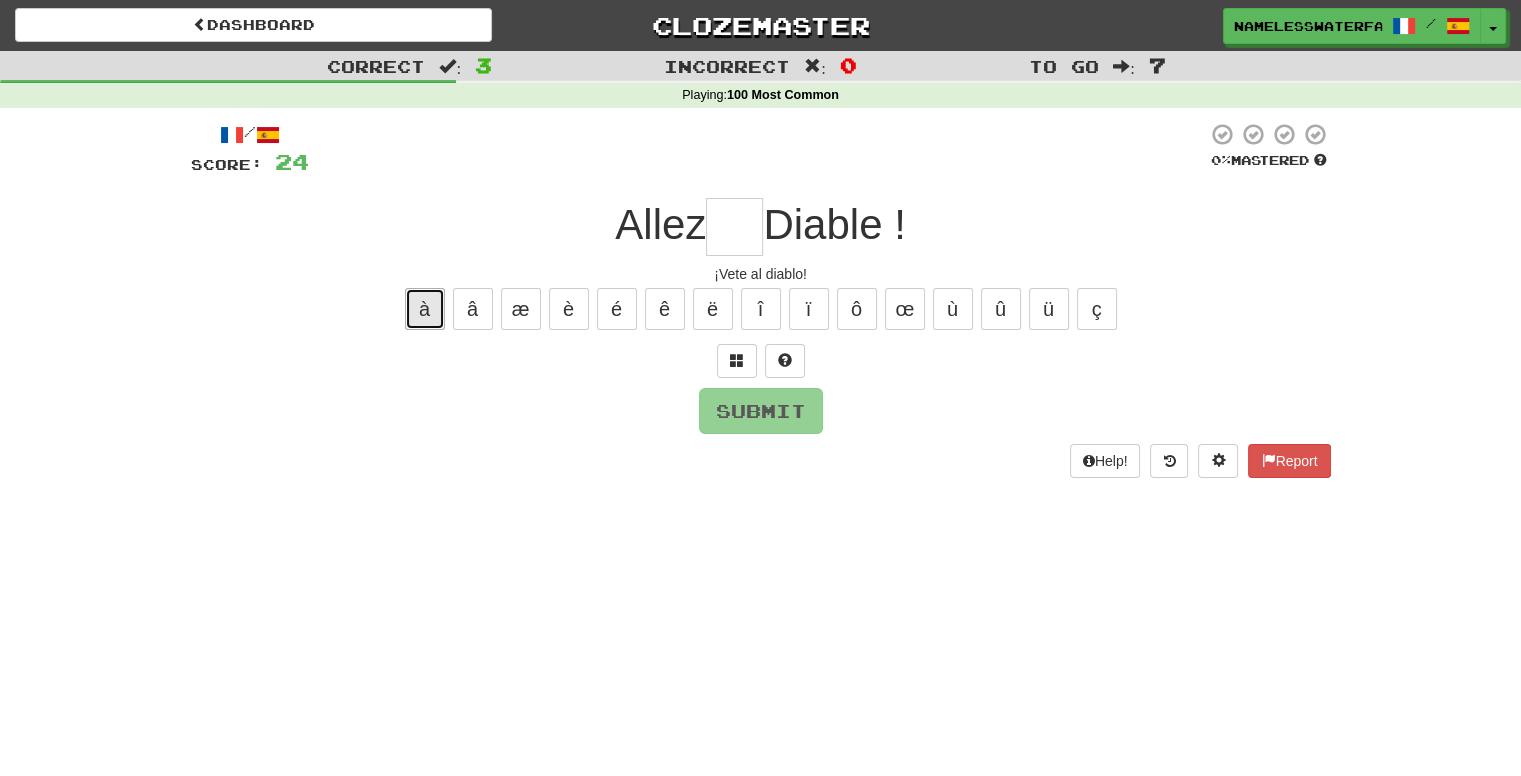 click on "à" at bounding box center (425, 309) 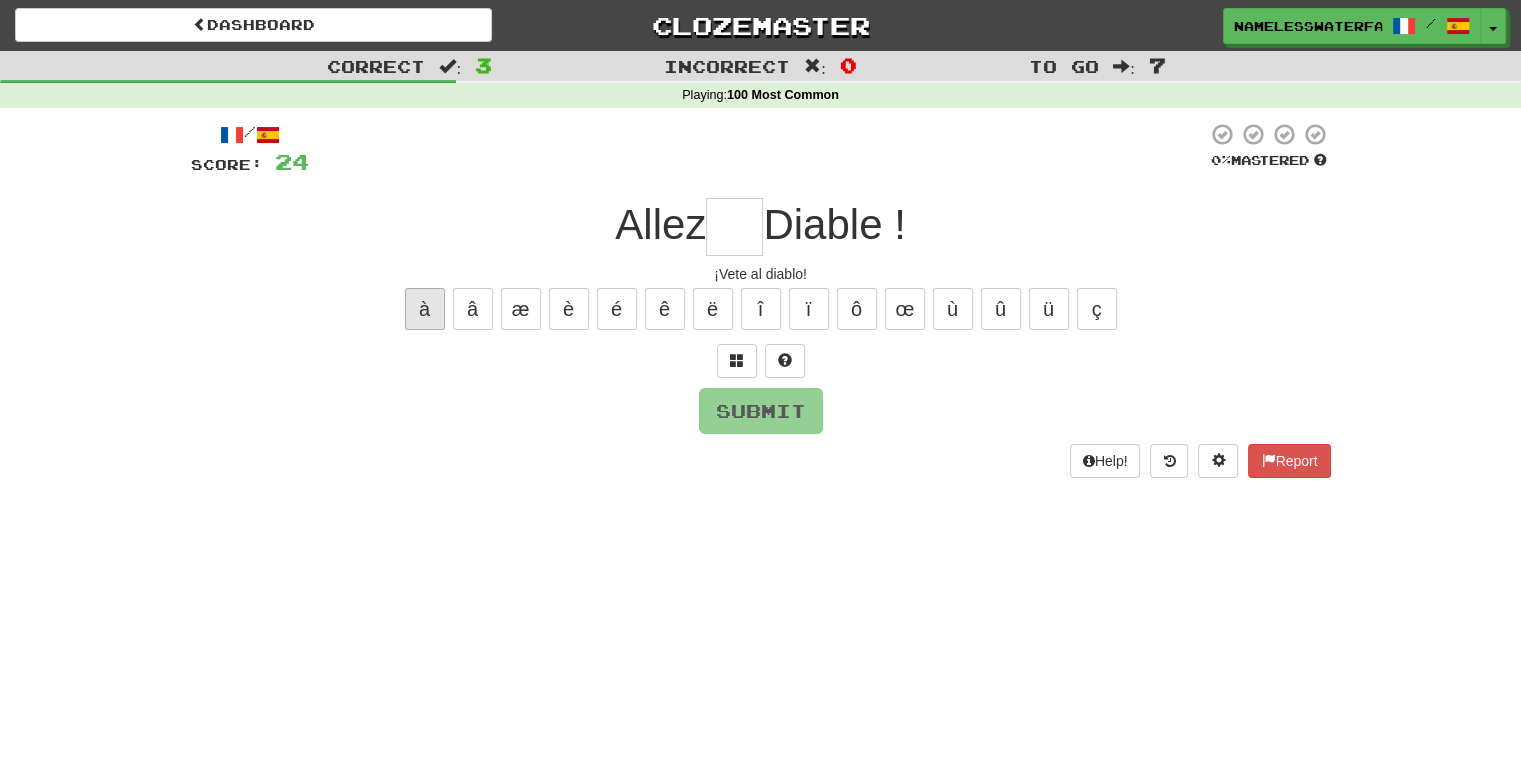 type on "*" 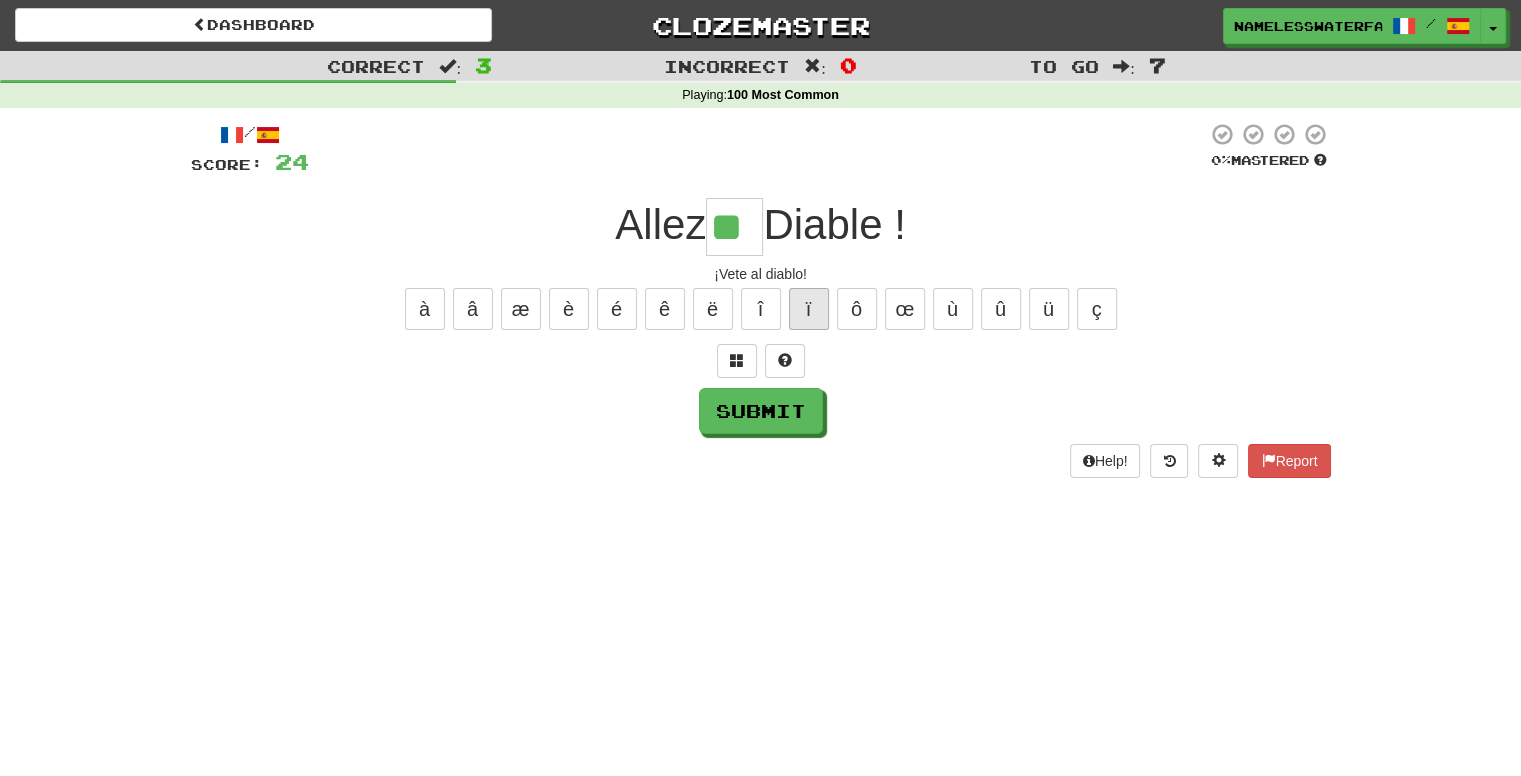 type on "**" 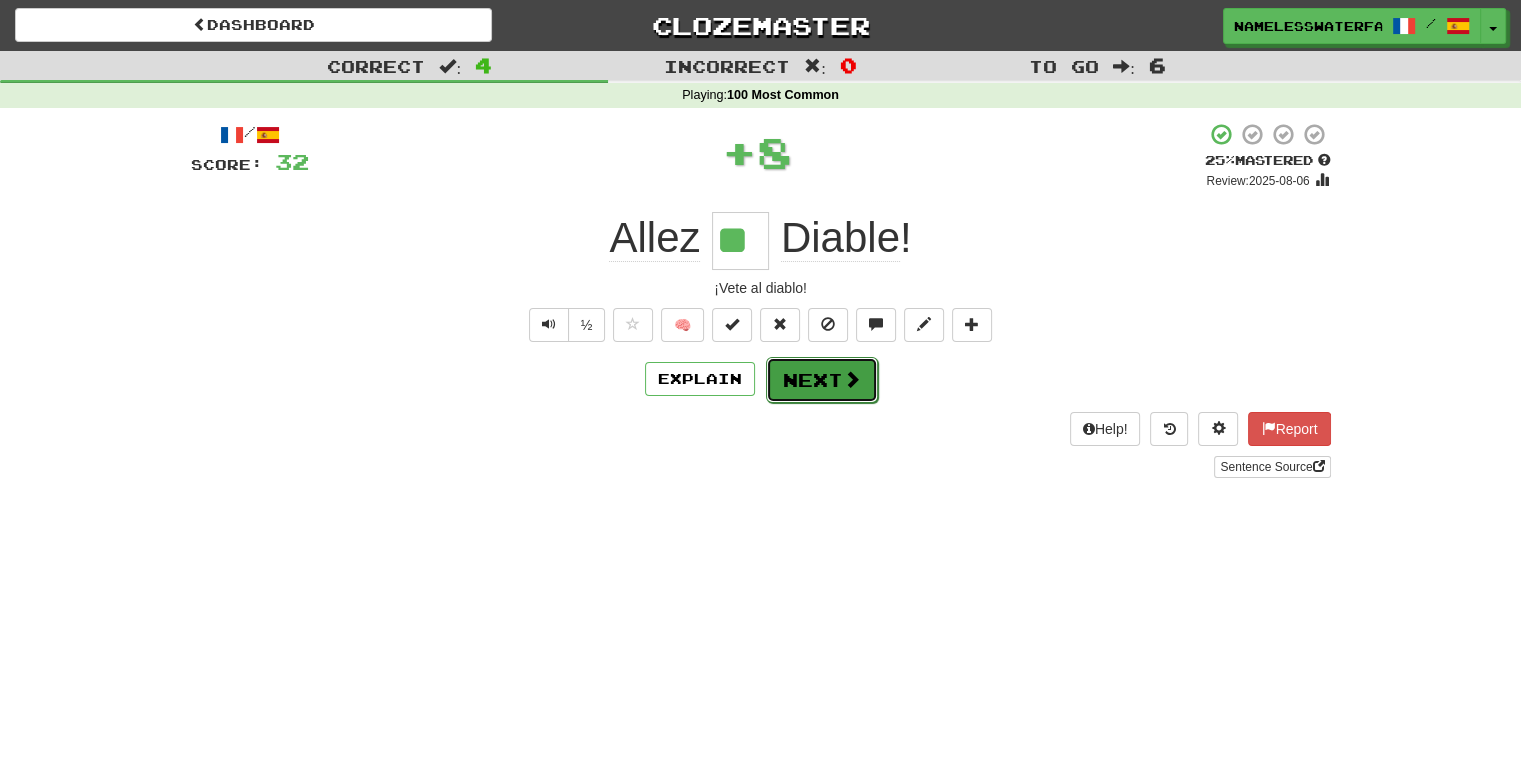 click on "Next" at bounding box center (822, 380) 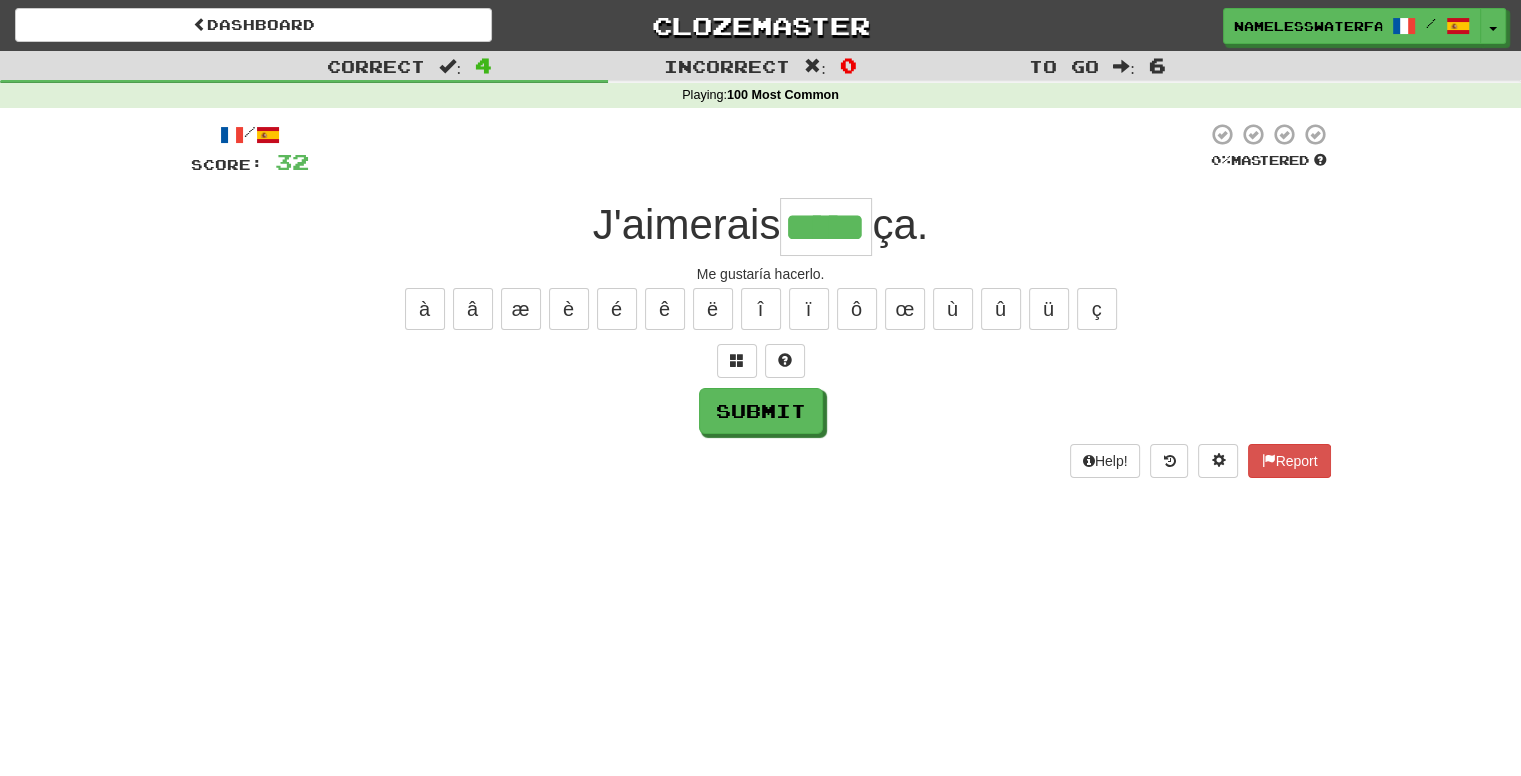 type on "*****" 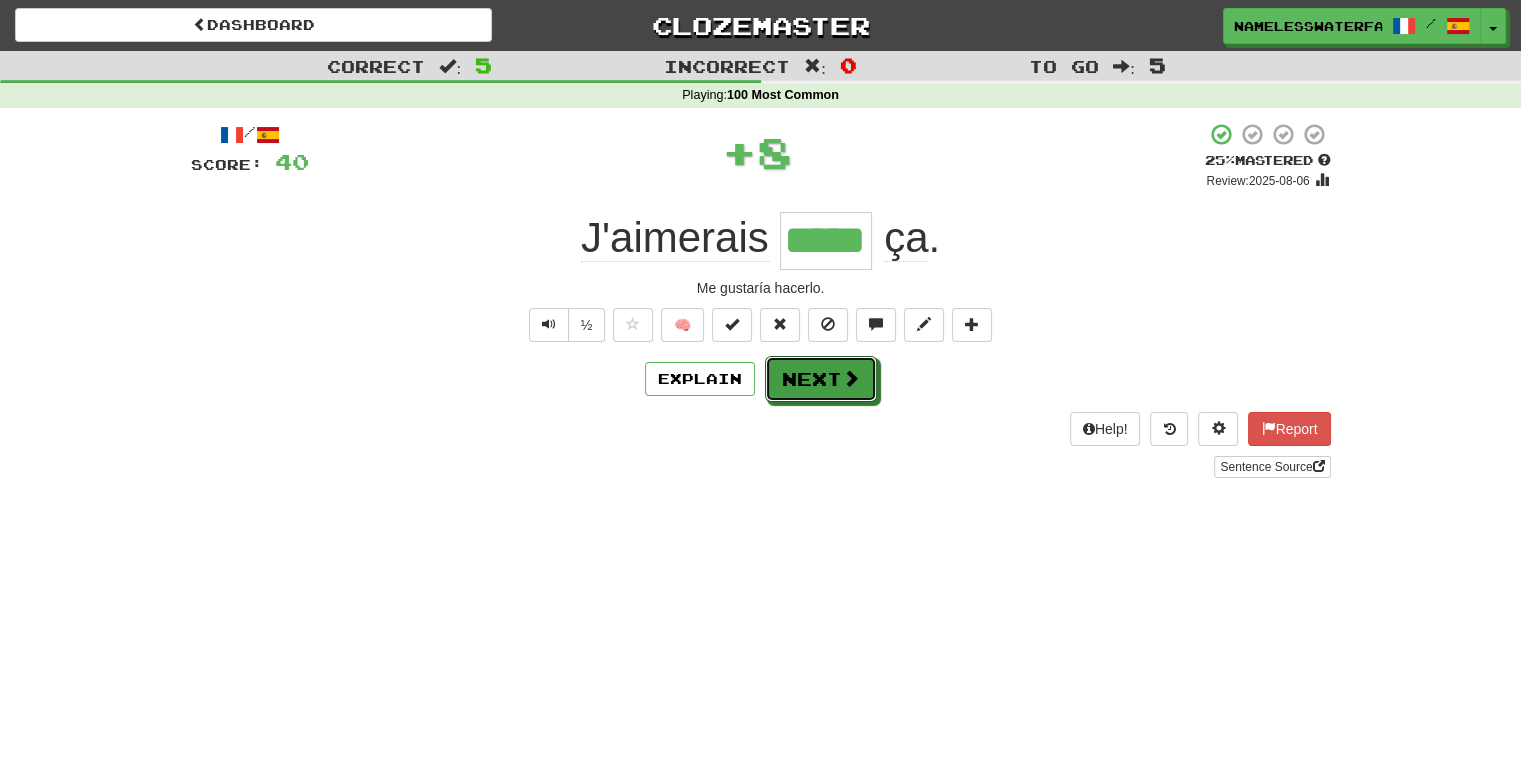 click on "Next" at bounding box center (821, 379) 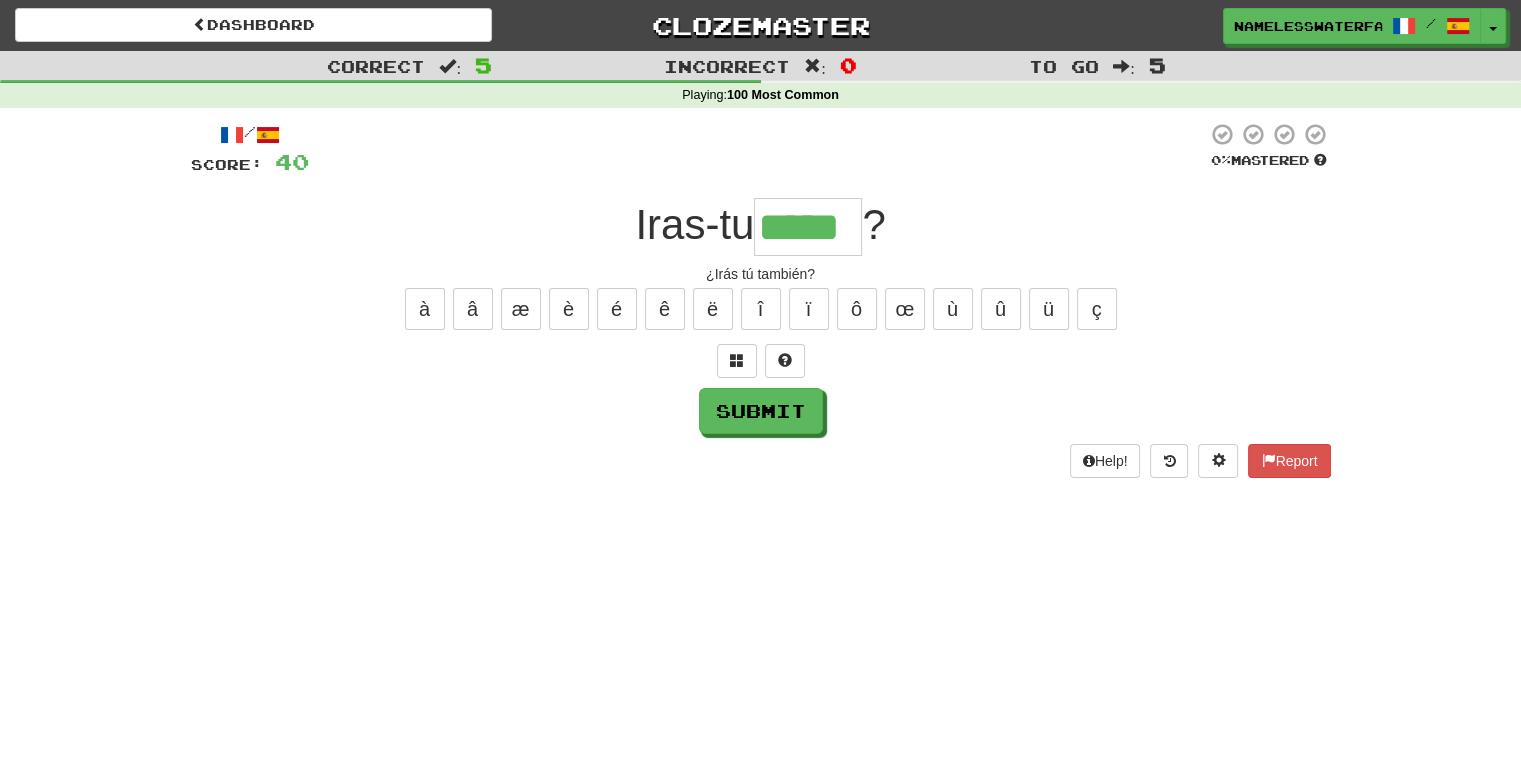type on "*****" 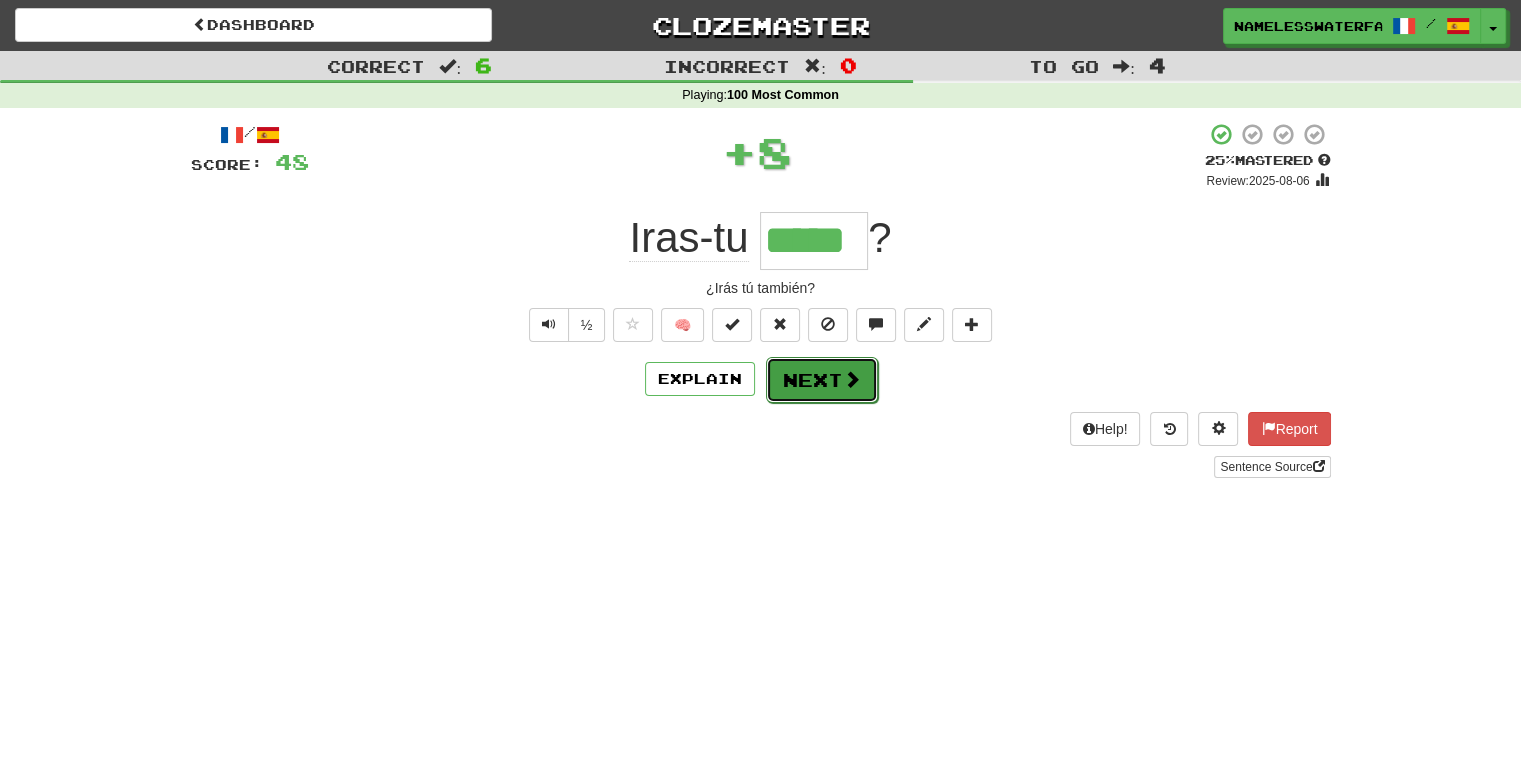 click on "Next" at bounding box center [822, 380] 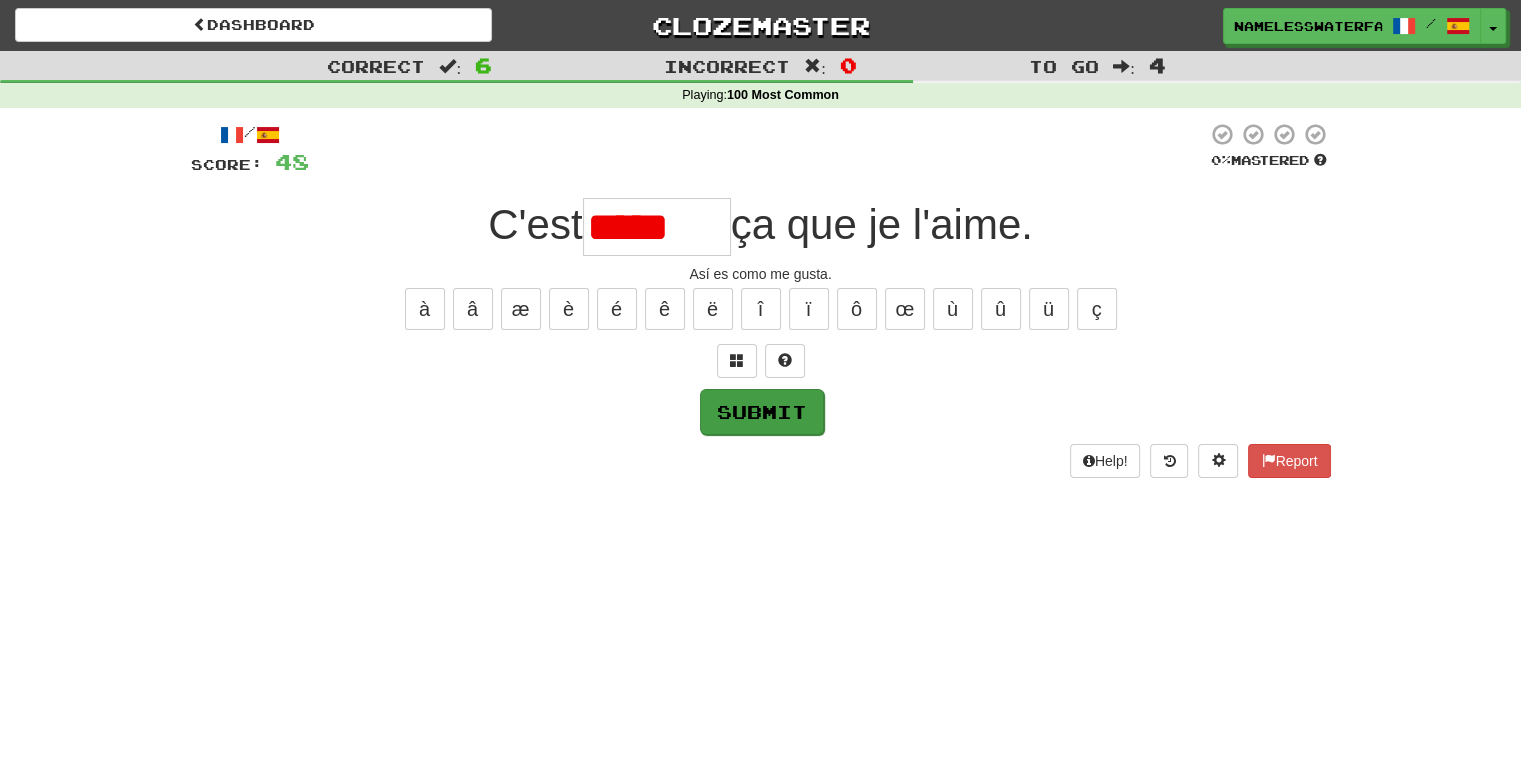 scroll, scrollTop: 0, scrollLeft: 0, axis: both 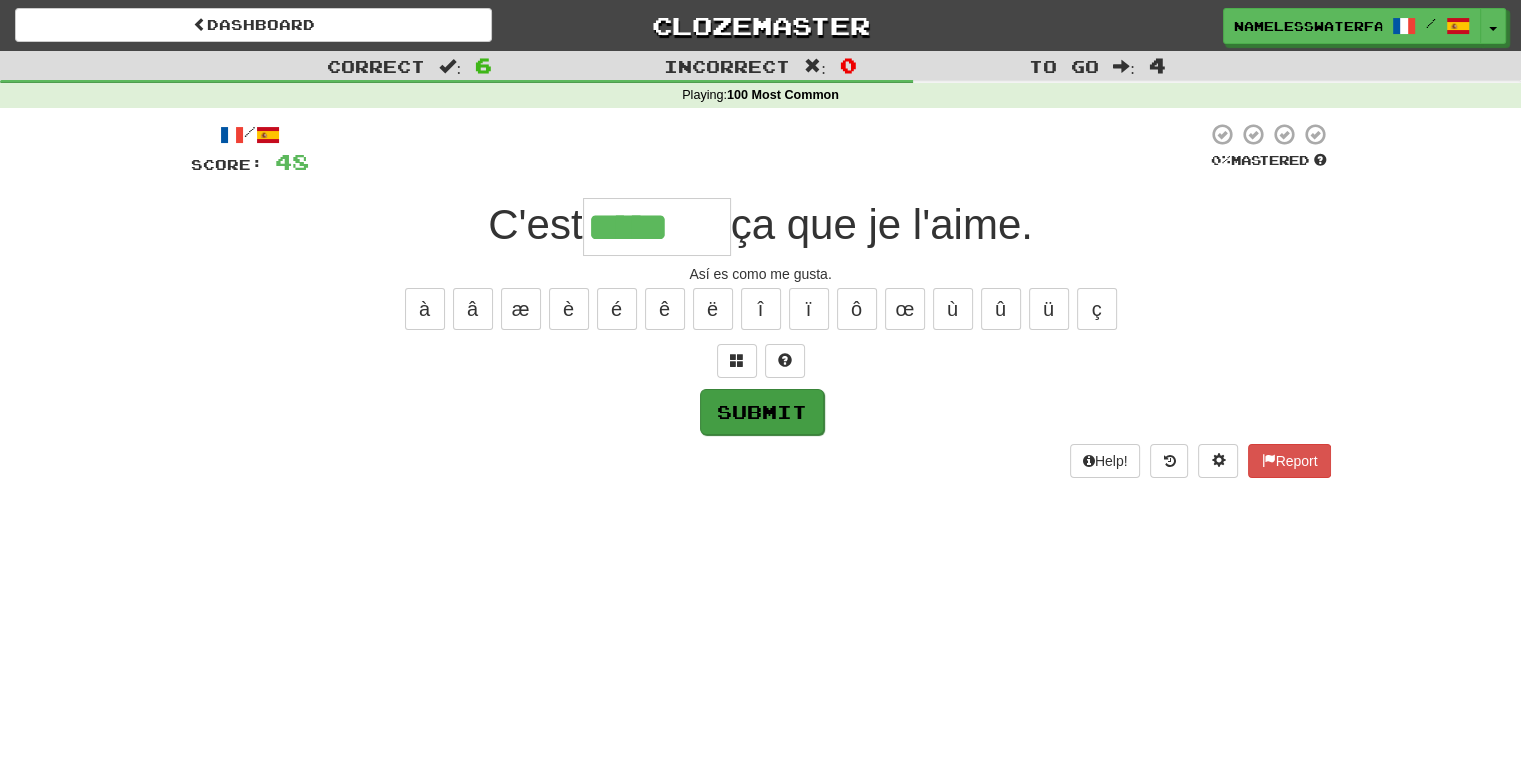 type on "*****" 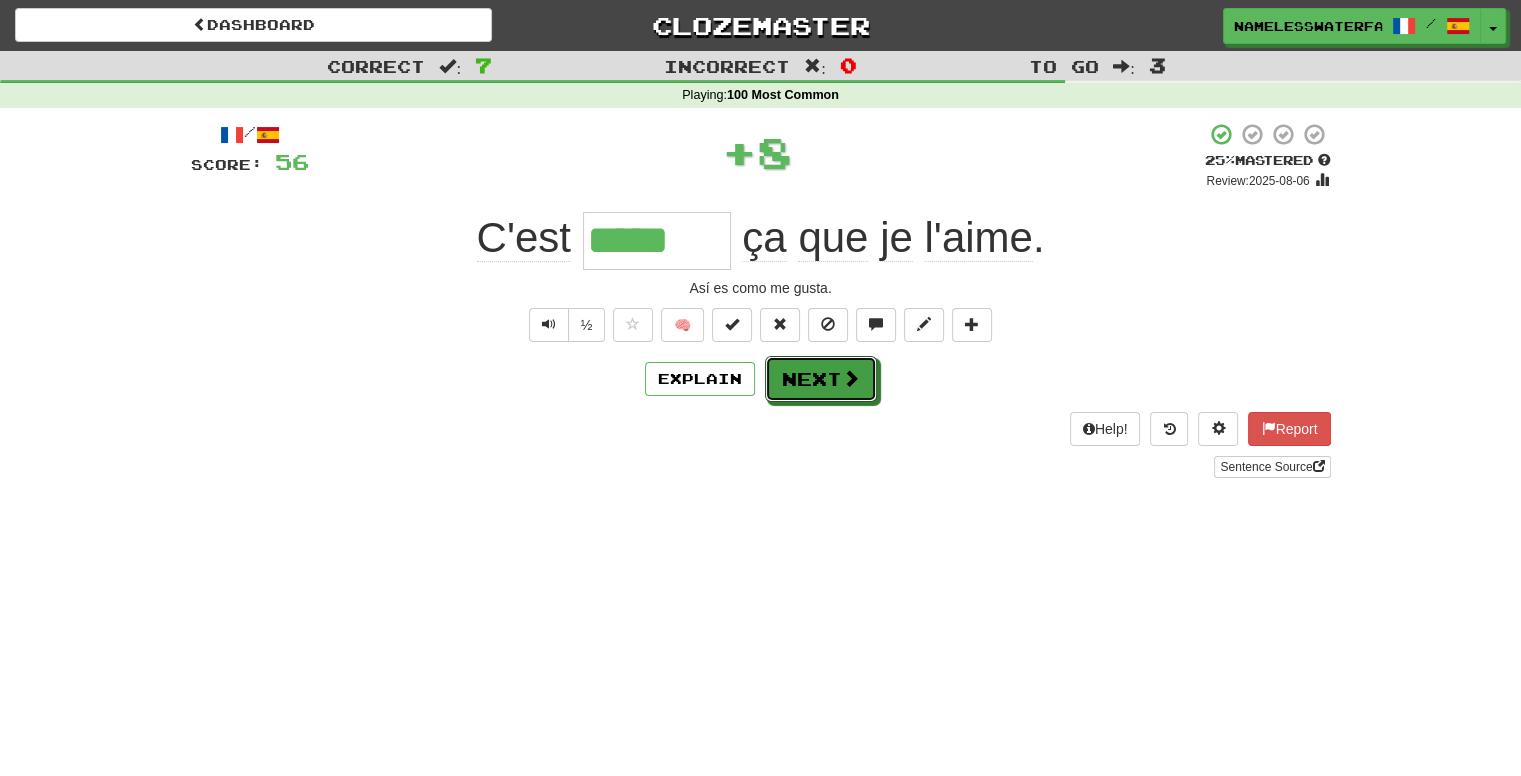 click on "Next" at bounding box center (821, 379) 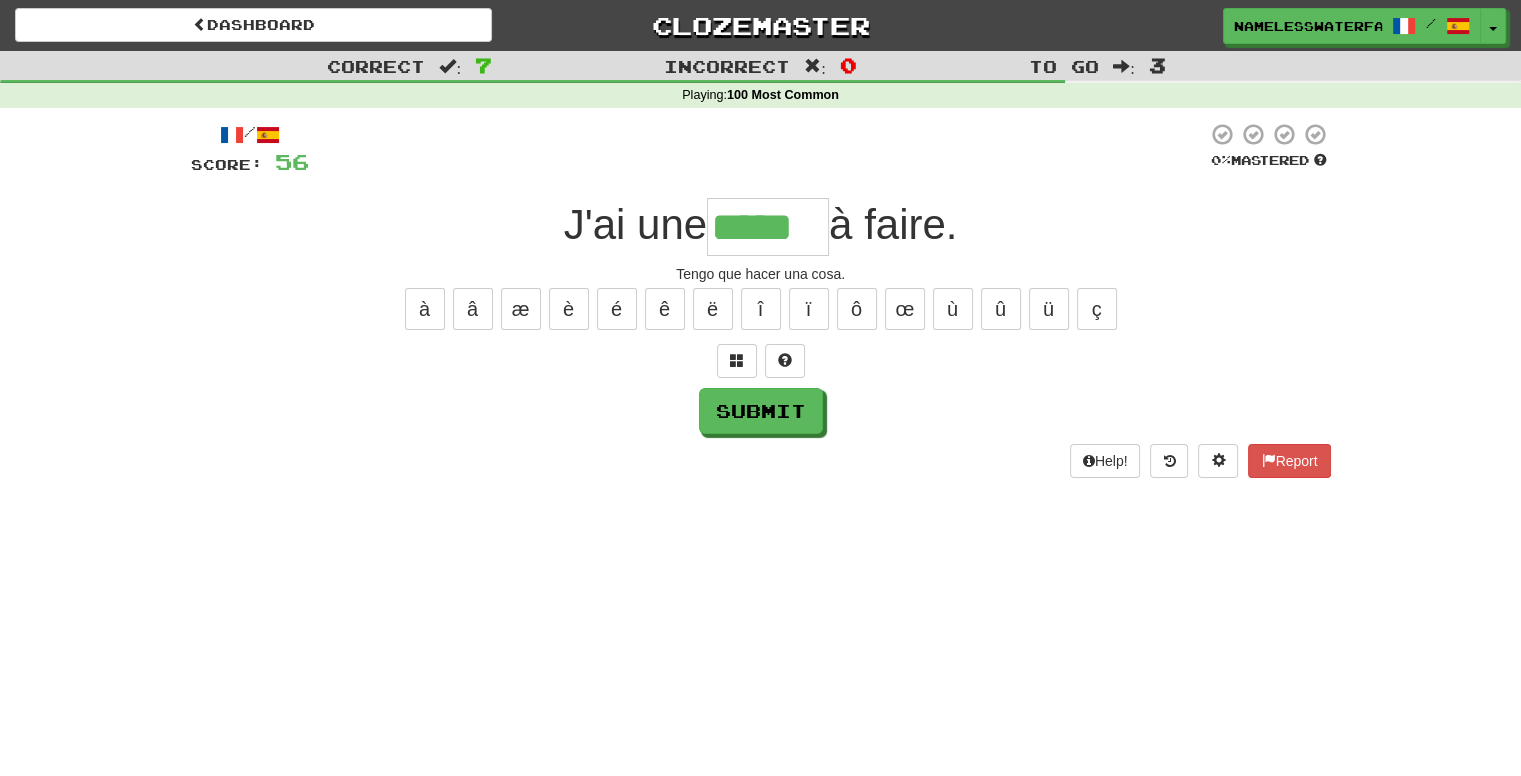 type on "*****" 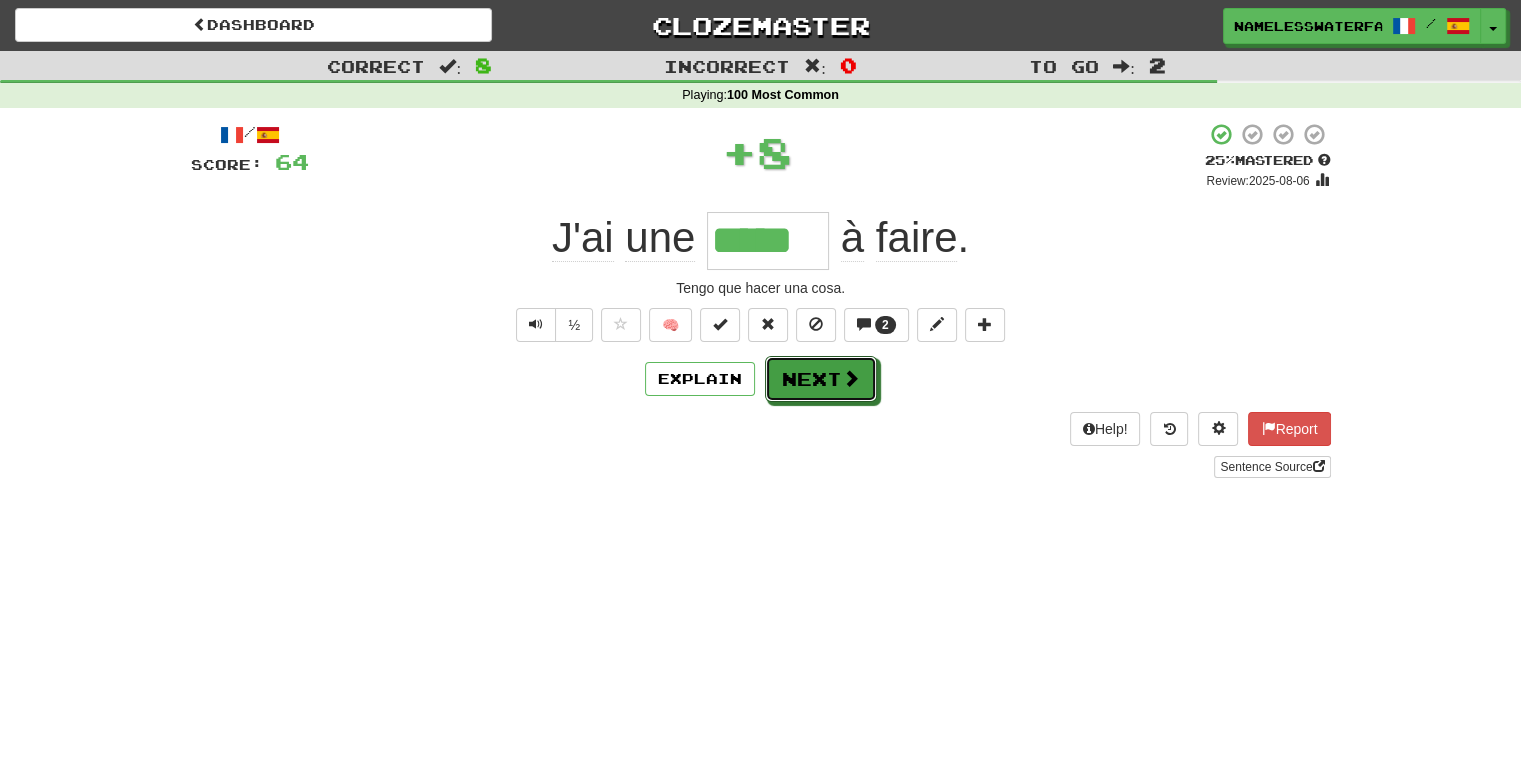 click on "Next" at bounding box center [821, 379] 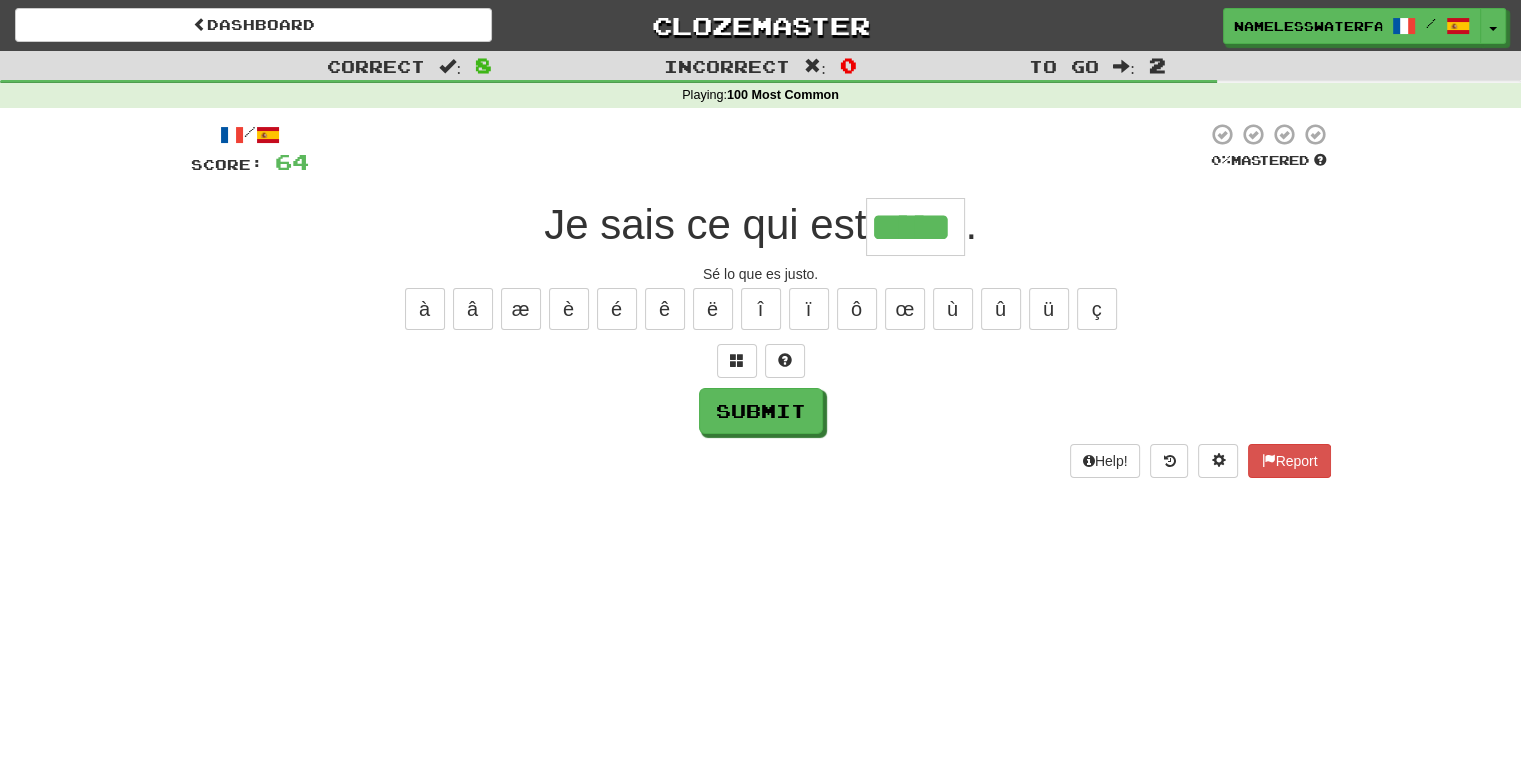 type on "*****" 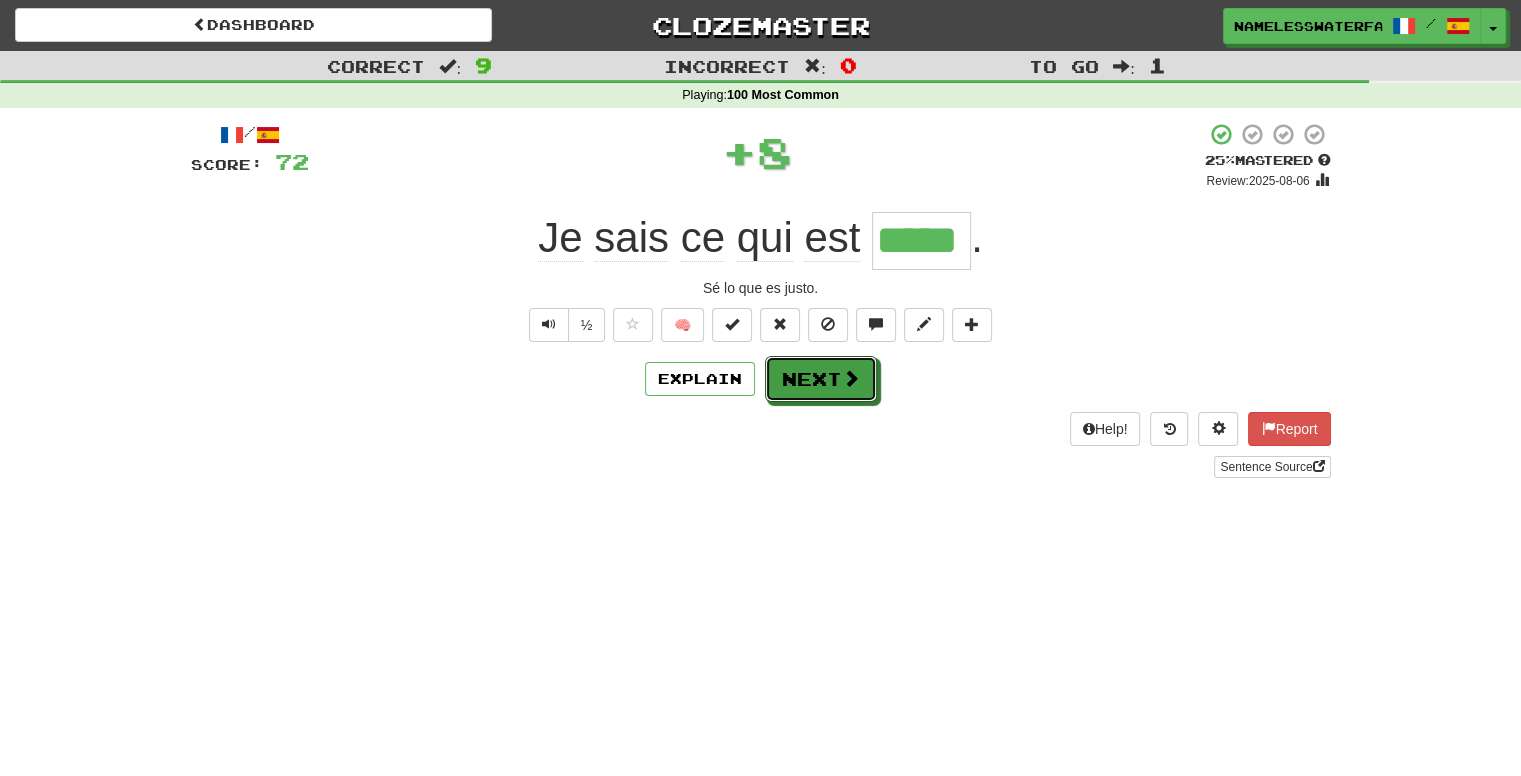 click on "Next" at bounding box center [821, 379] 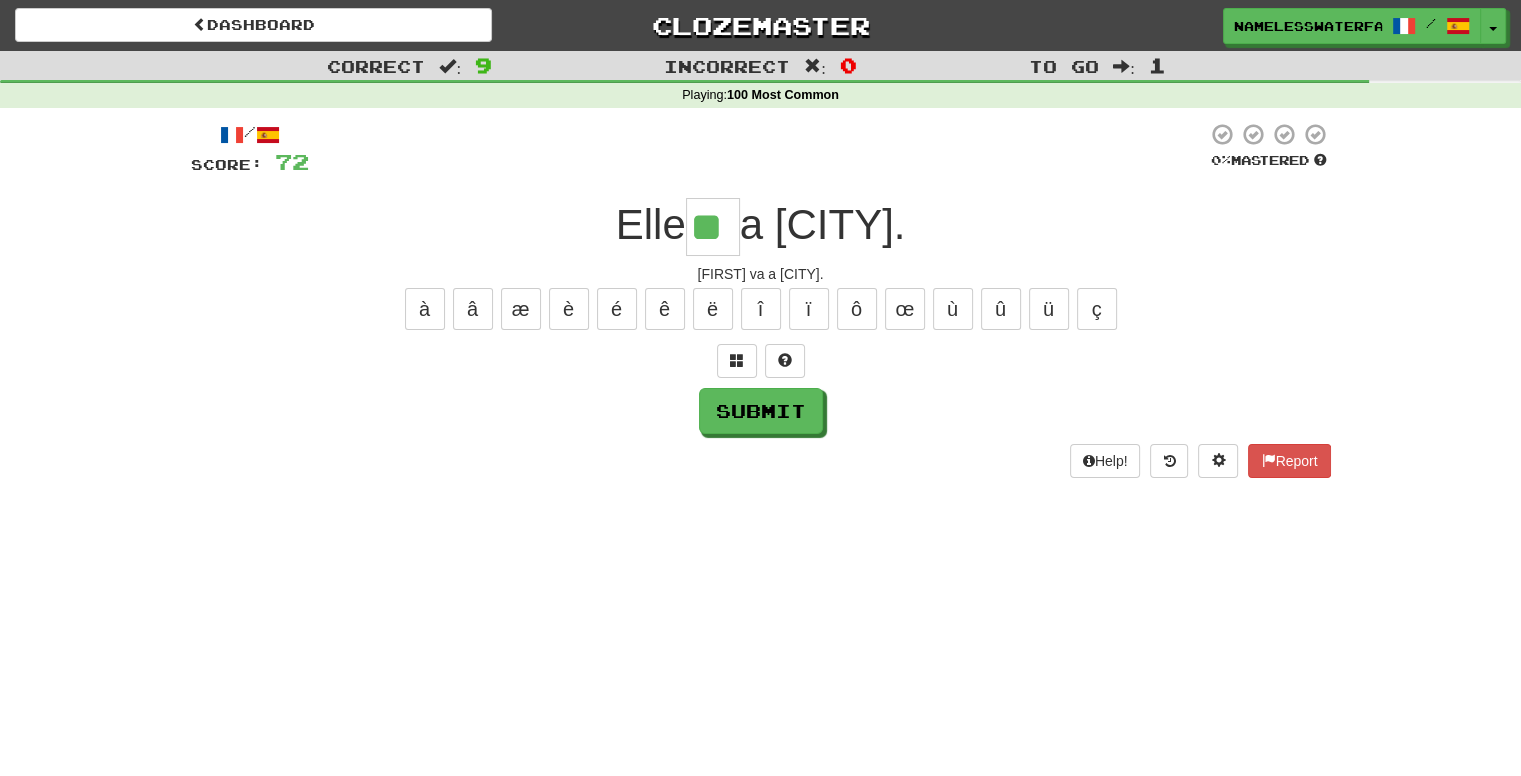 type on "**" 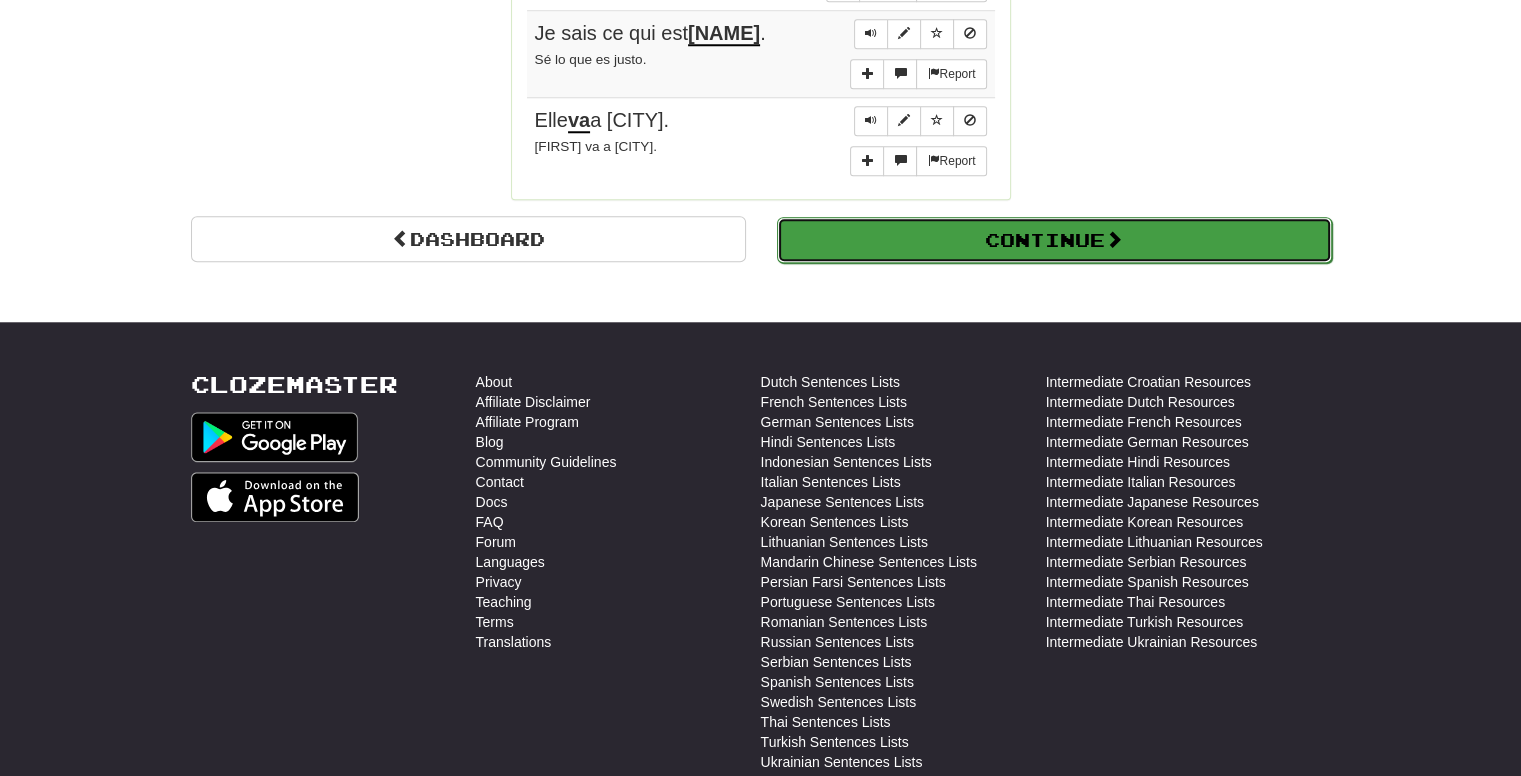 click on "Continue" at bounding box center (1054, 240) 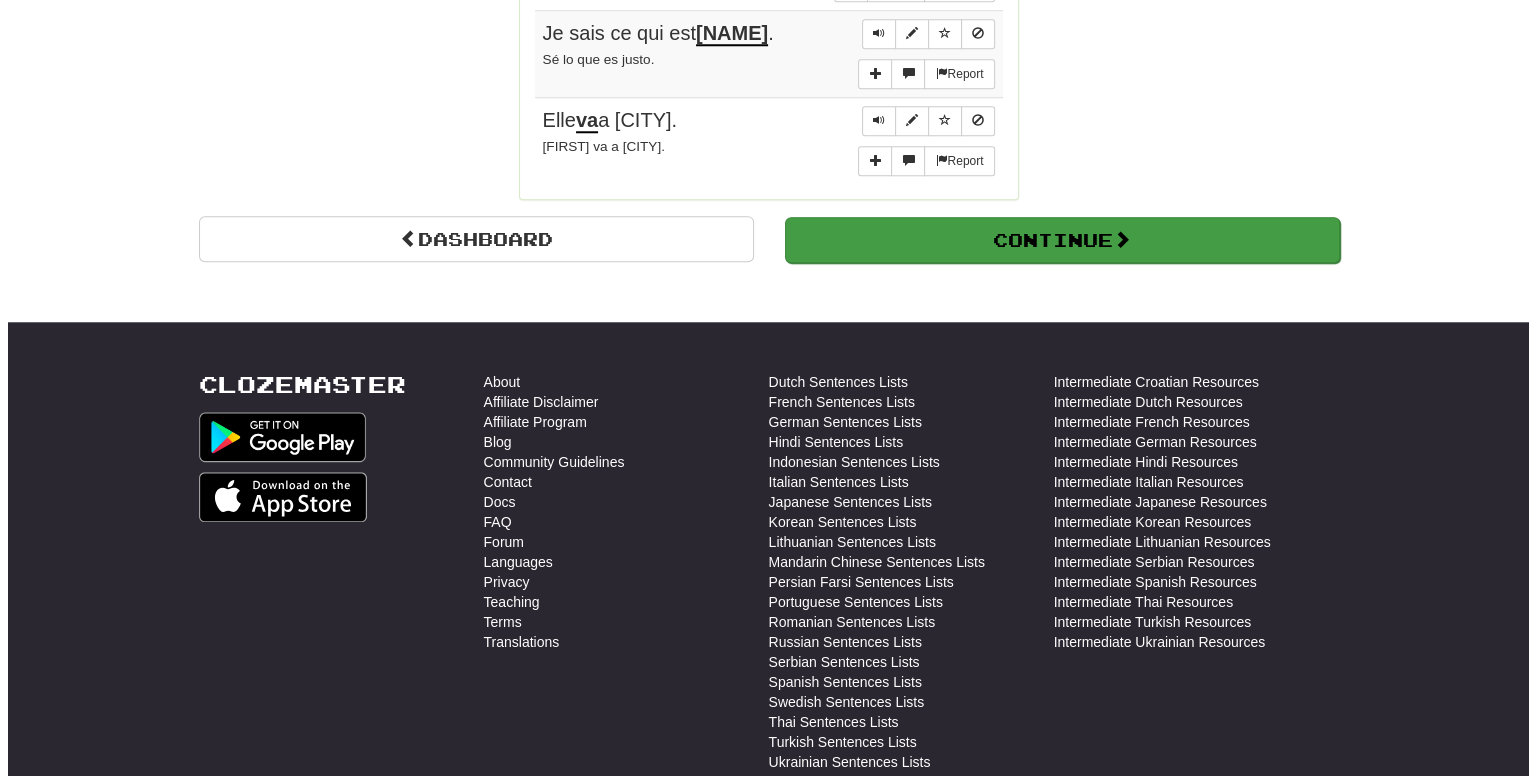 scroll, scrollTop: 710, scrollLeft: 0, axis: vertical 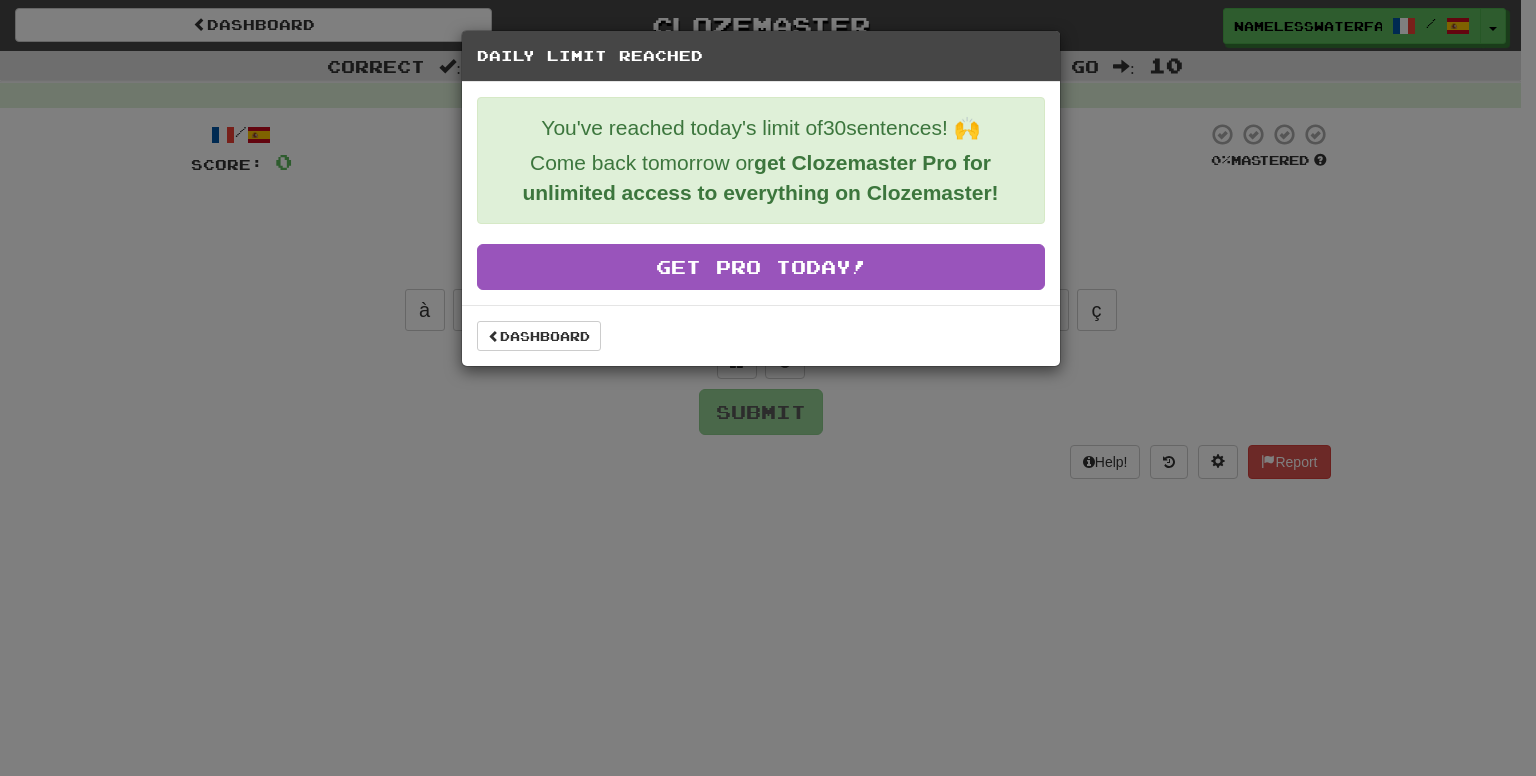 click on "Daily Limit Reached You've reached today's limit of  30  sentences! 🙌  Come back tomorrow or  get Clozemaster Pro for unlimited access to everything on Clozemaster! Get Pro Today! Dashboard" at bounding box center (768, 388) 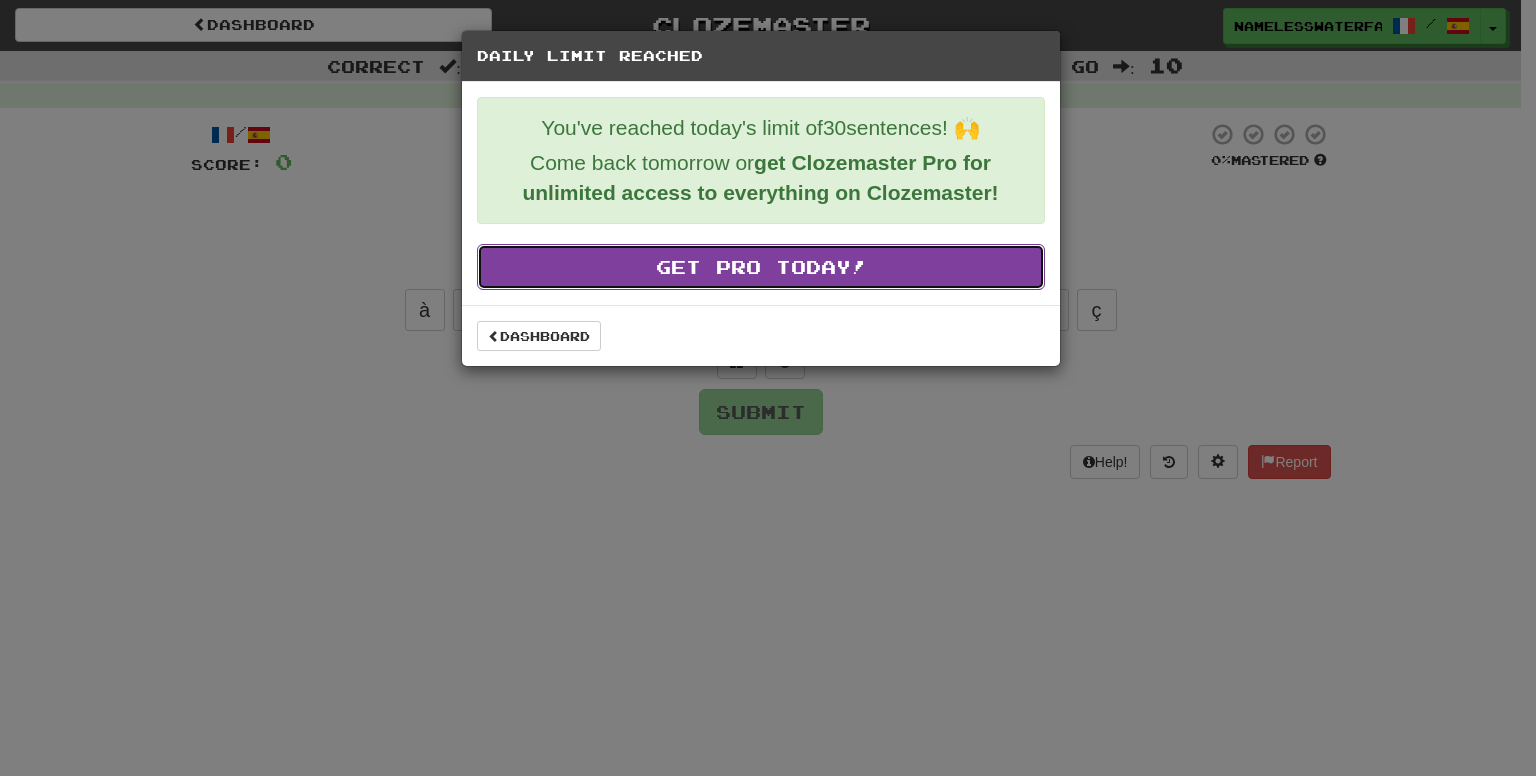 click on "Get Pro Today!" at bounding box center [761, 267] 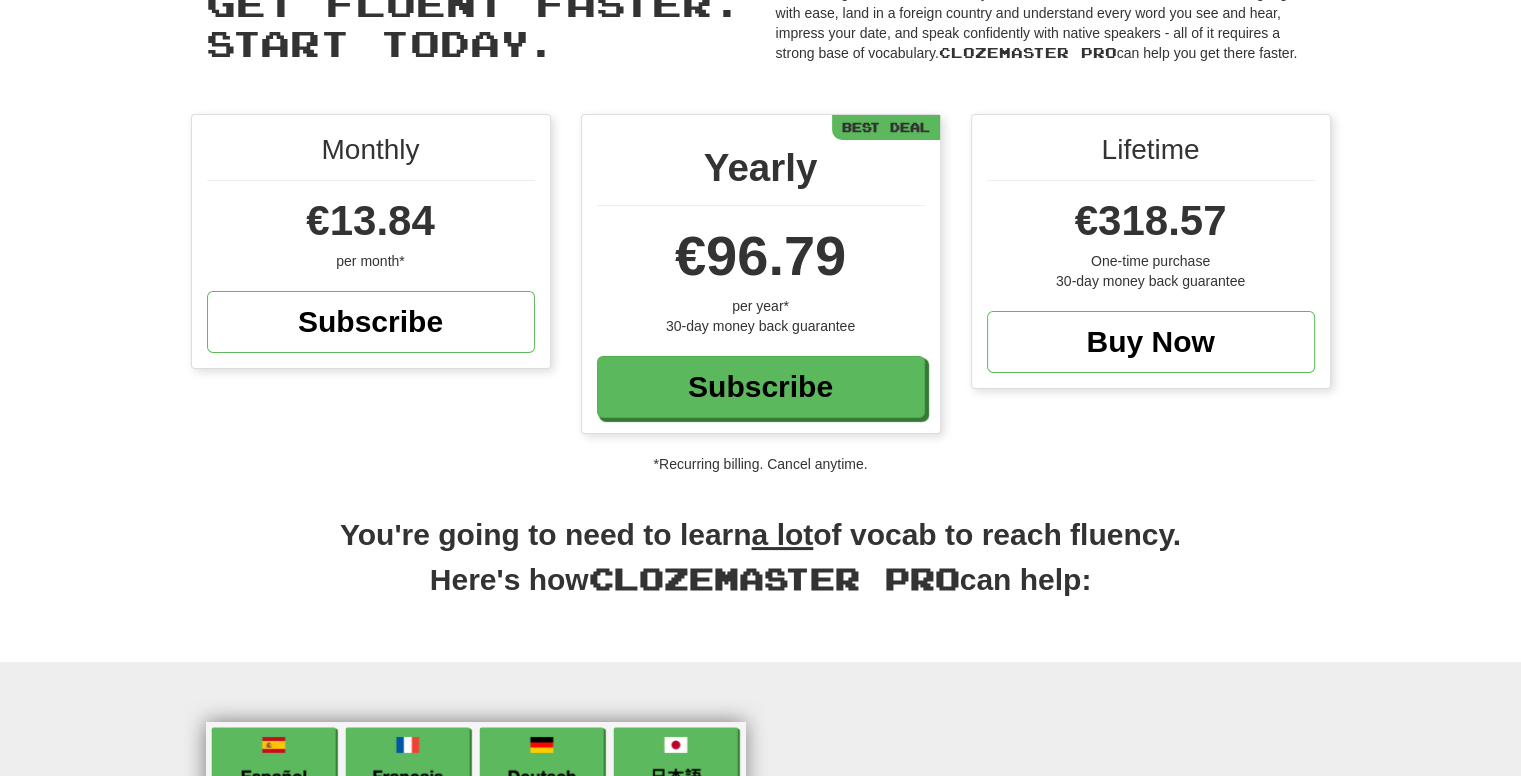 scroll, scrollTop: 210, scrollLeft: 0, axis: vertical 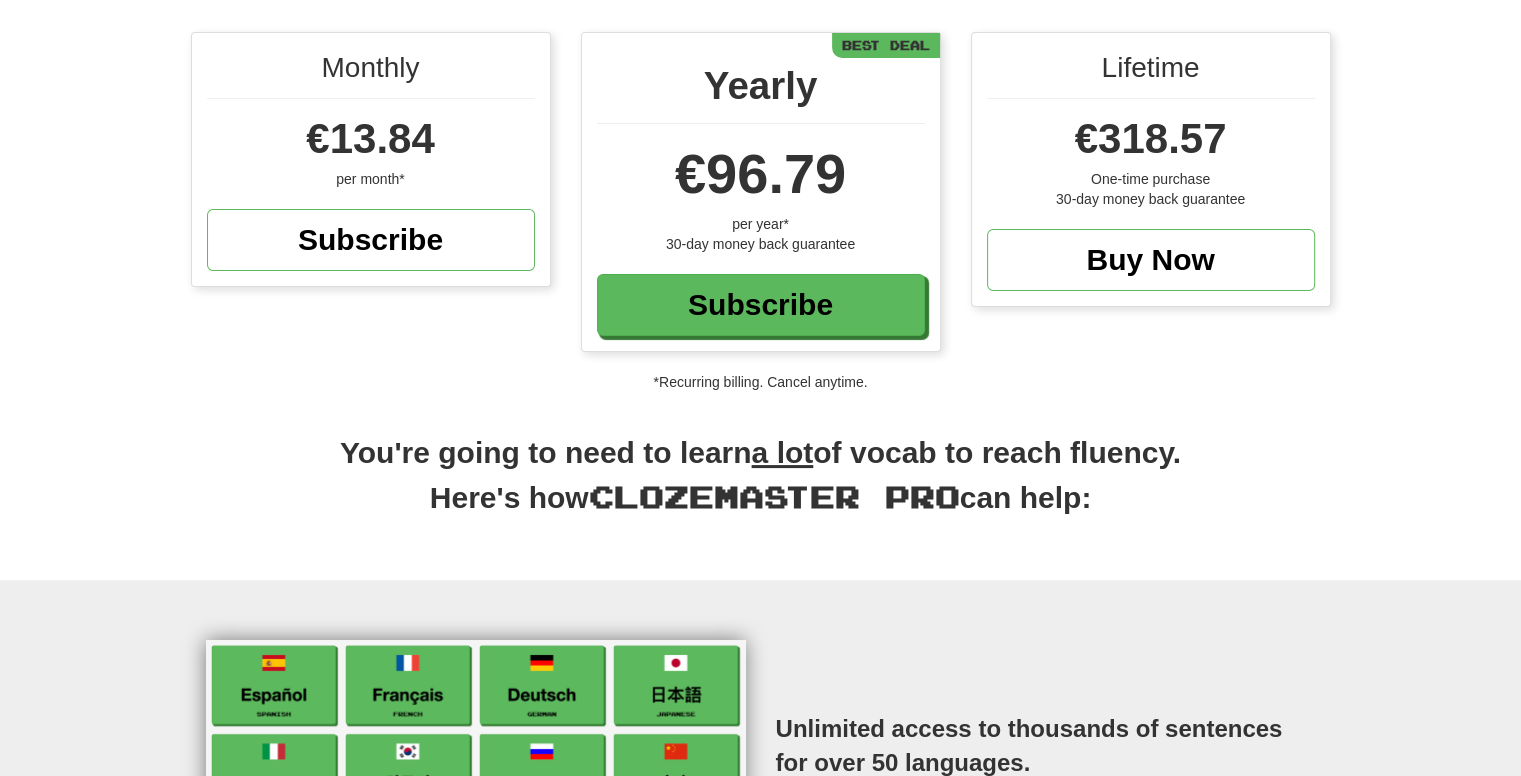 click on "€13.84" at bounding box center [370, 138] 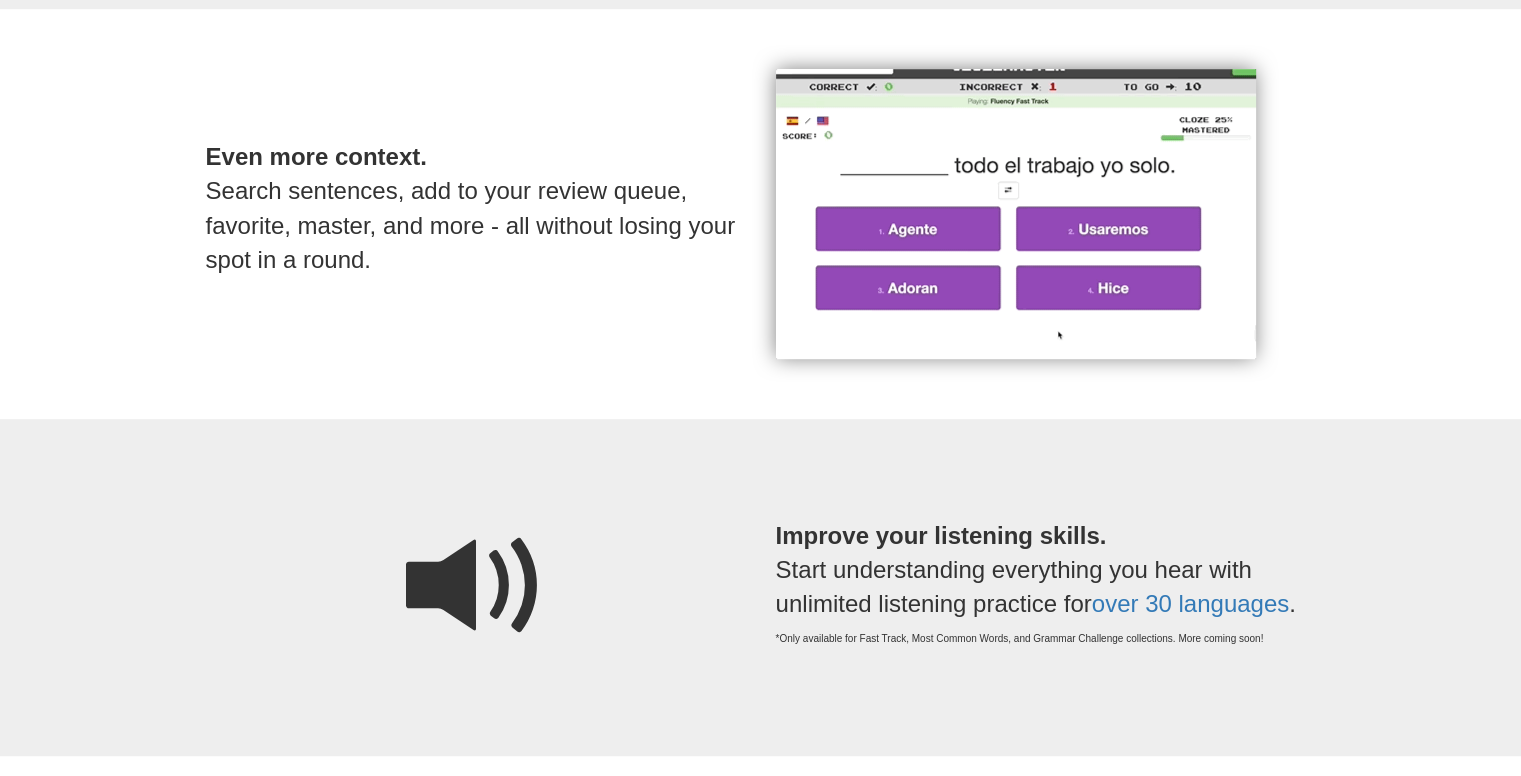 scroll, scrollTop: 804, scrollLeft: 0, axis: vertical 